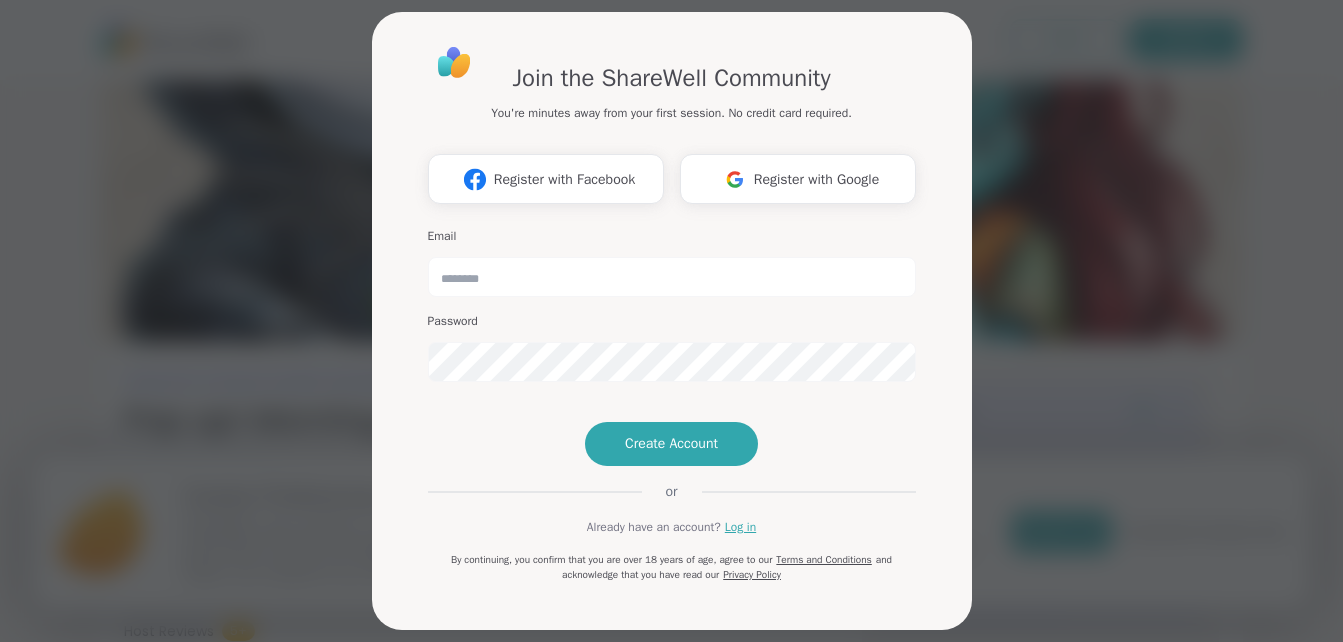 scroll, scrollTop: 0, scrollLeft: 0, axis: both 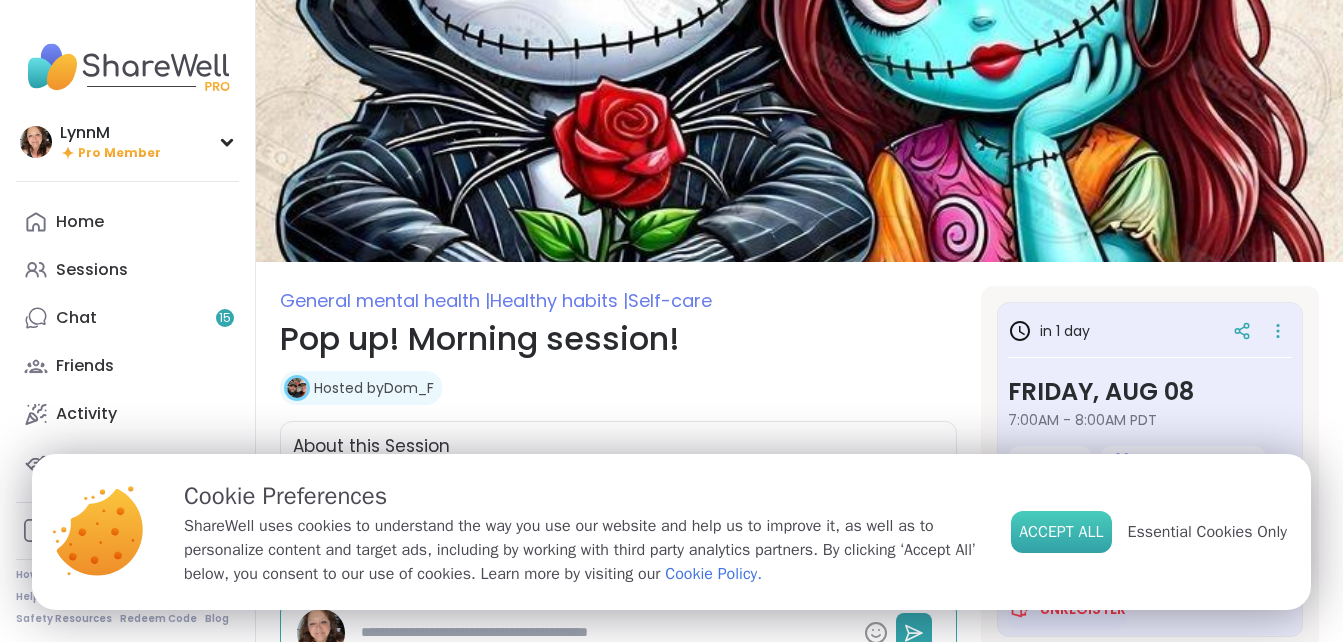 click on "Accept All" at bounding box center (1061, 532) 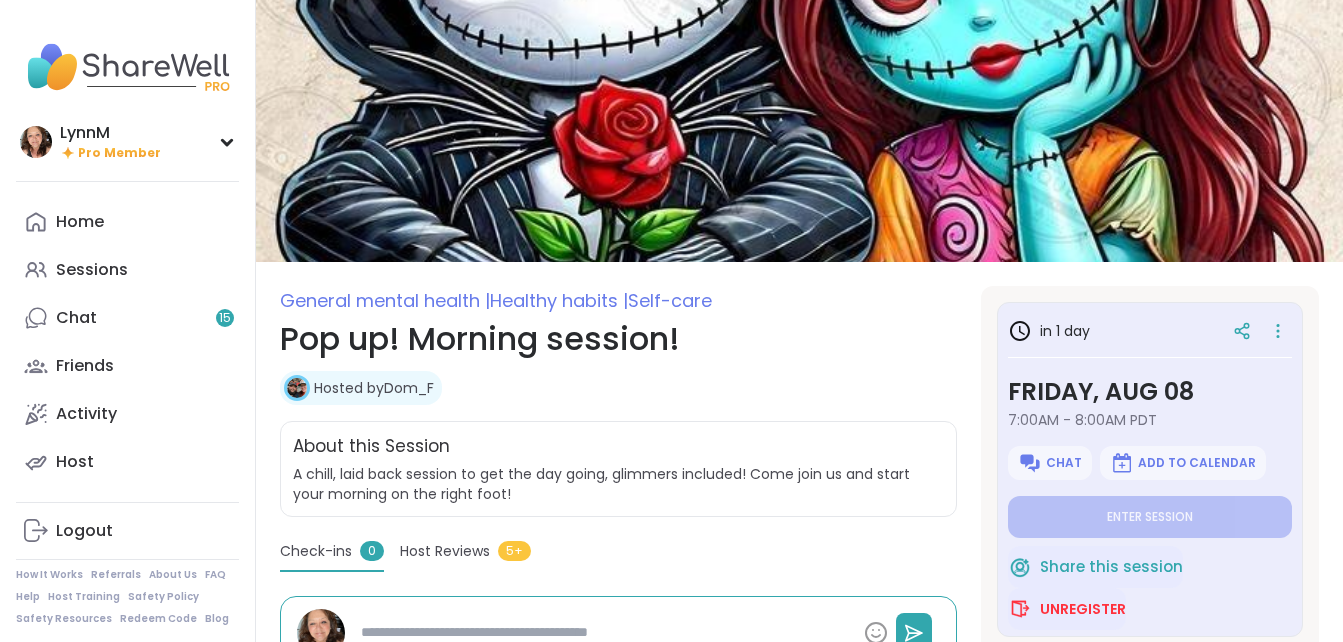 scroll, scrollTop: 80, scrollLeft: 0, axis: vertical 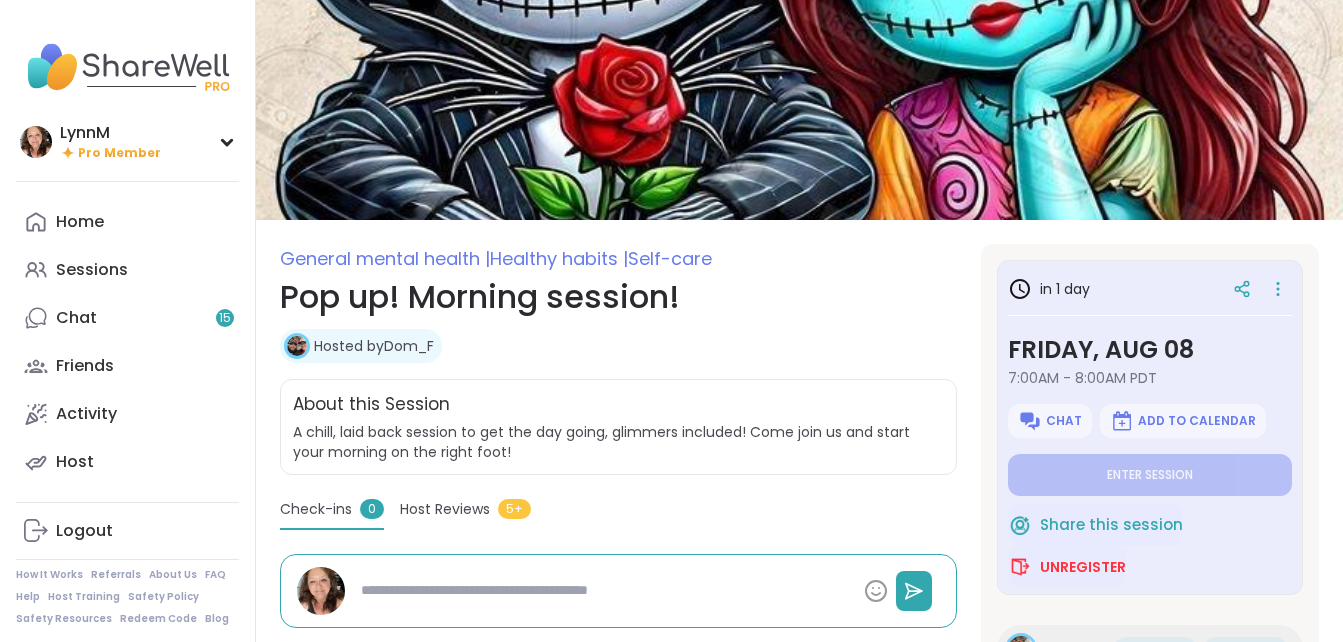 type on "*" 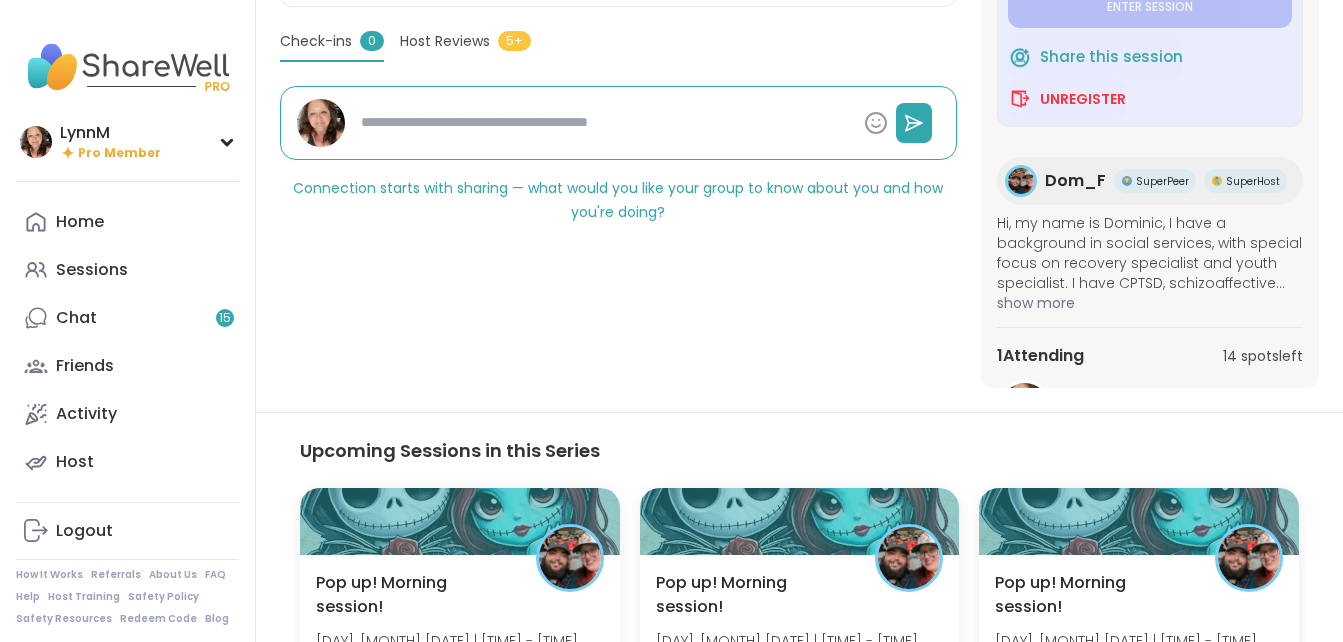 scroll, scrollTop: 542, scrollLeft: 0, axis: vertical 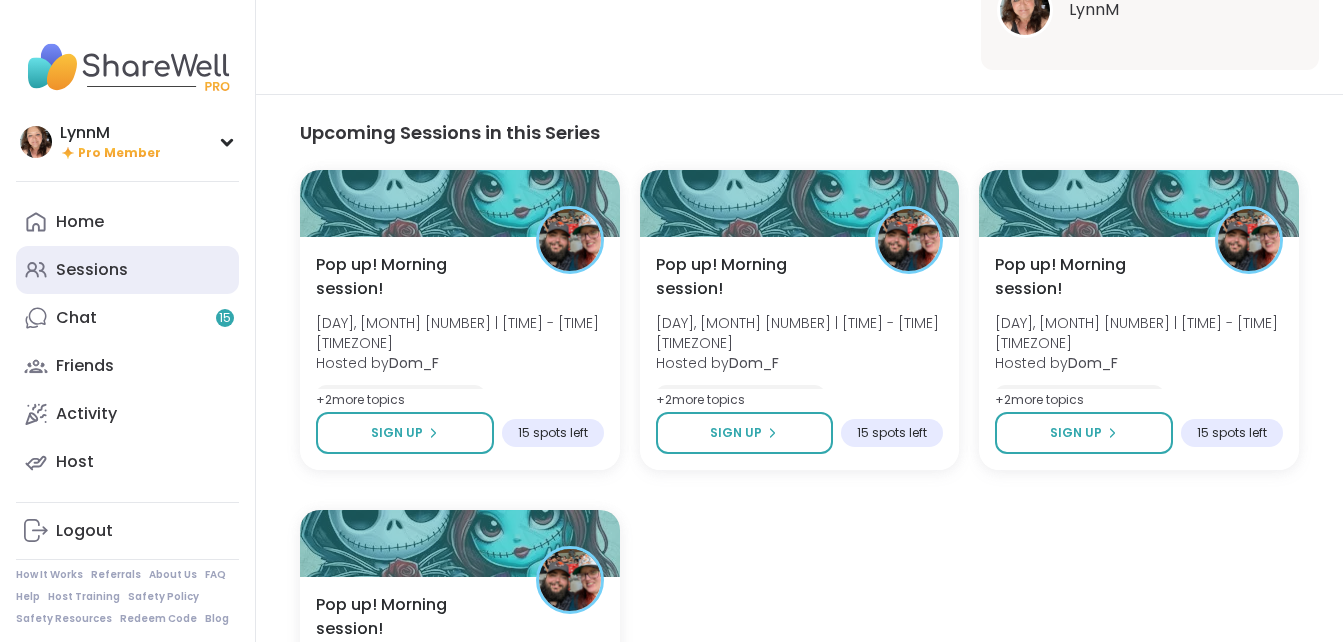 click on "Sessions" at bounding box center [92, 270] 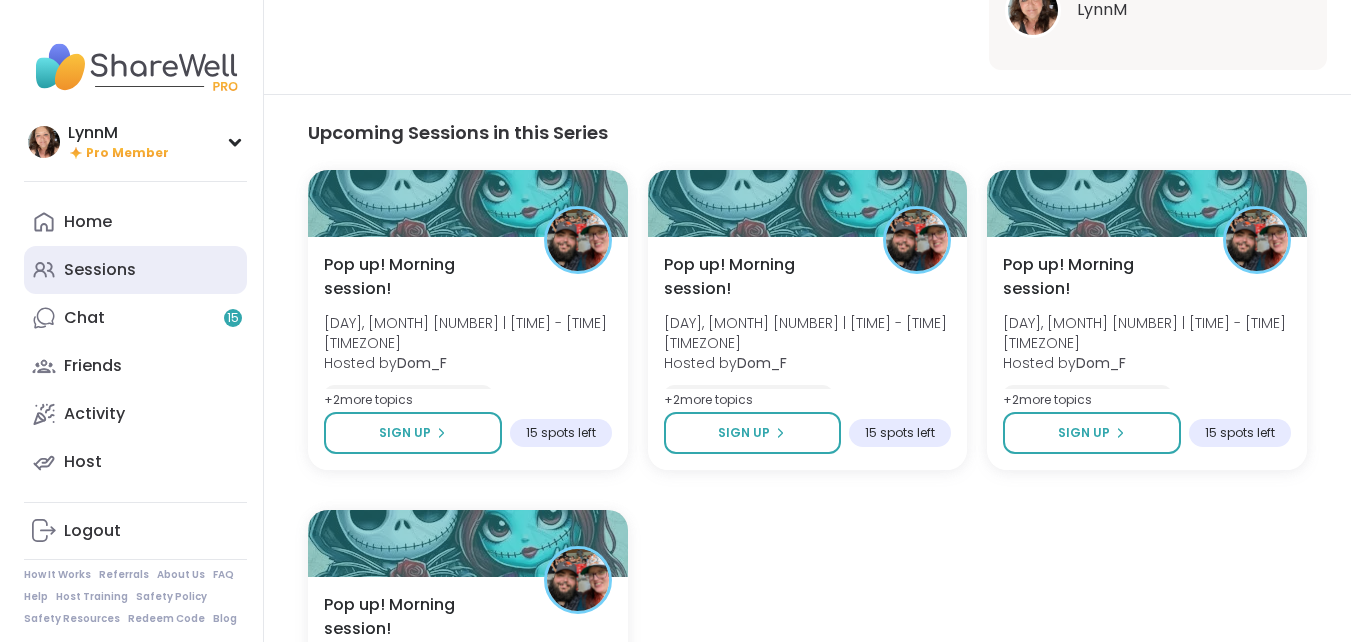scroll, scrollTop: 0, scrollLeft: 0, axis: both 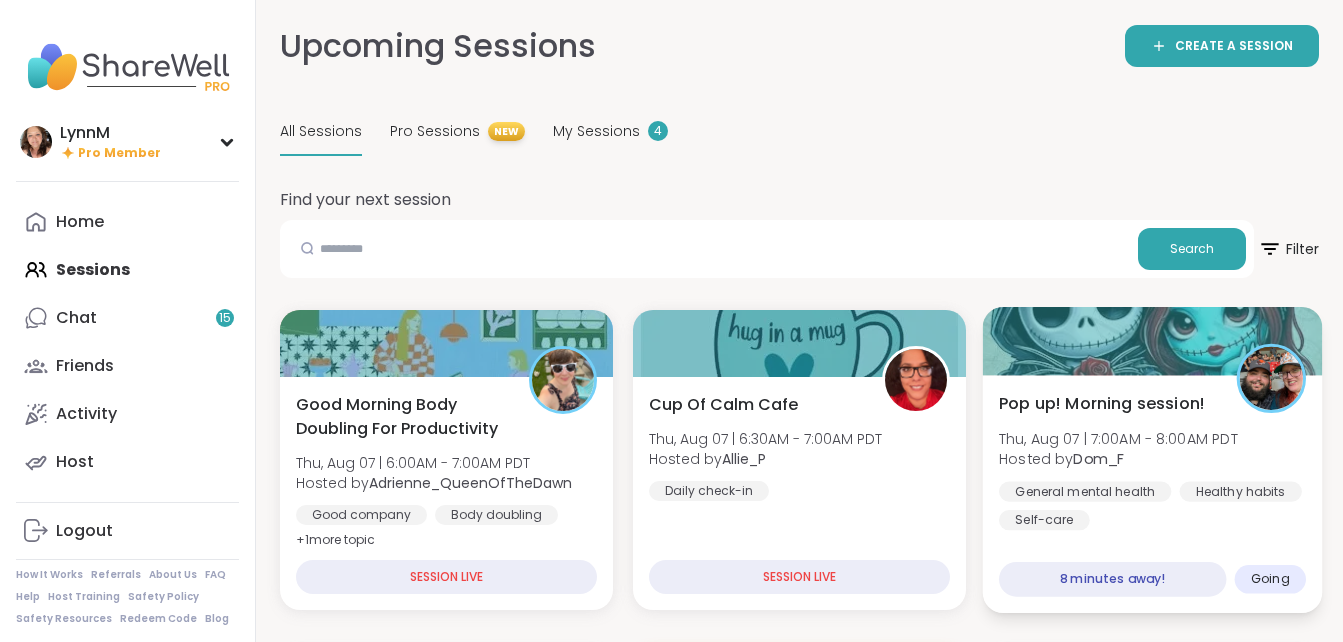 click on "Going" at bounding box center (1270, 579) 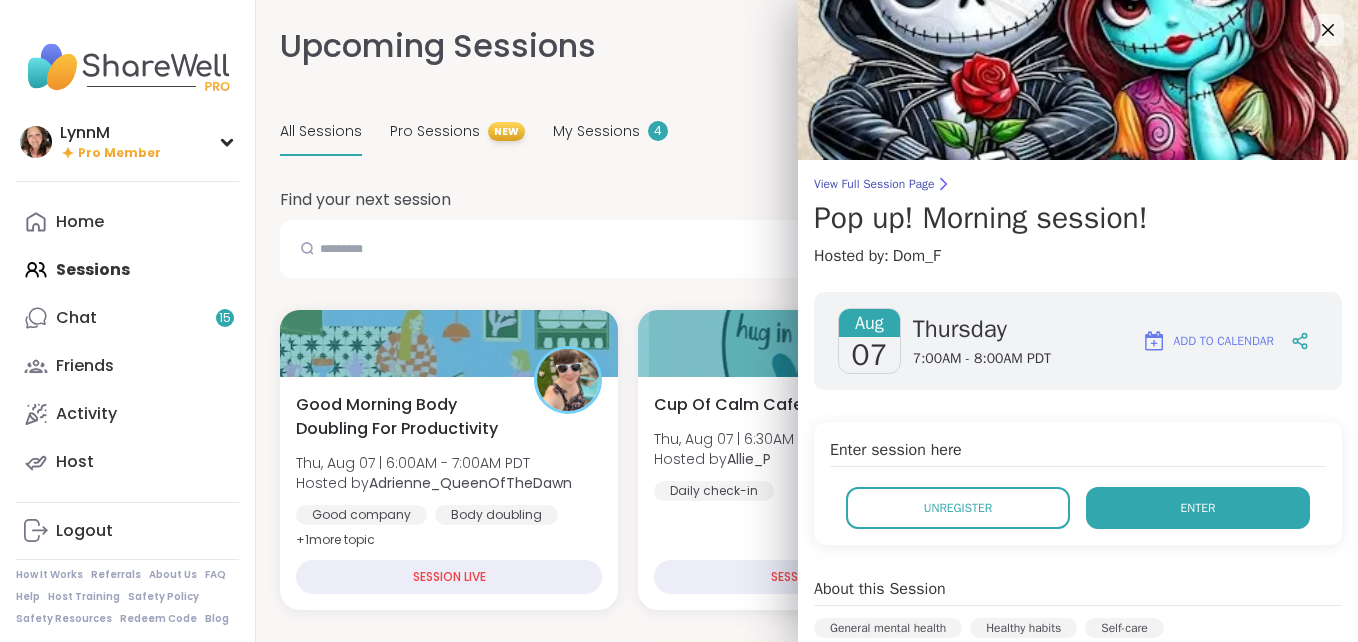 click on "Enter" at bounding box center (1198, 508) 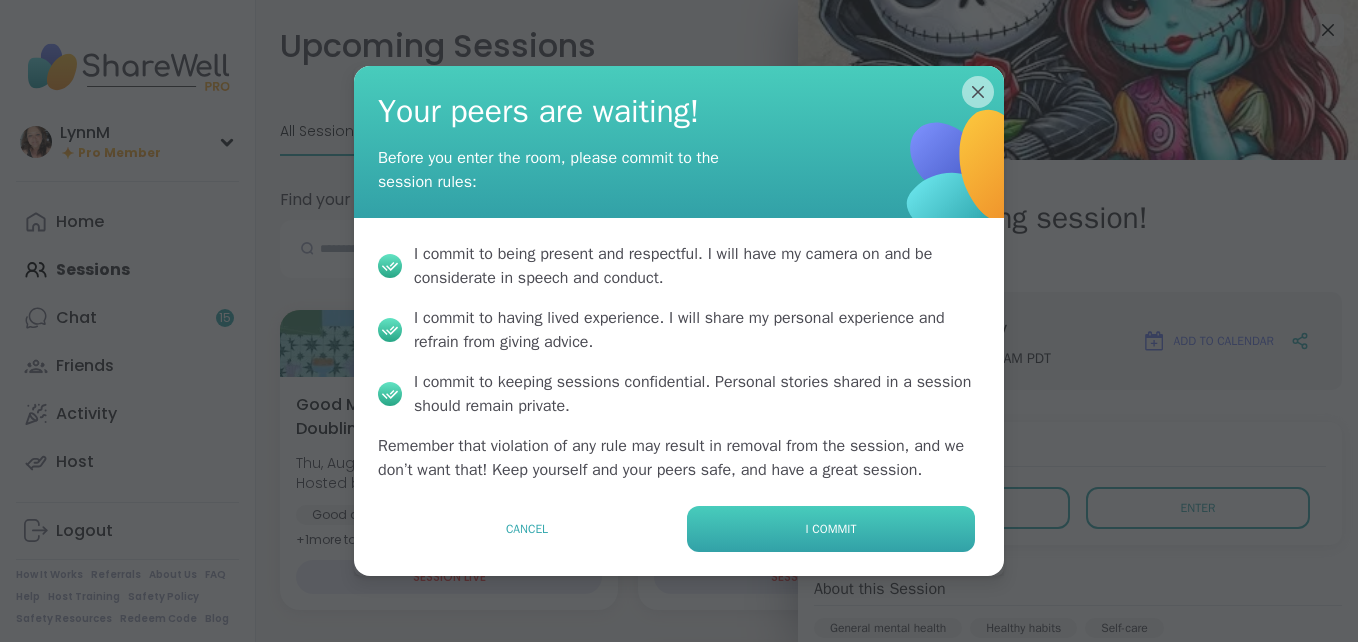 click on "I commit" at bounding box center (831, 529) 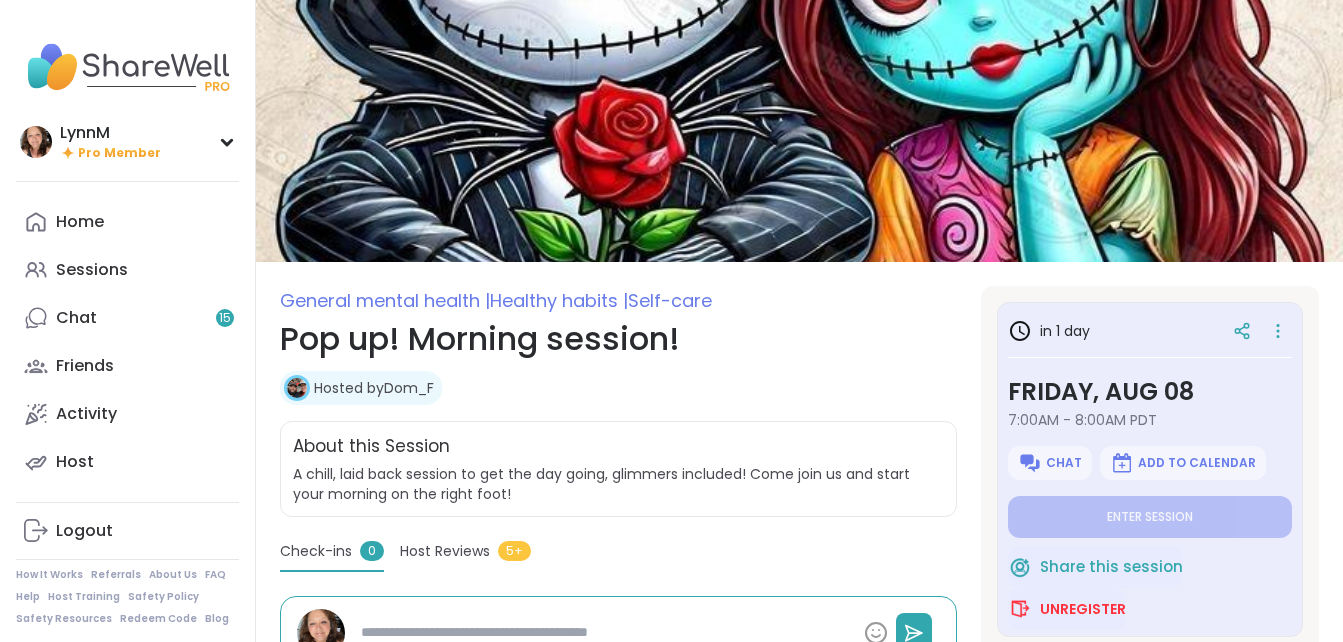 scroll, scrollTop: 0, scrollLeft: 0, axis: both 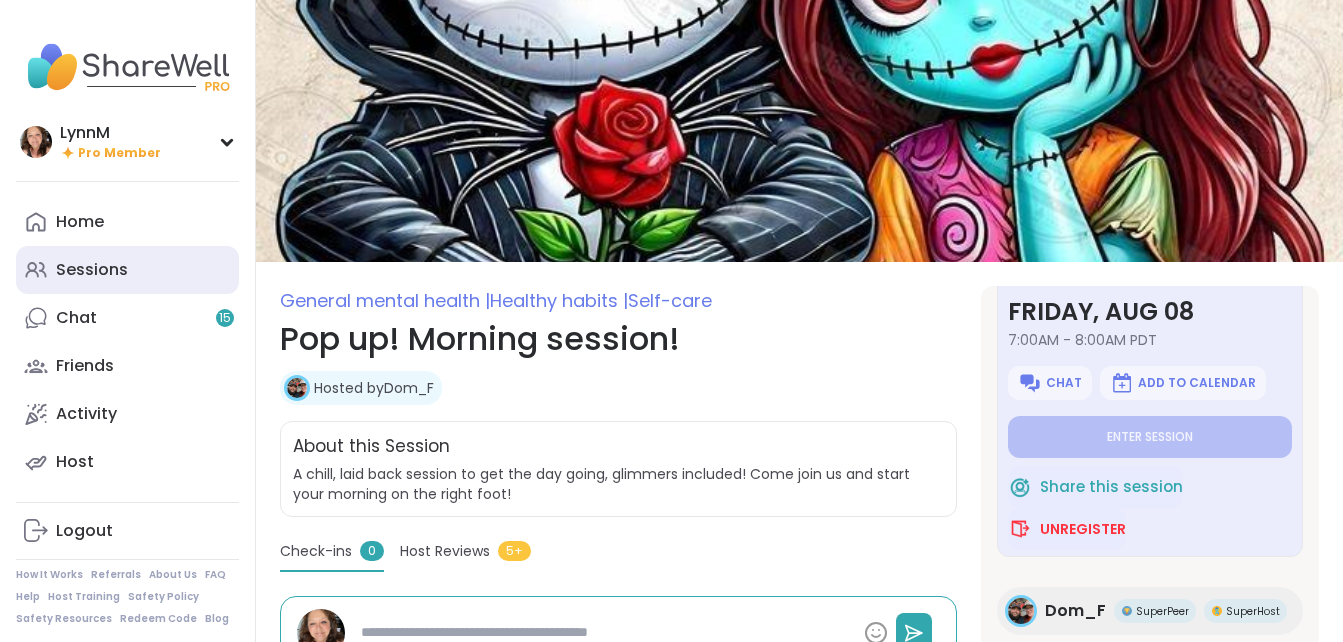 click on "Sessions" at bounding box center [92, 270] 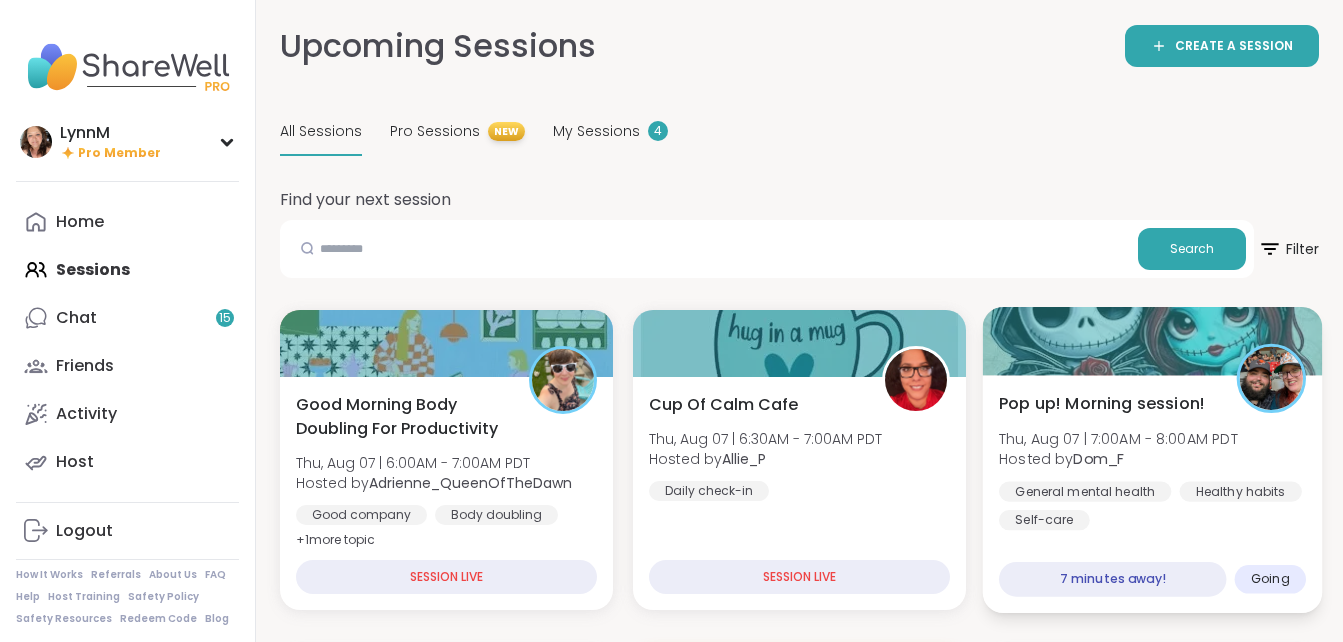 click on "7 minutes away!" at bounding box center (1112, 579) 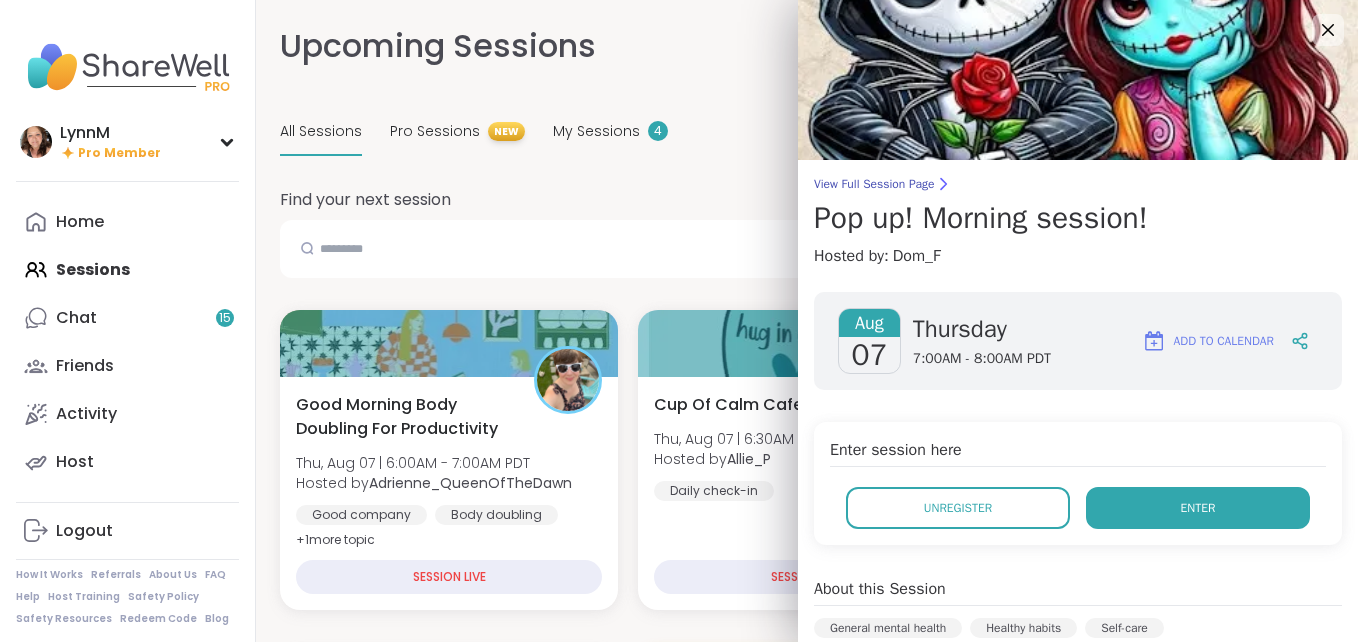 click on "Enter" at bounding box center (1198, 508) 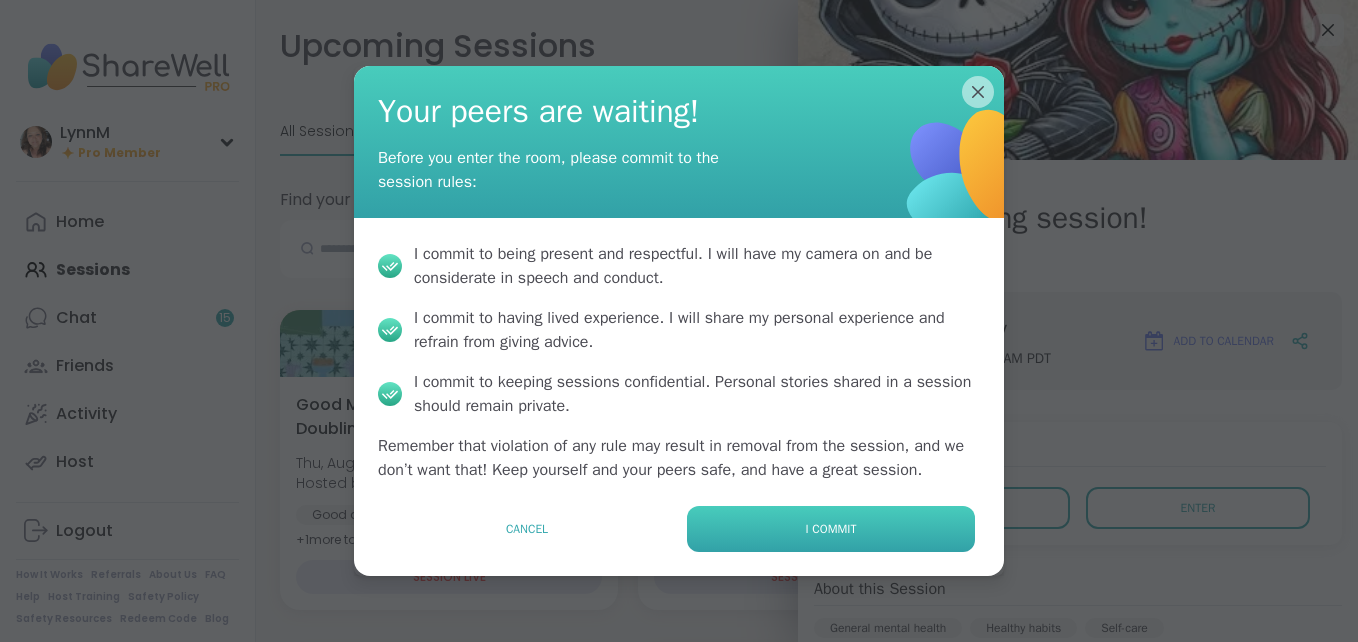 click on "I commit" at bounding box center [831, 529] 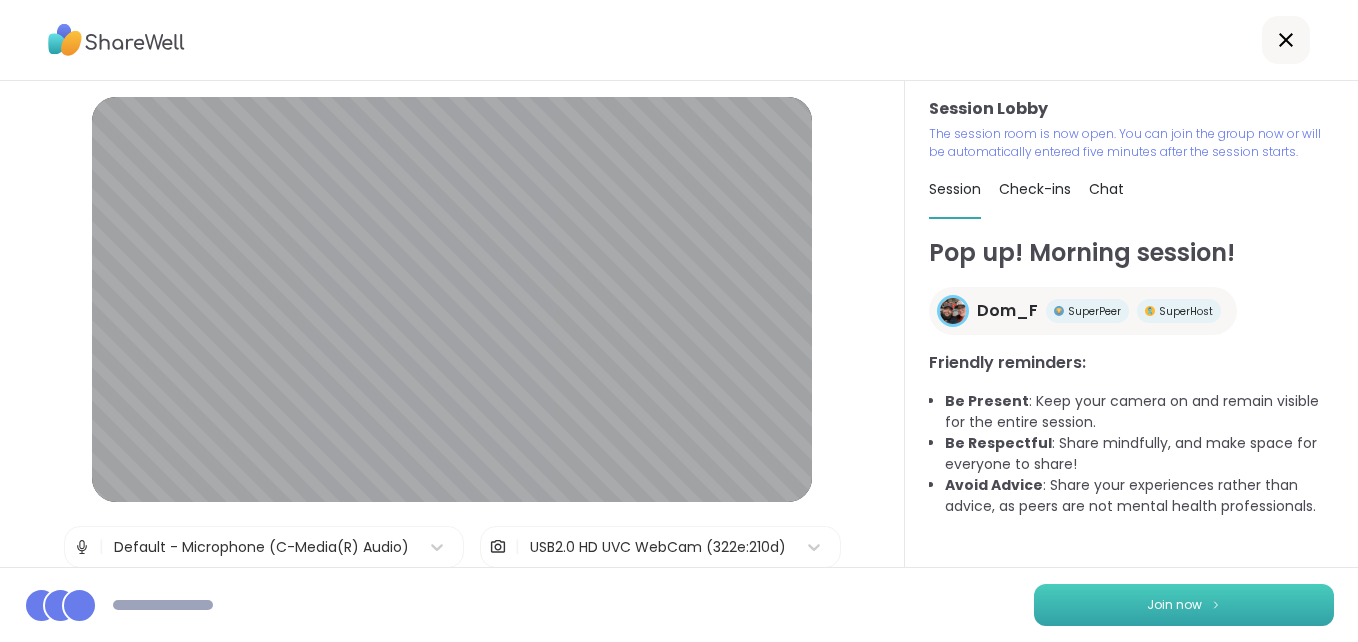 click on "Join now" at bounding box center (1174, 605) 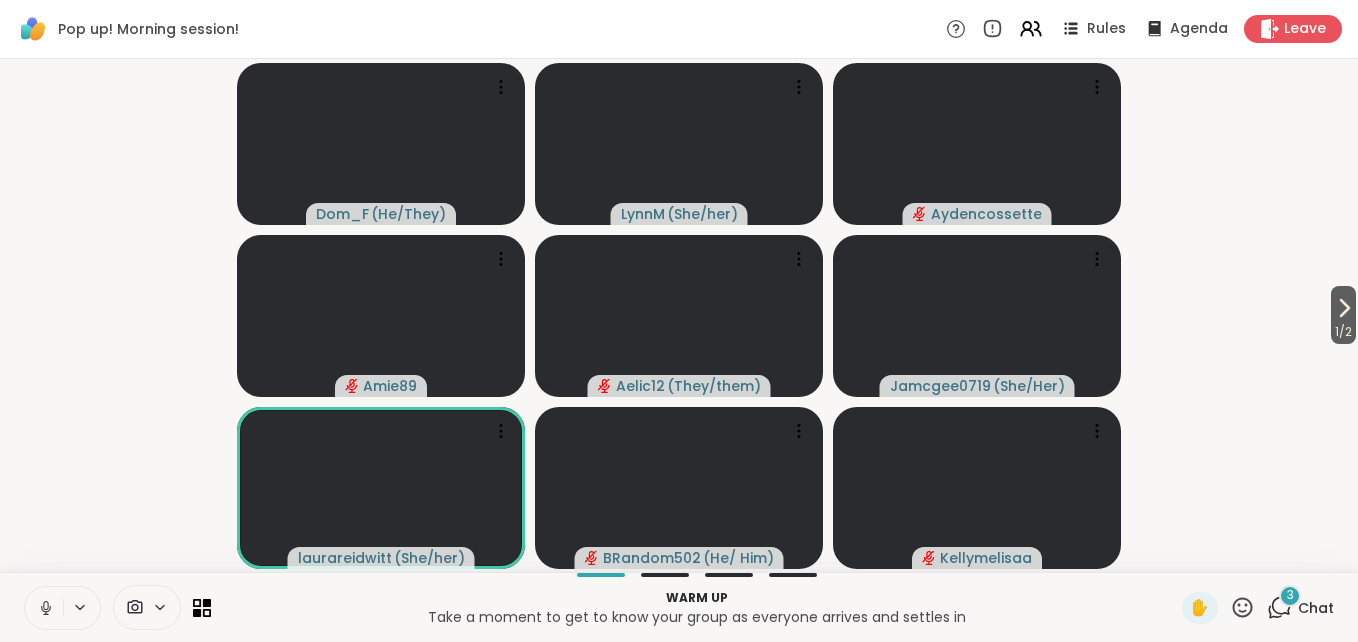 click 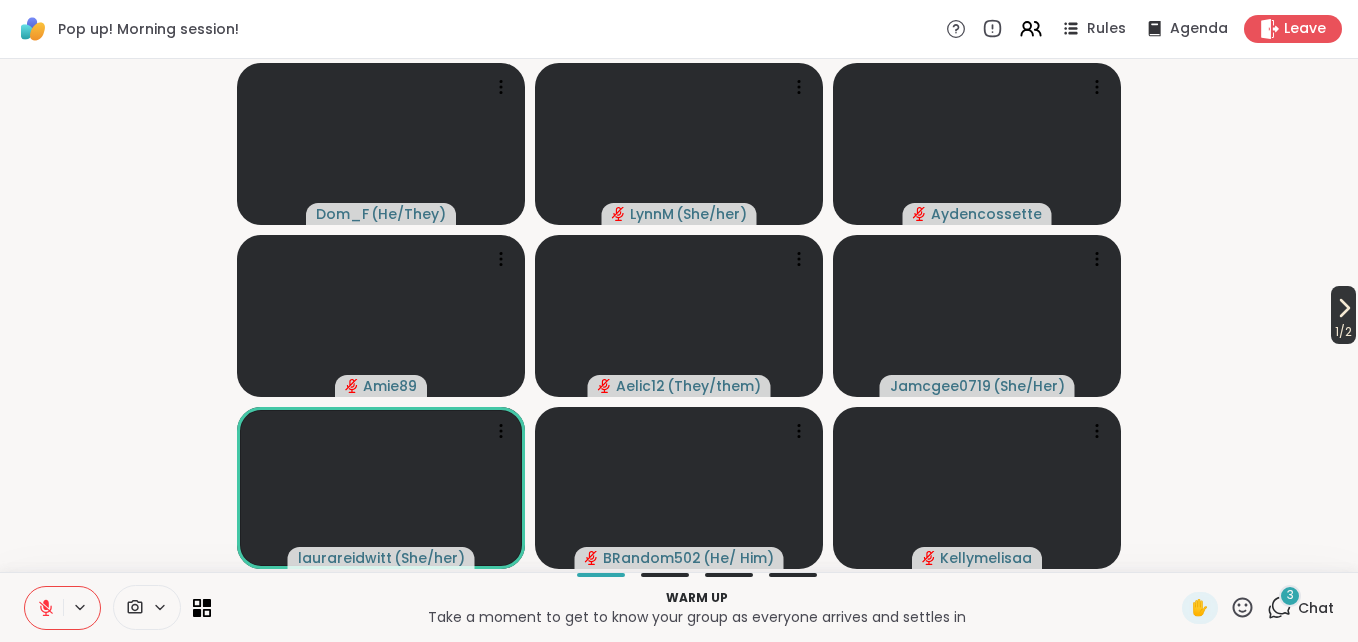 click on "1  /  2" at bounding box center [1343, 332] 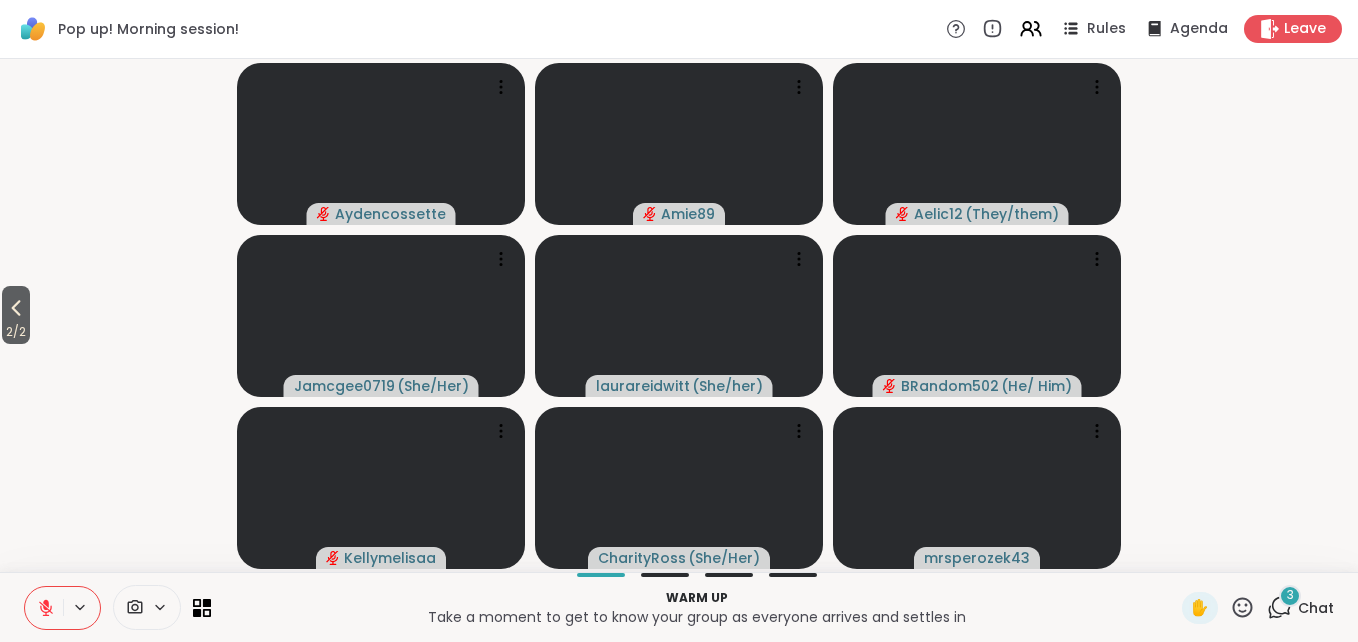 click 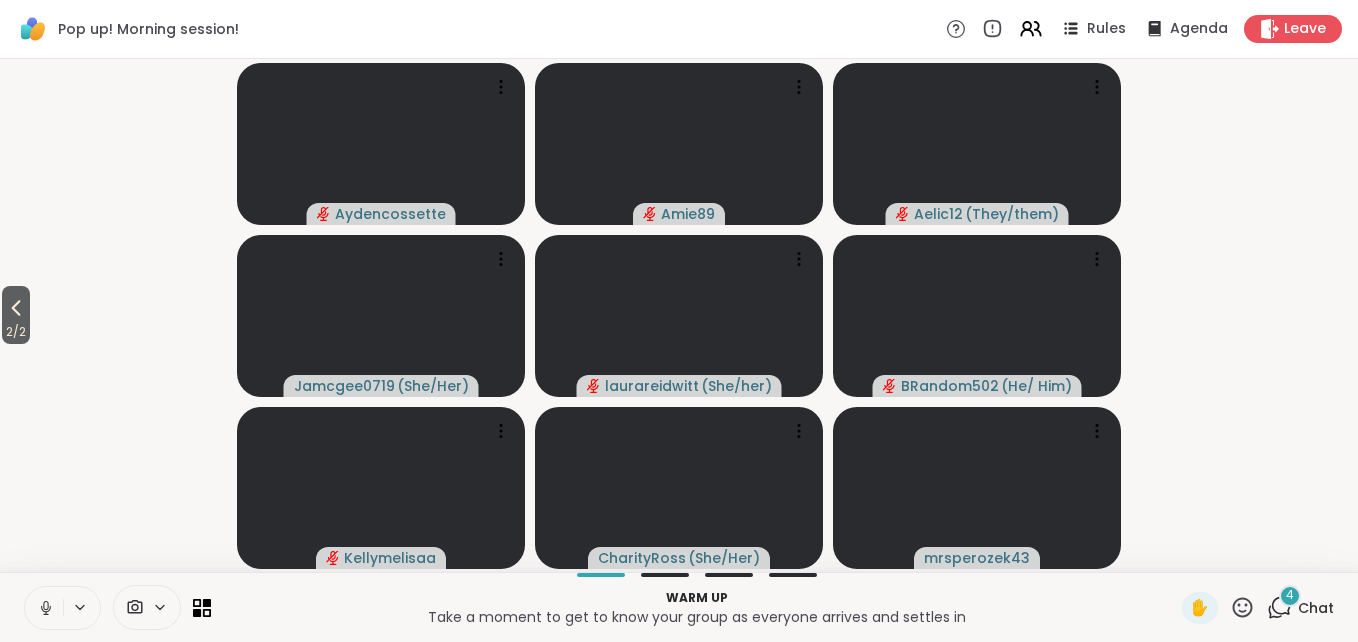 click 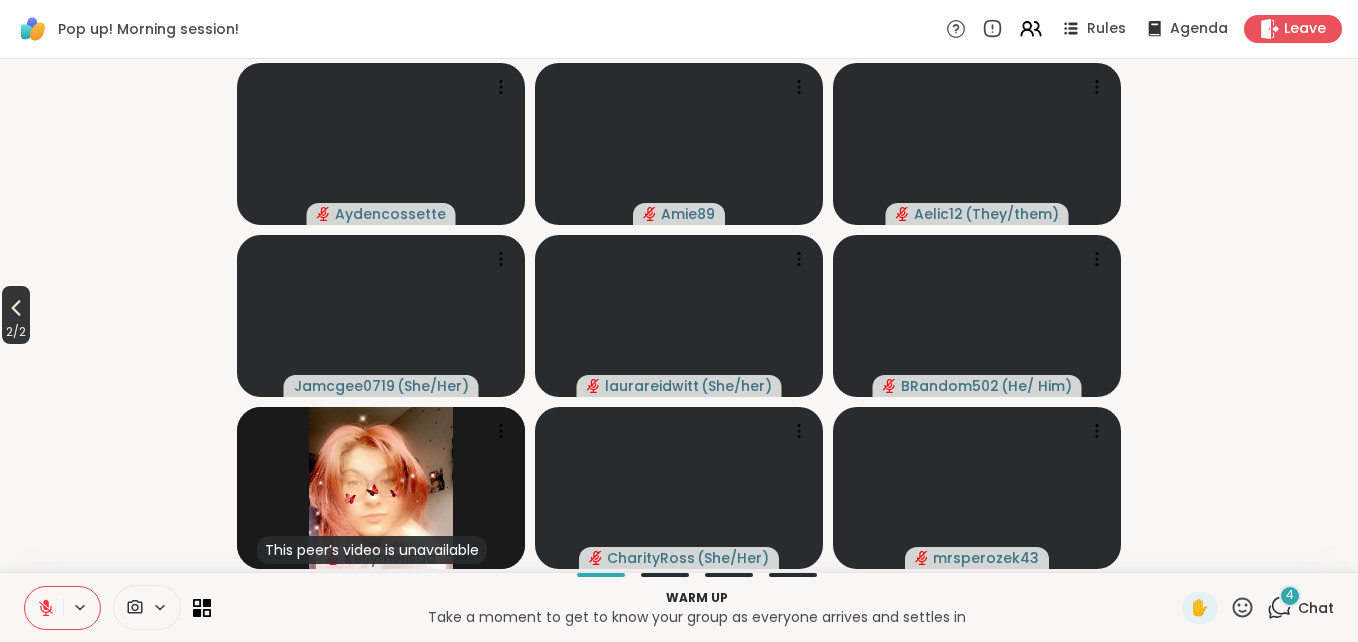 click 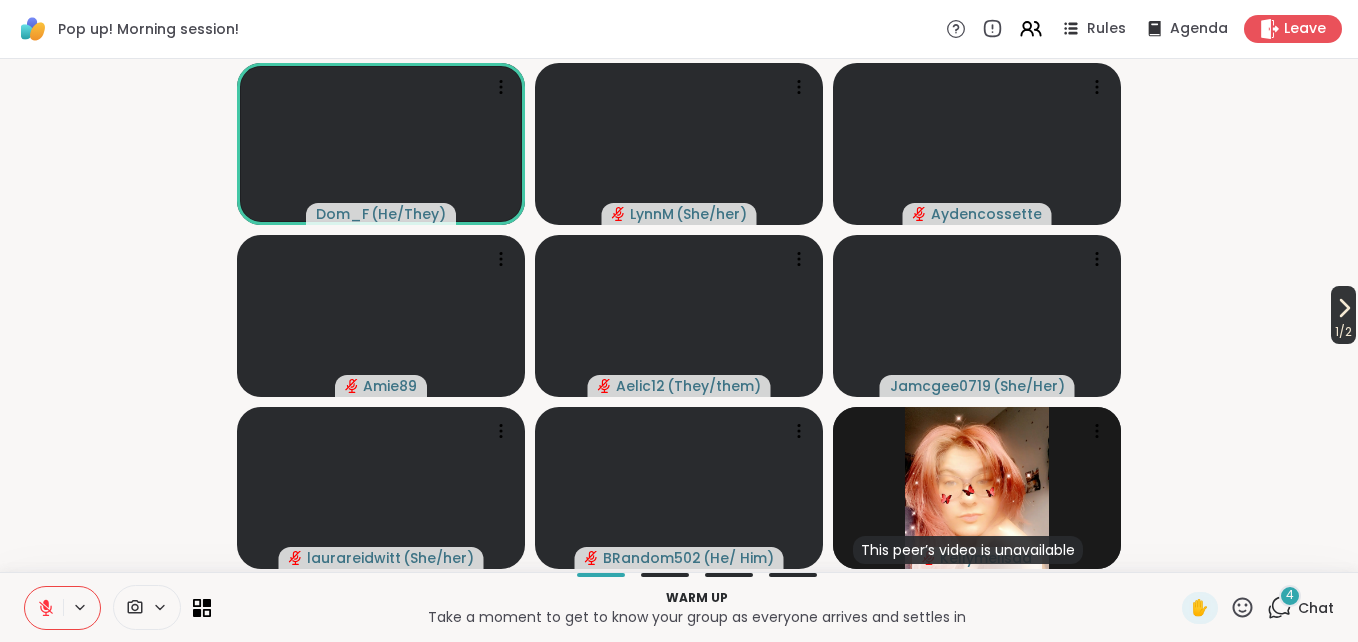 click 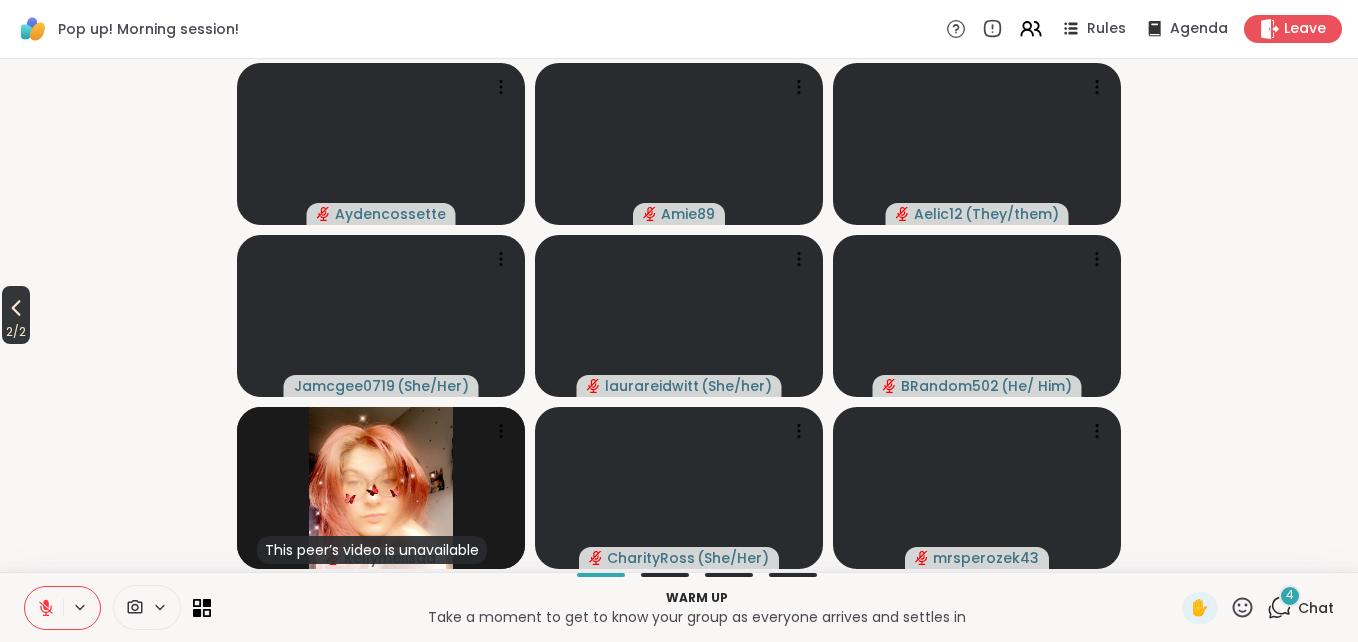 click 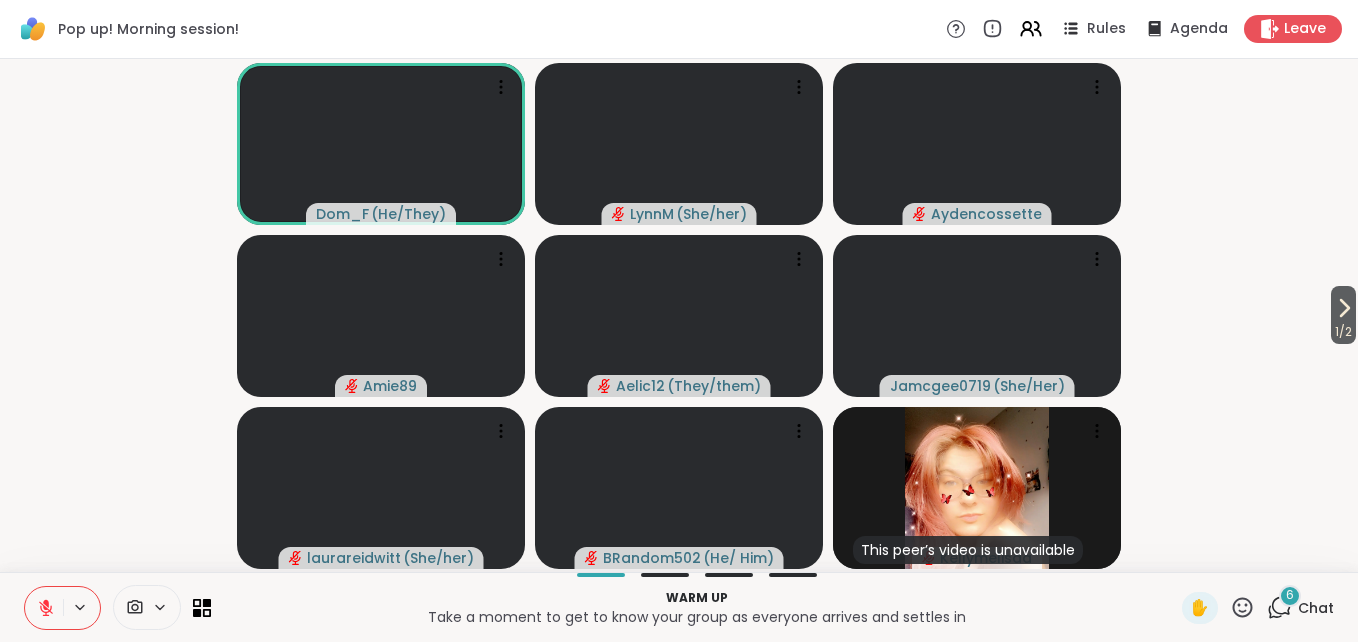 click 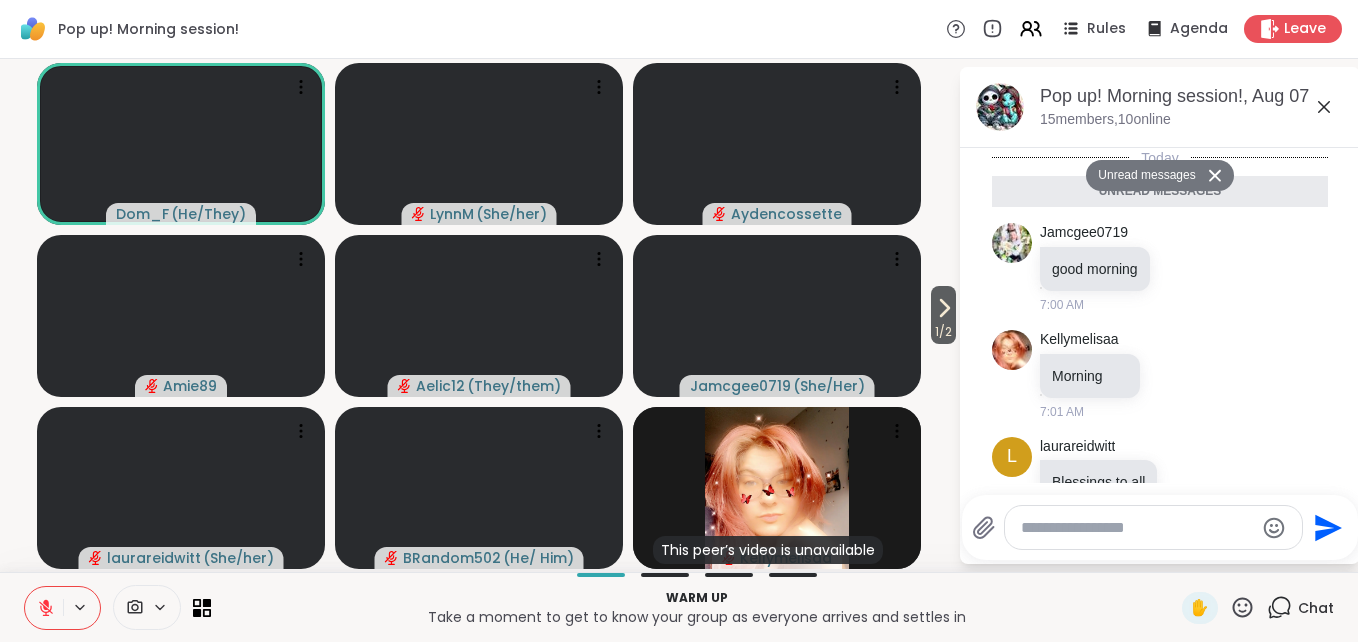 scroll, scrollTop: 432, scrollLeft: 0, axis: vertical 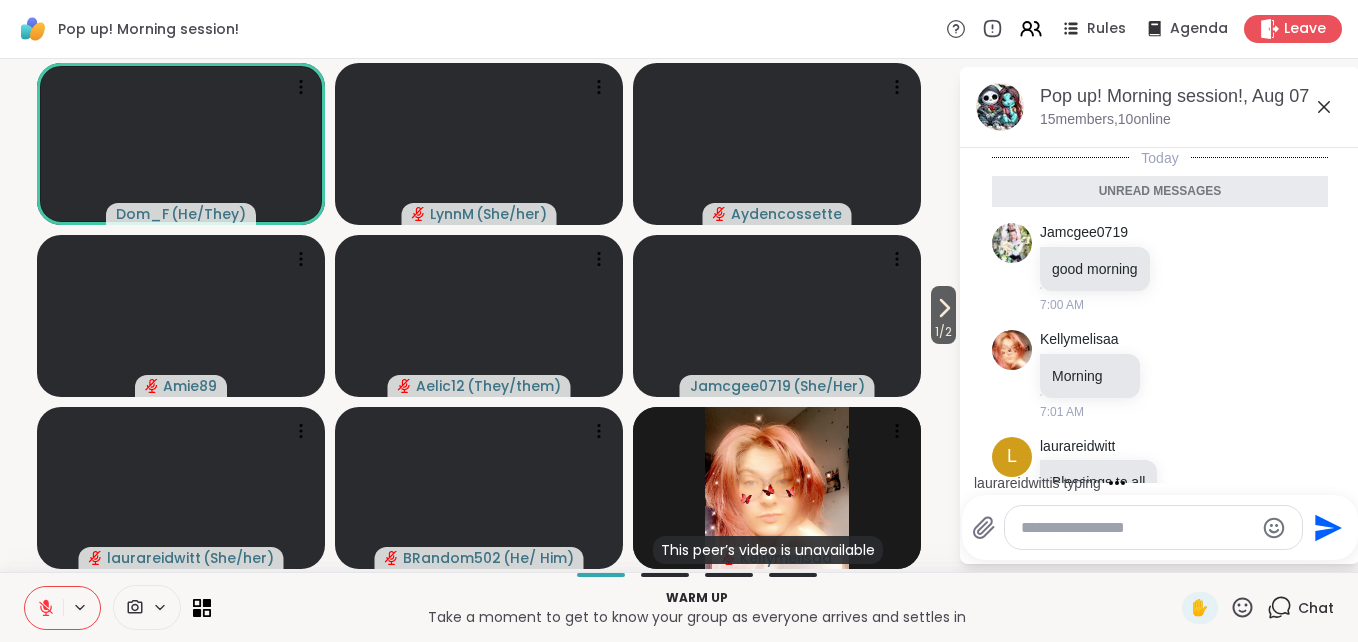 click 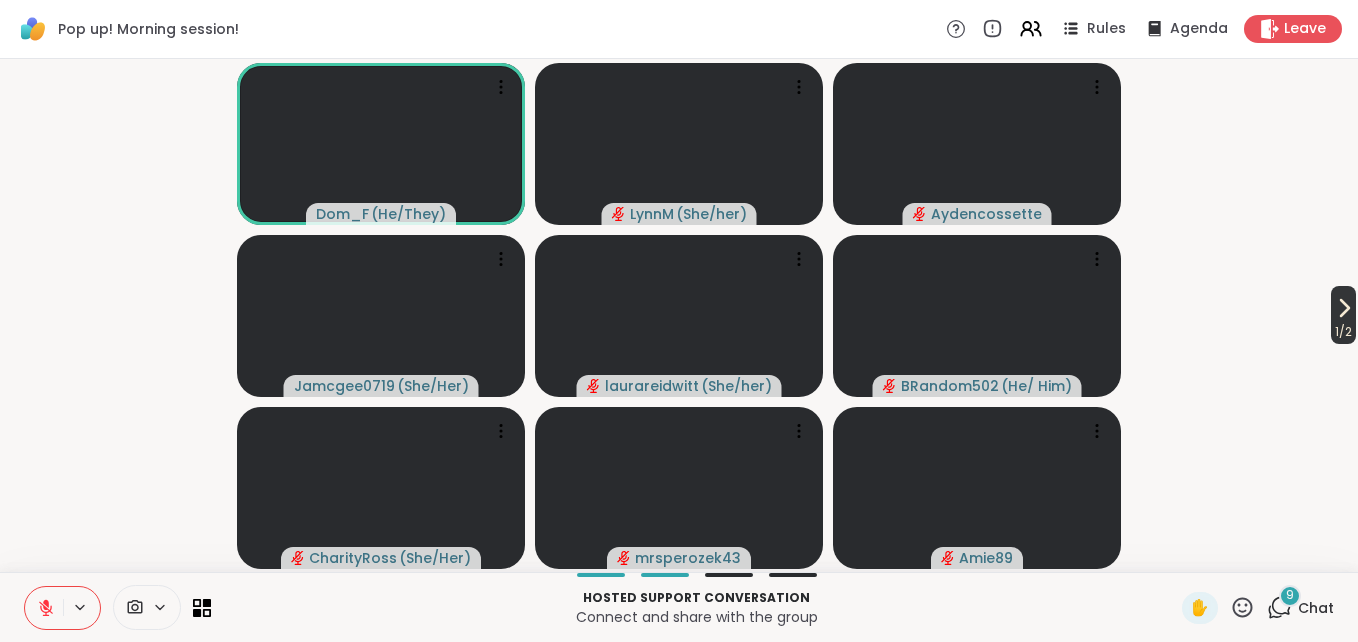click 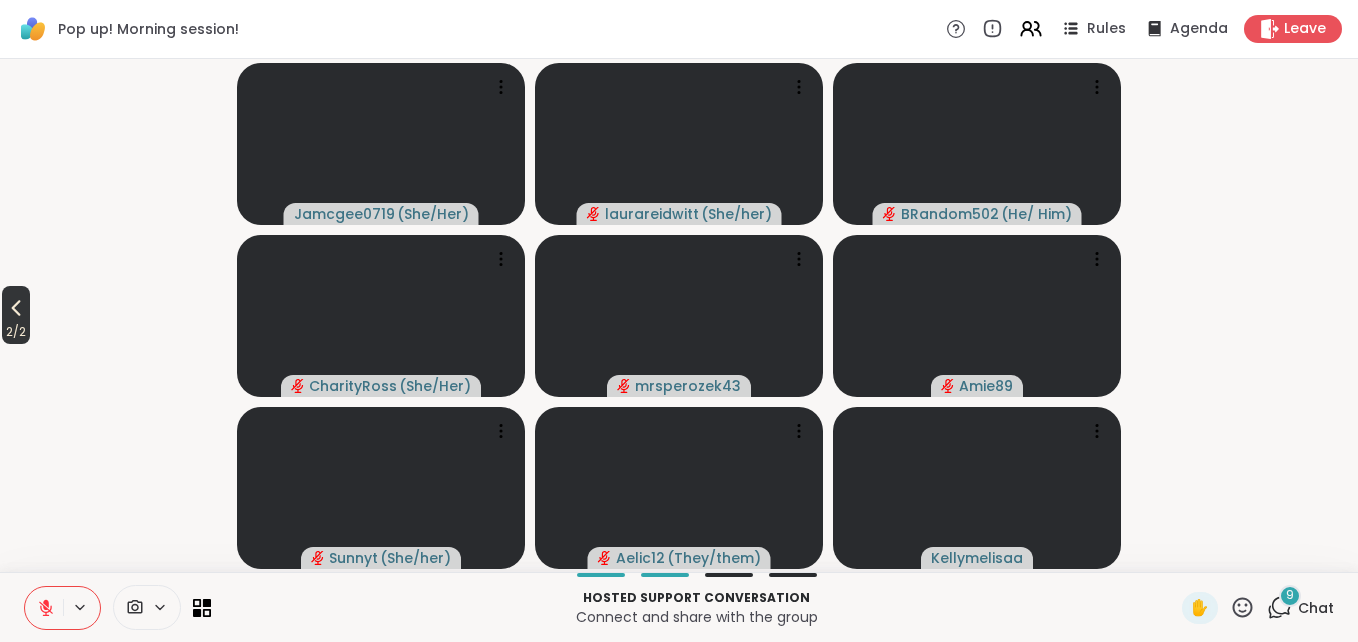 click 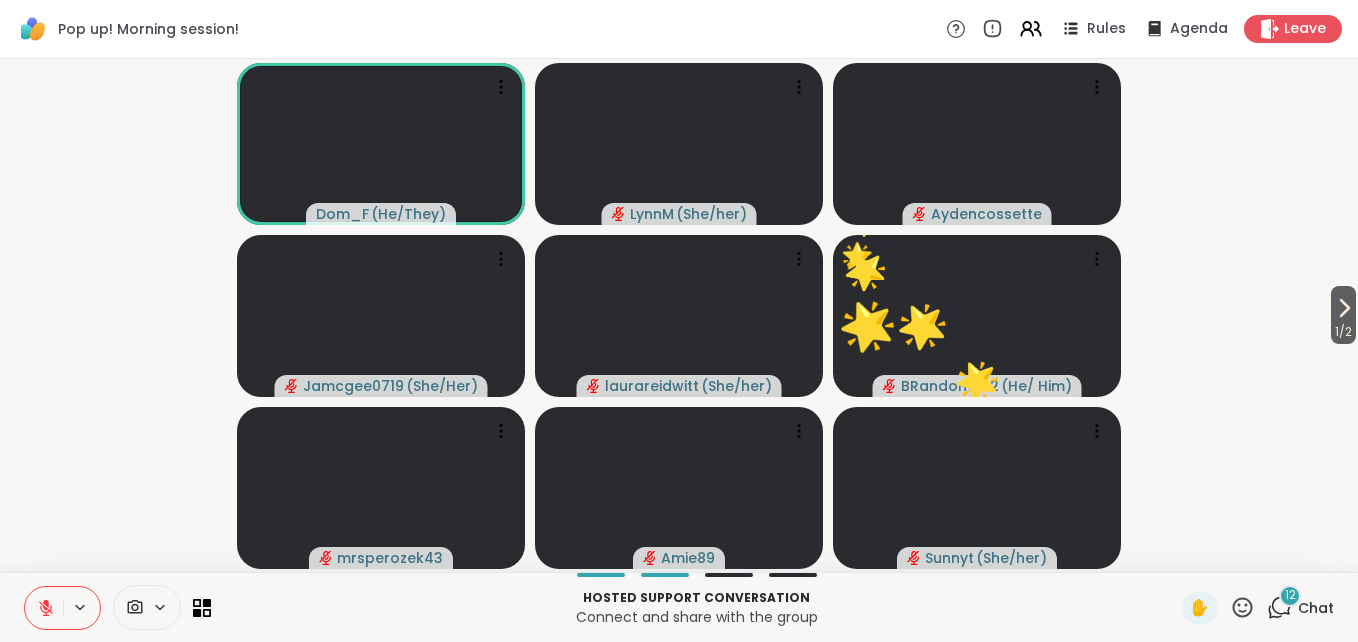 click 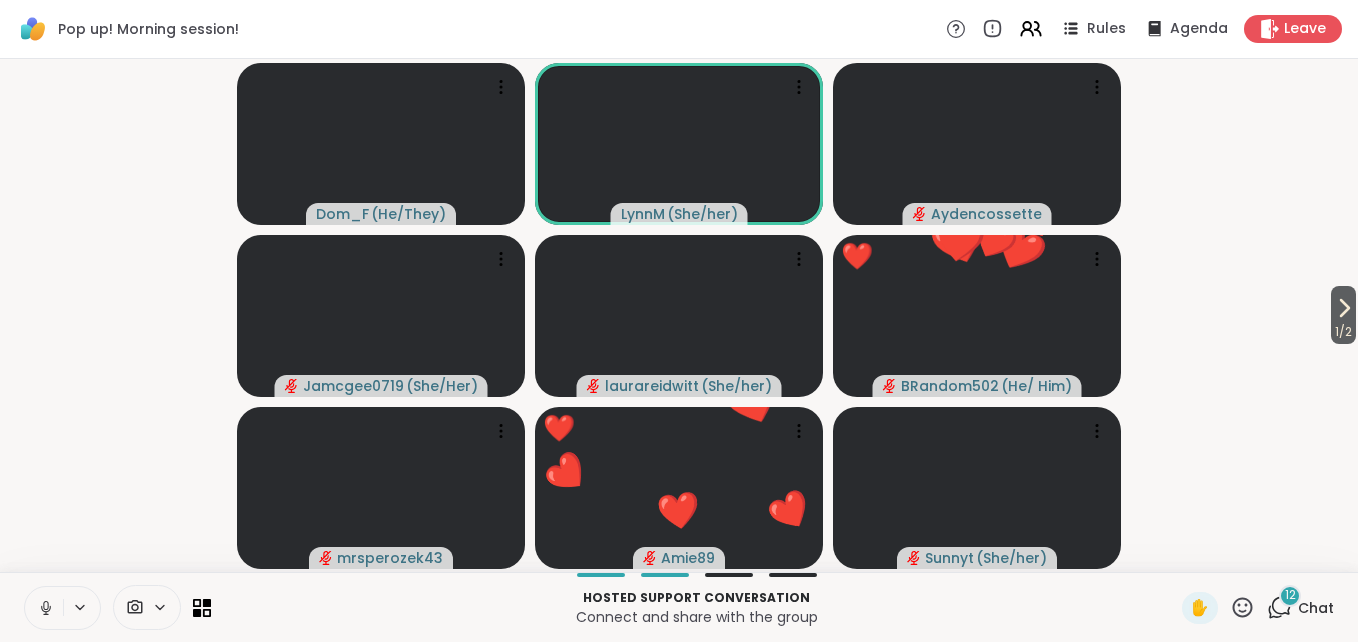 click 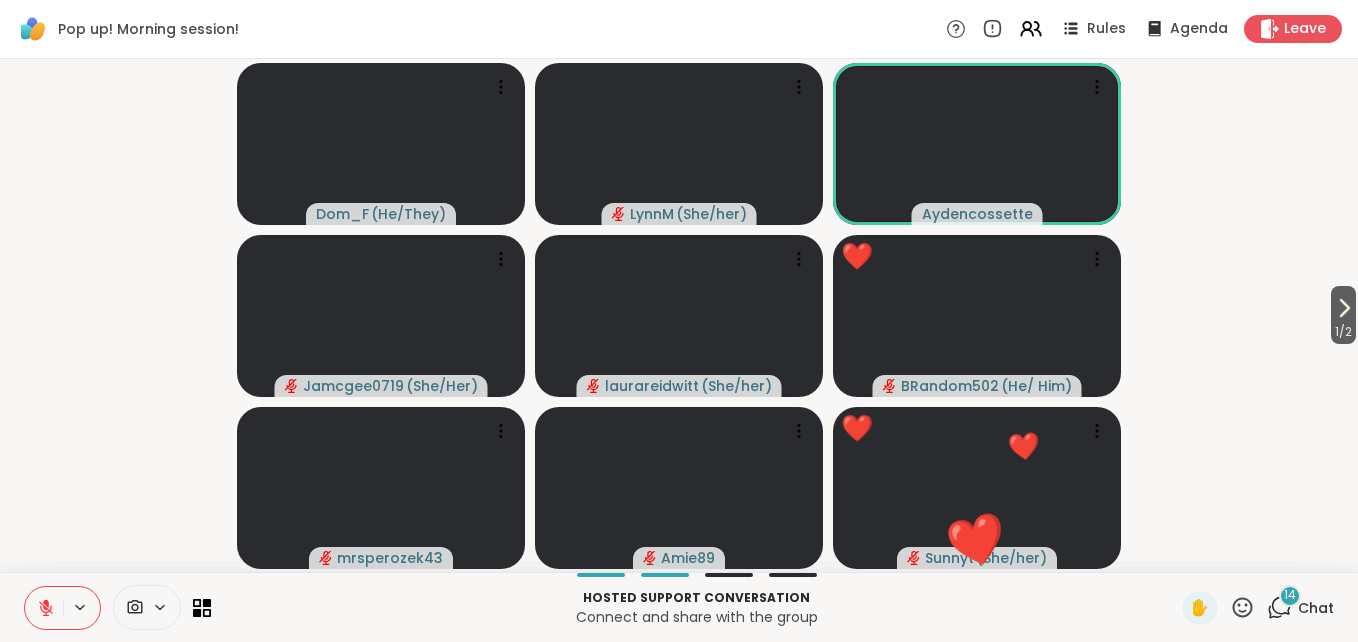 click on "14" at bounding box center [1290, 595] 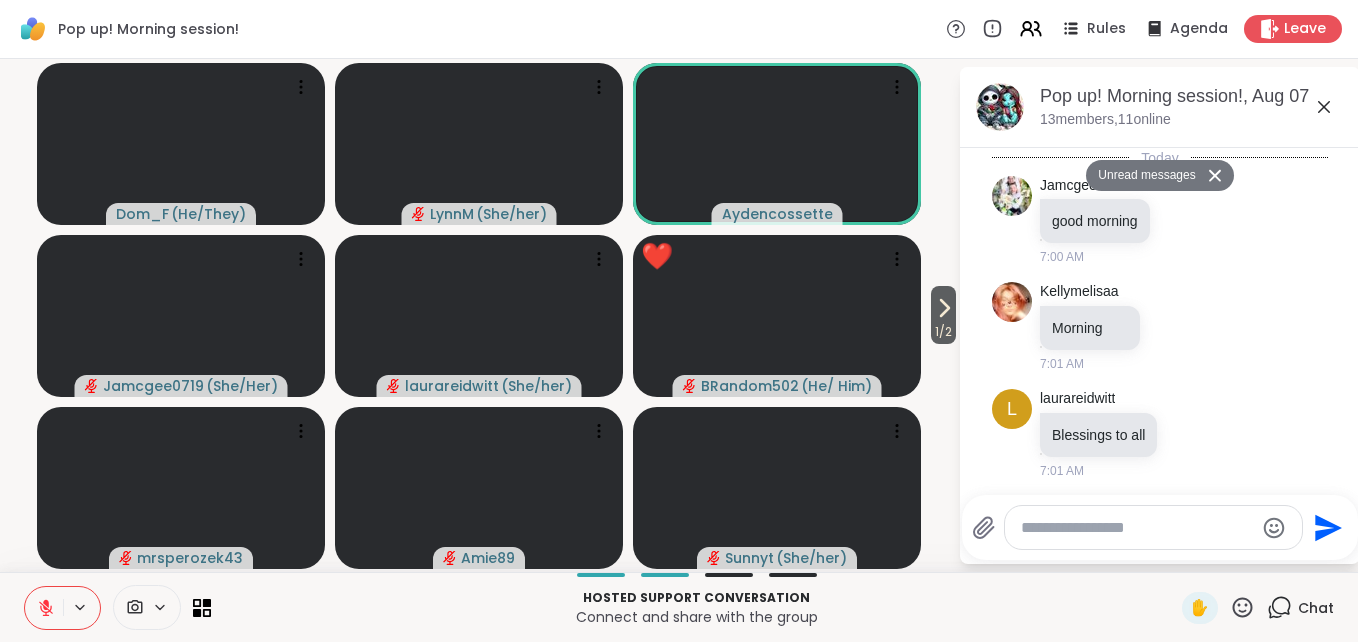 scroll, scrollTop: 2627, scrollLeft: 0, axis: vertical 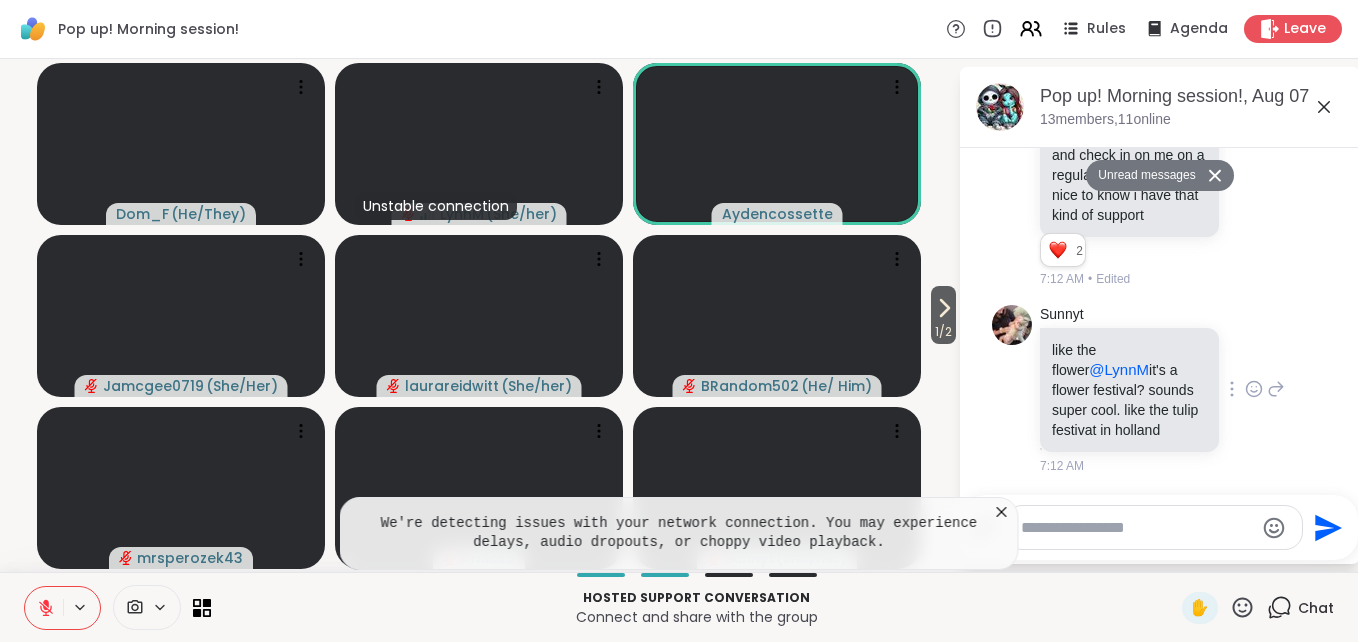 click 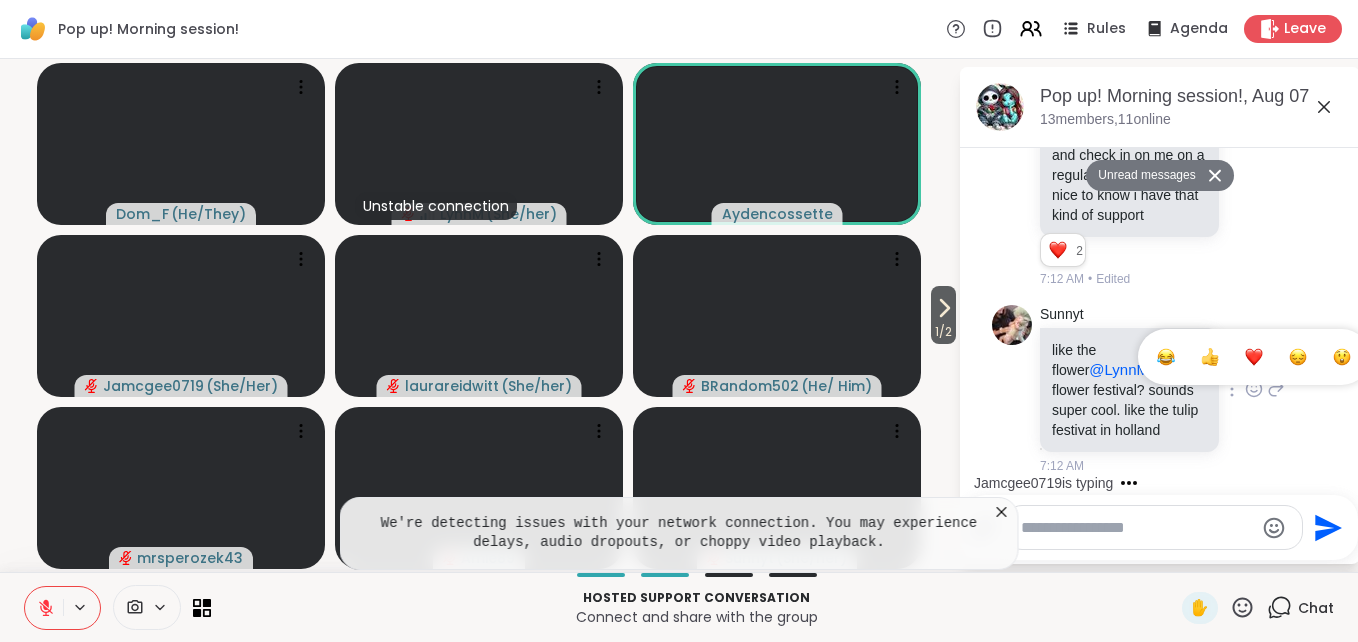 click at bounding box center [1254, 357] 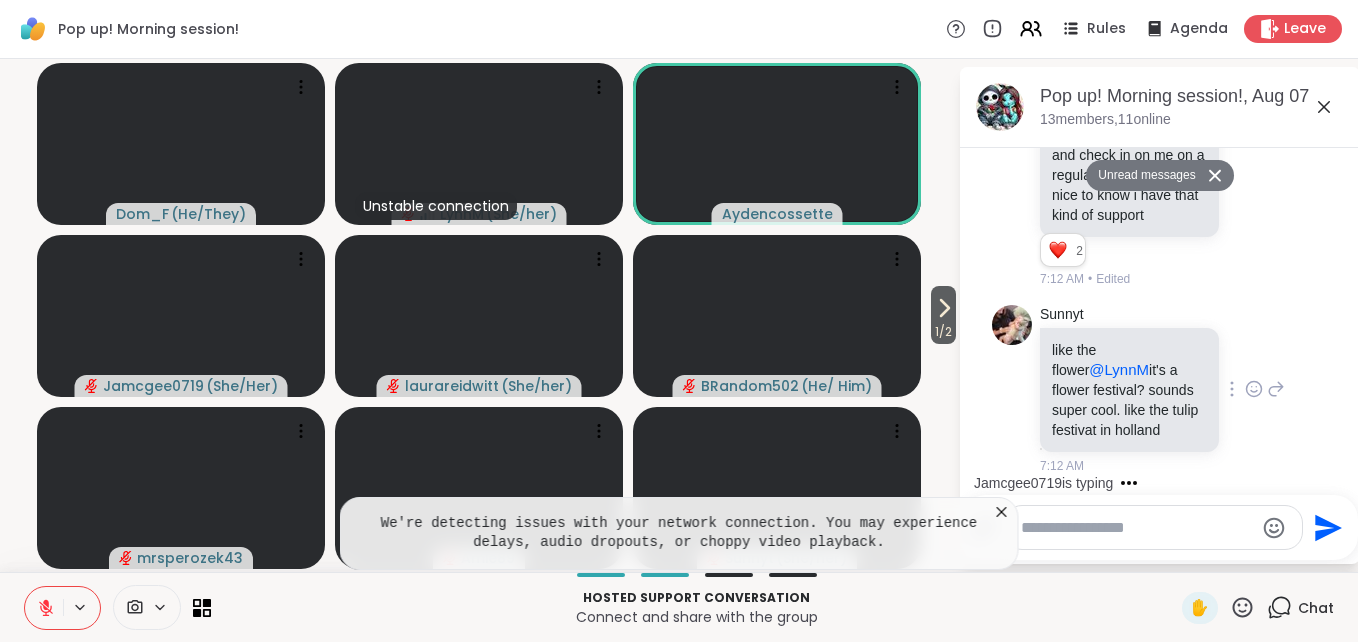 scroll, scrollTop: 2656, scrollLeft: 0, axis: vertical 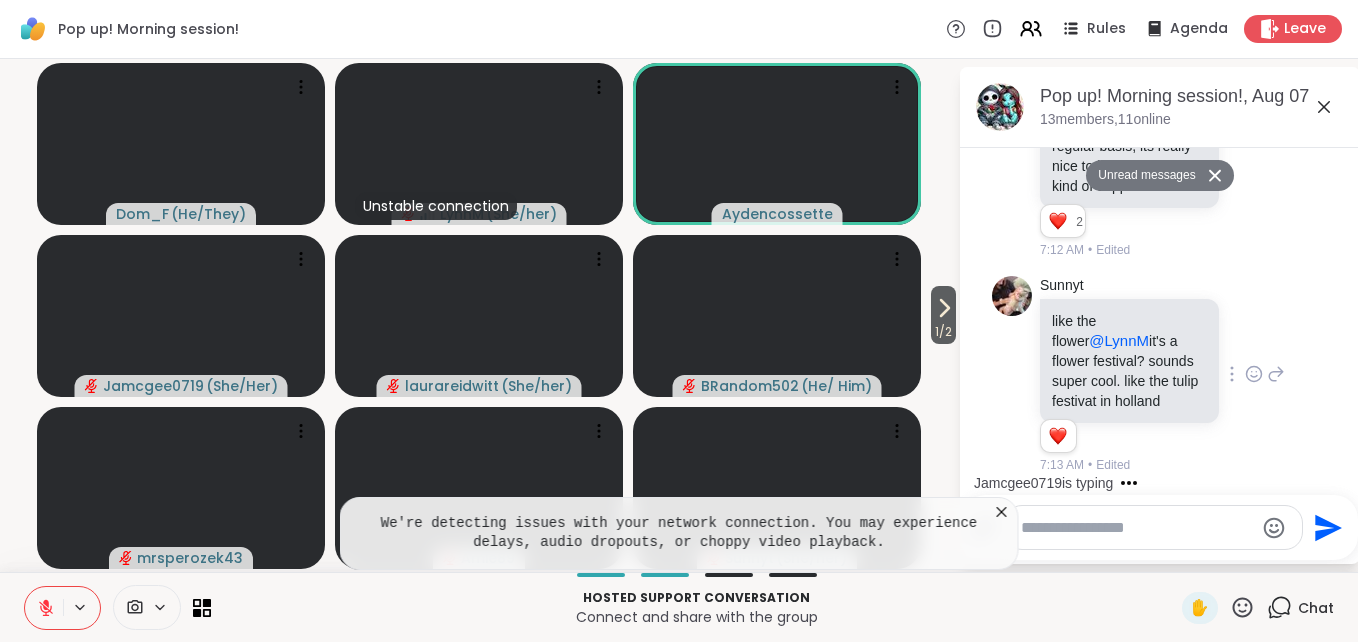 click 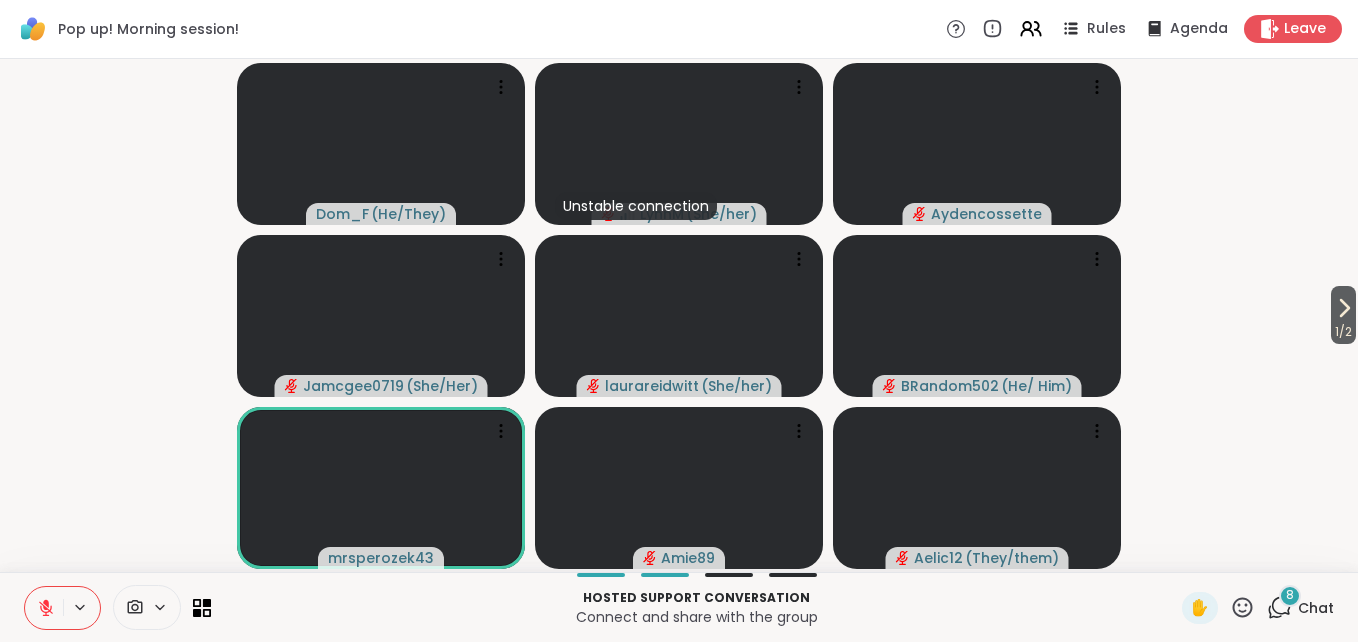 drag, startPoint x: 1267, startPoint y: 608, endPoint x: 1277, endPoint y: 604, distance: 10.770329 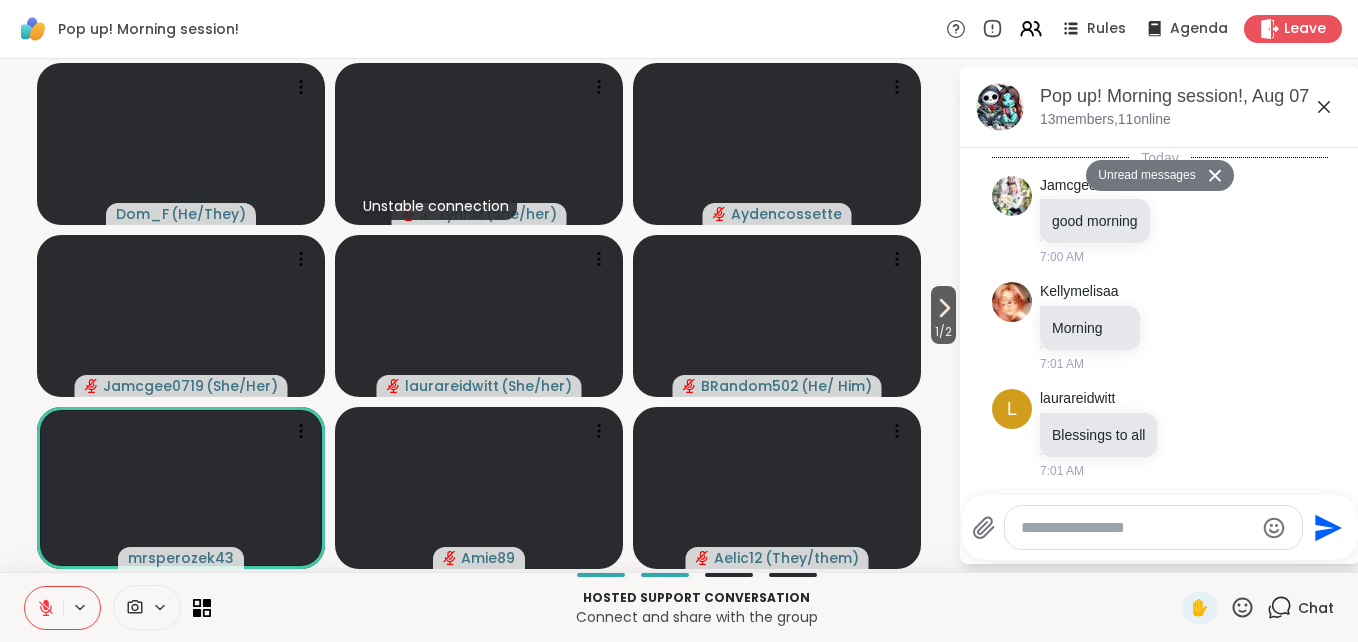 scroll, scrollTop: 3926, scrollLeft: 0, axis: vertical 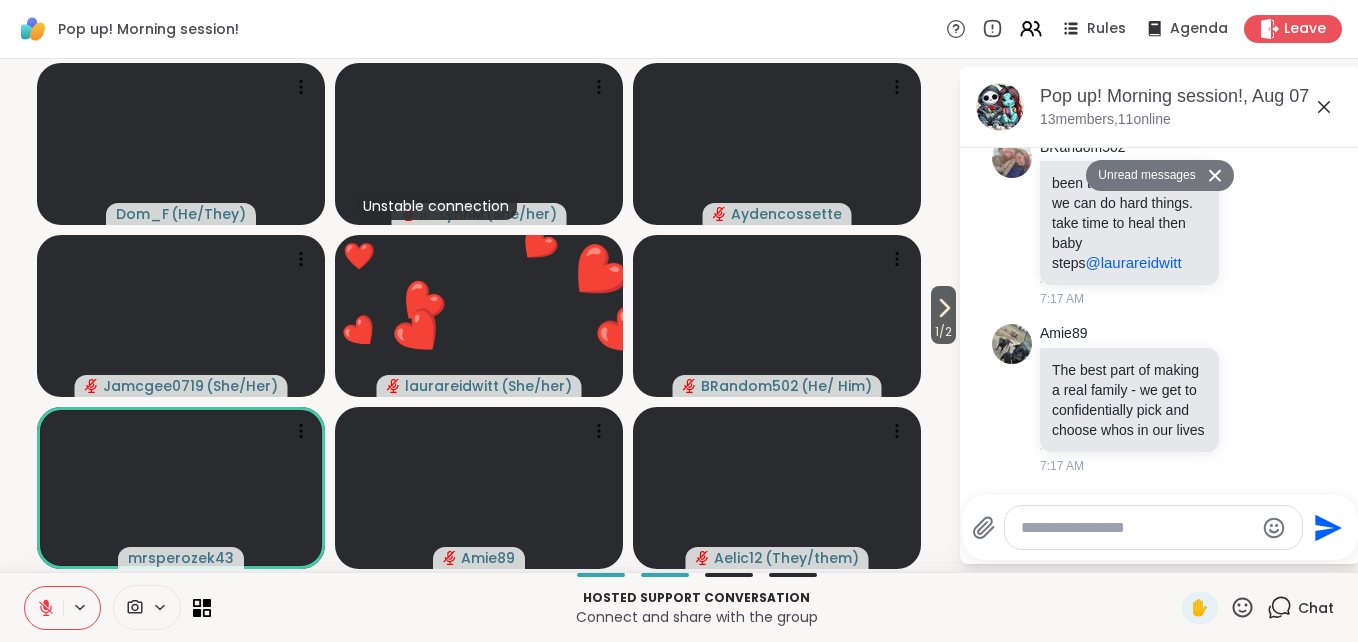 click 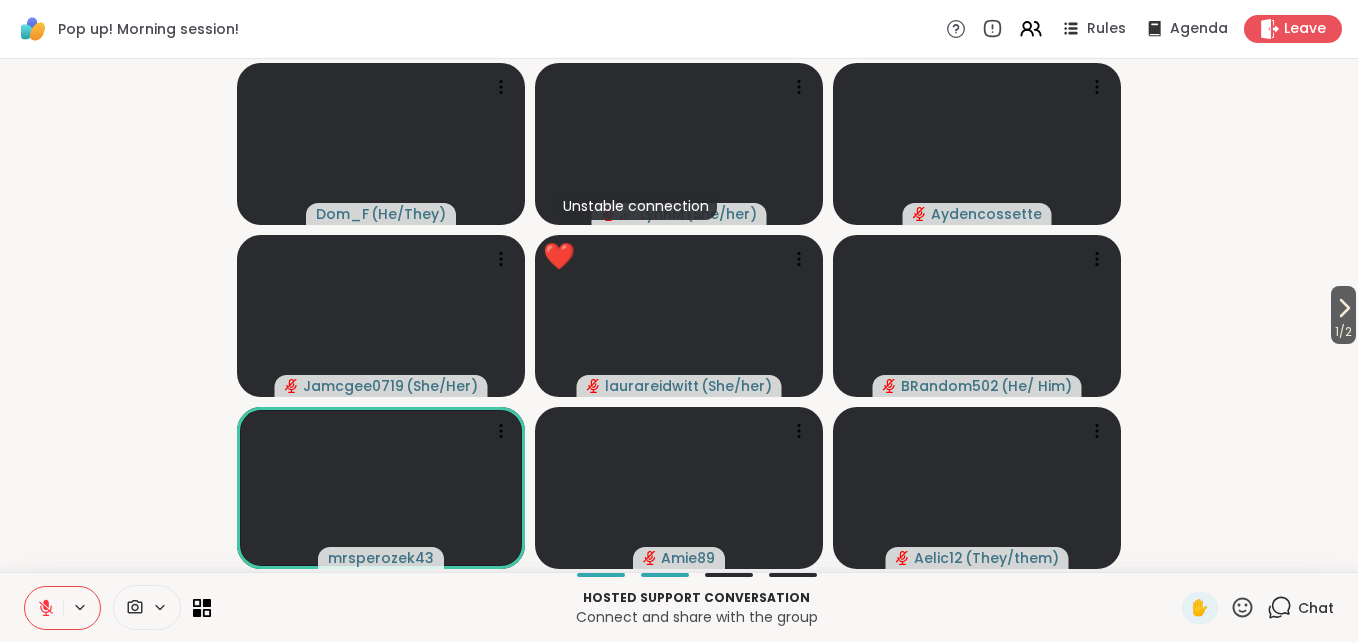 click on "Chat" at bounding box center (1316, 608) 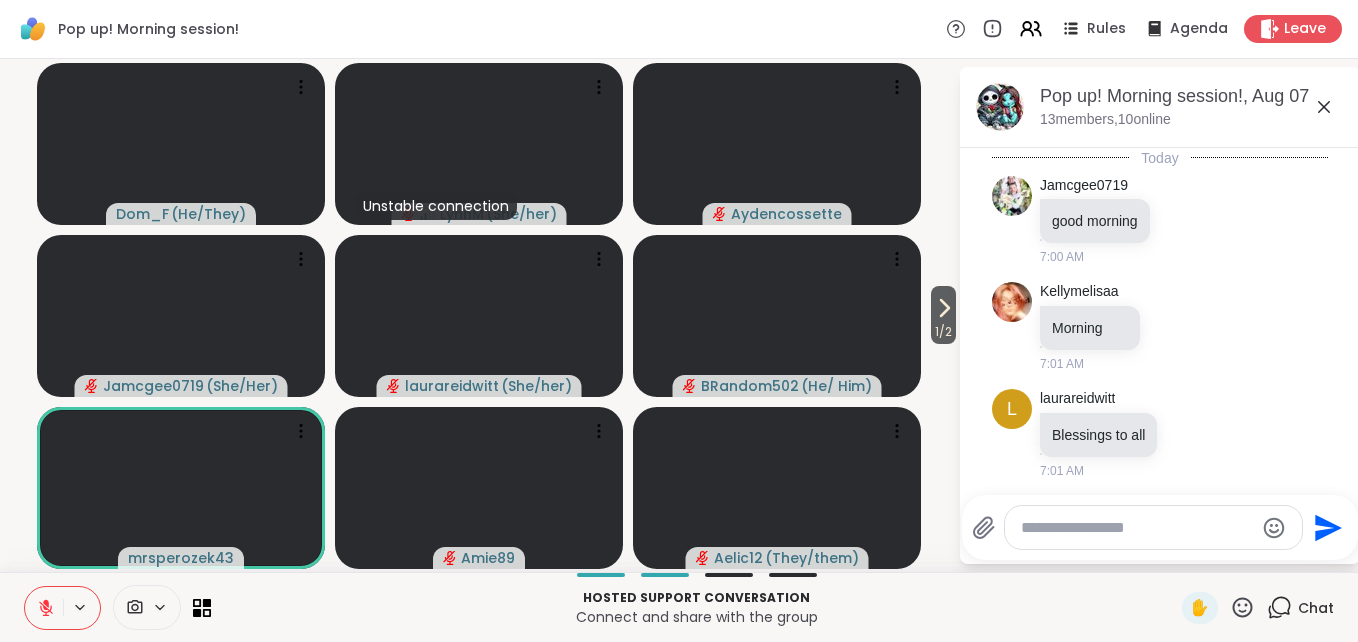 scroll, scrollTop: 3858, scrollLeft: 0, axis: vertical 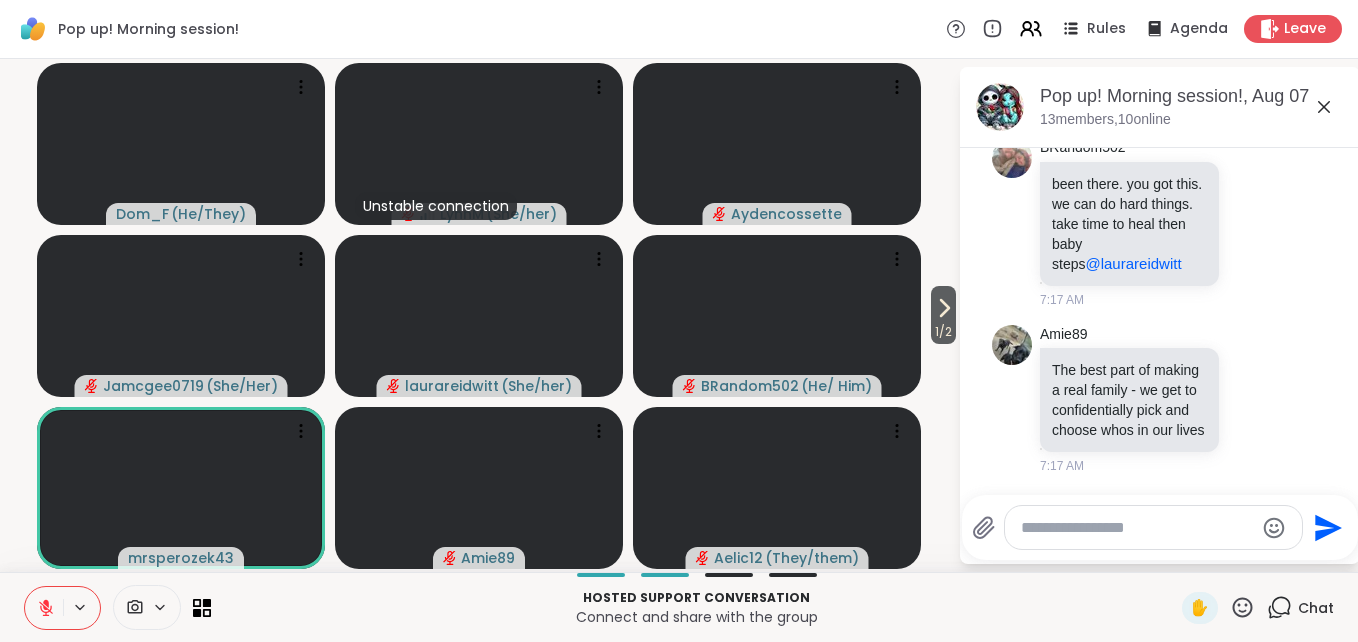 click at bounding box center (1137, 528) 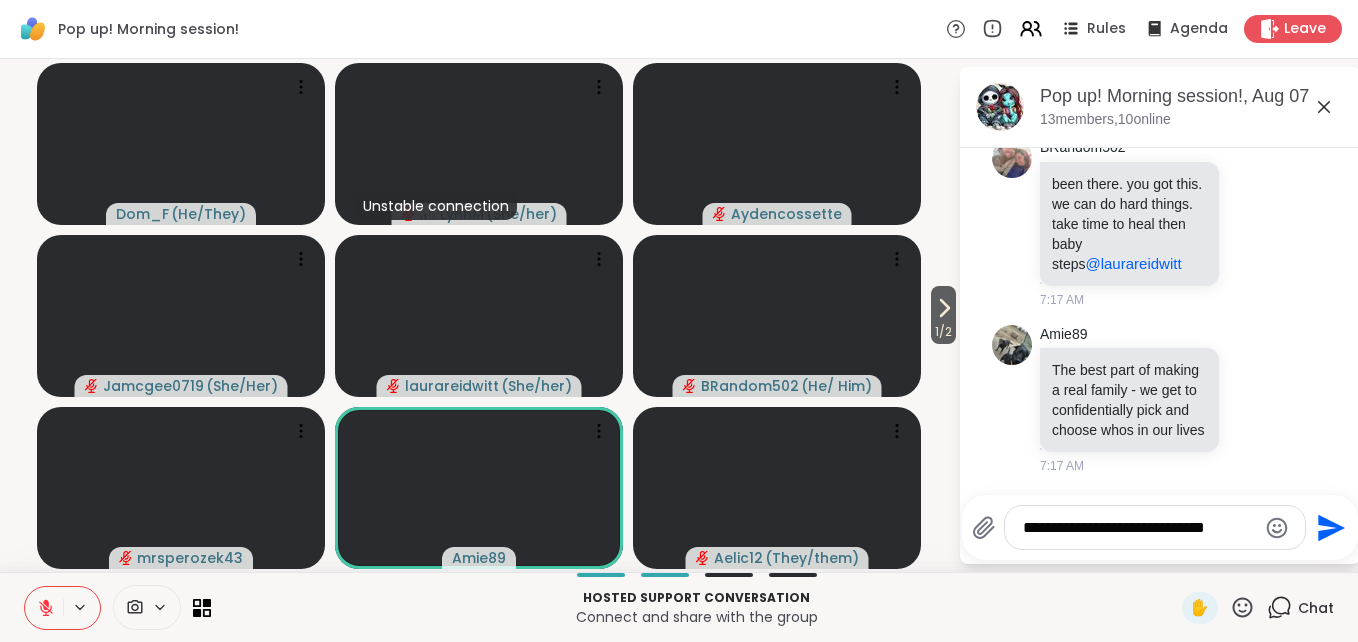 click 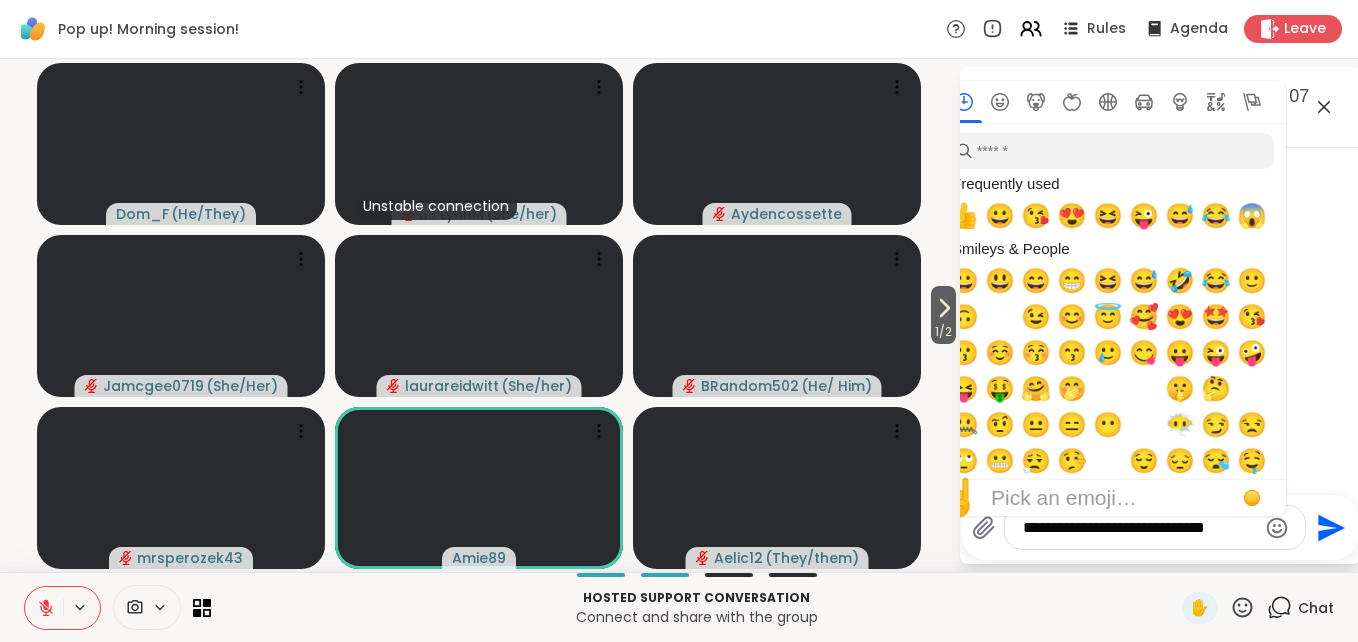 click 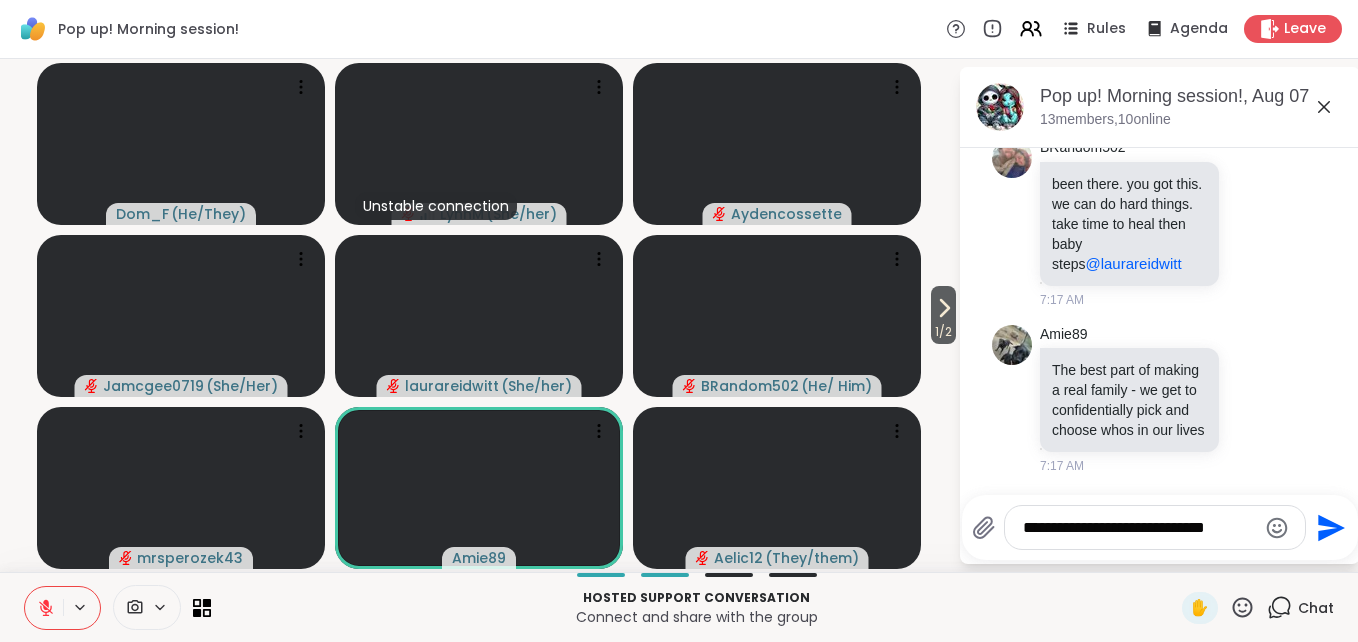 click 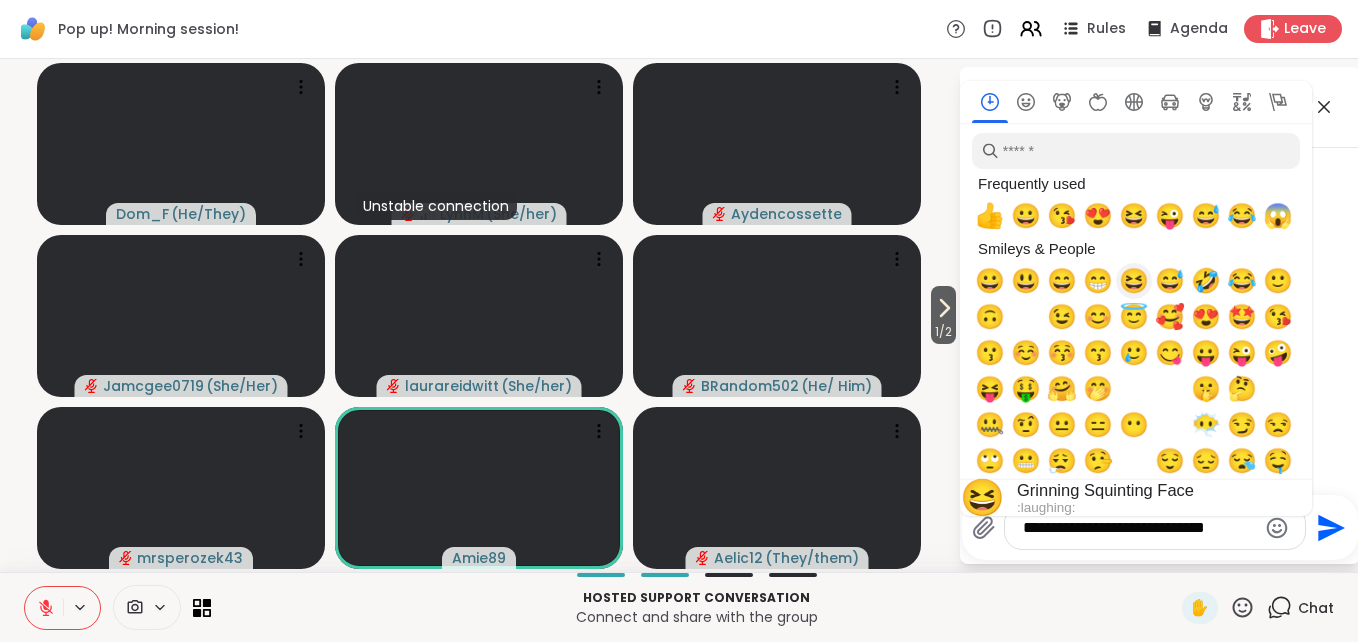 click on "😆" at bounding box center [1134, 281] 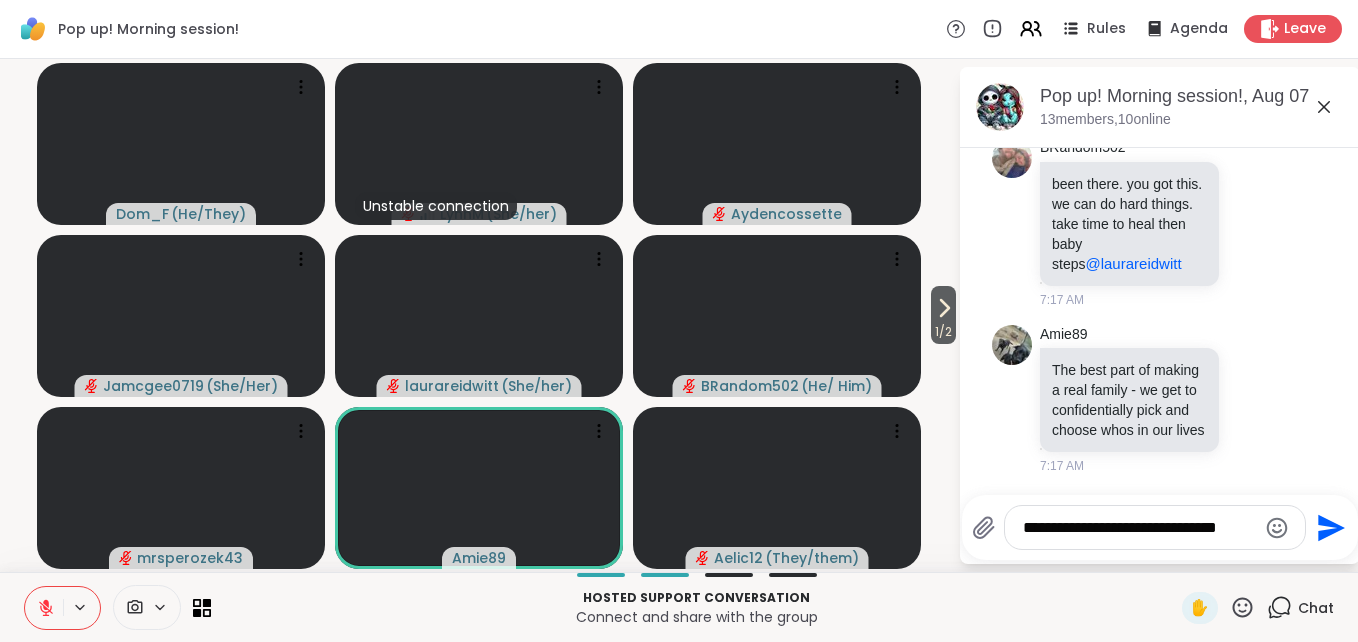 click 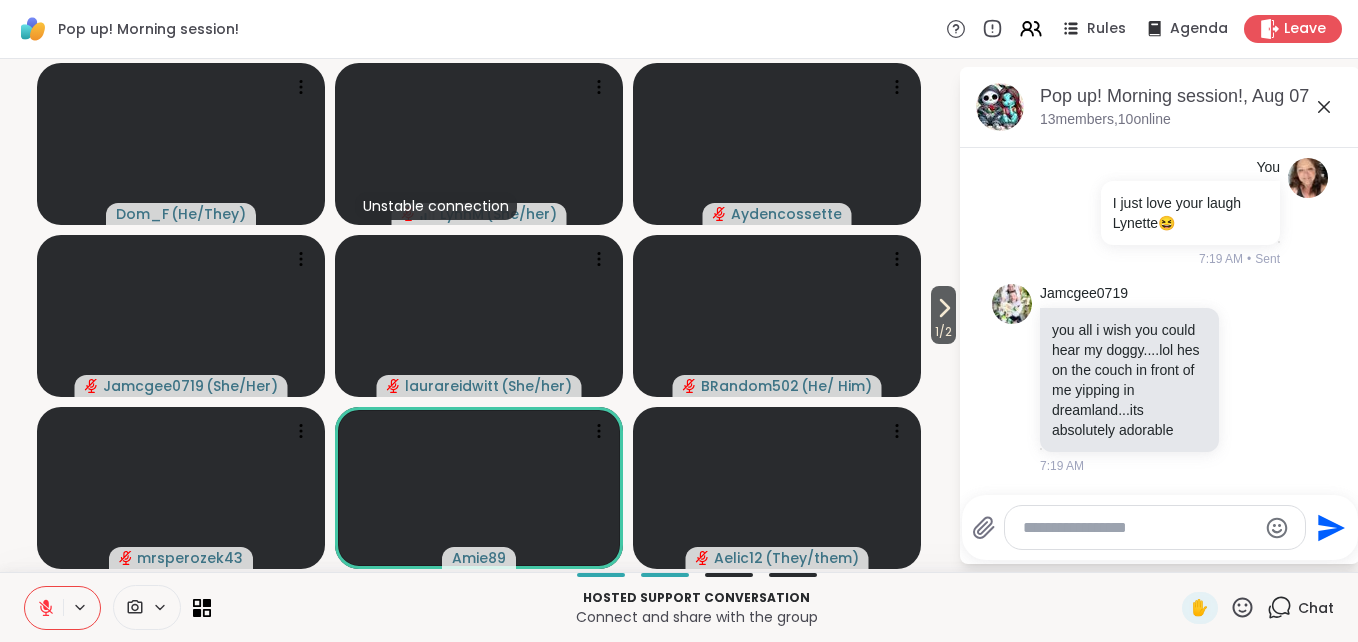 scroll, scrollTop: 4326, scrollLeft: 0, axis: vertical 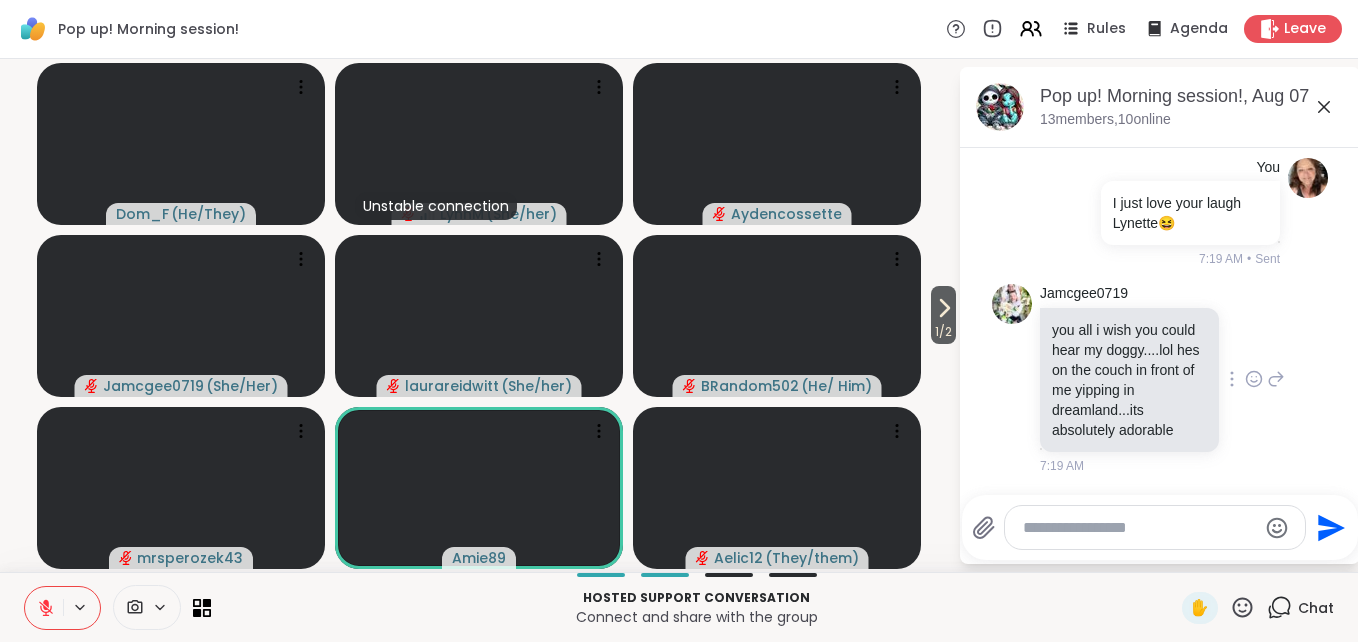 click 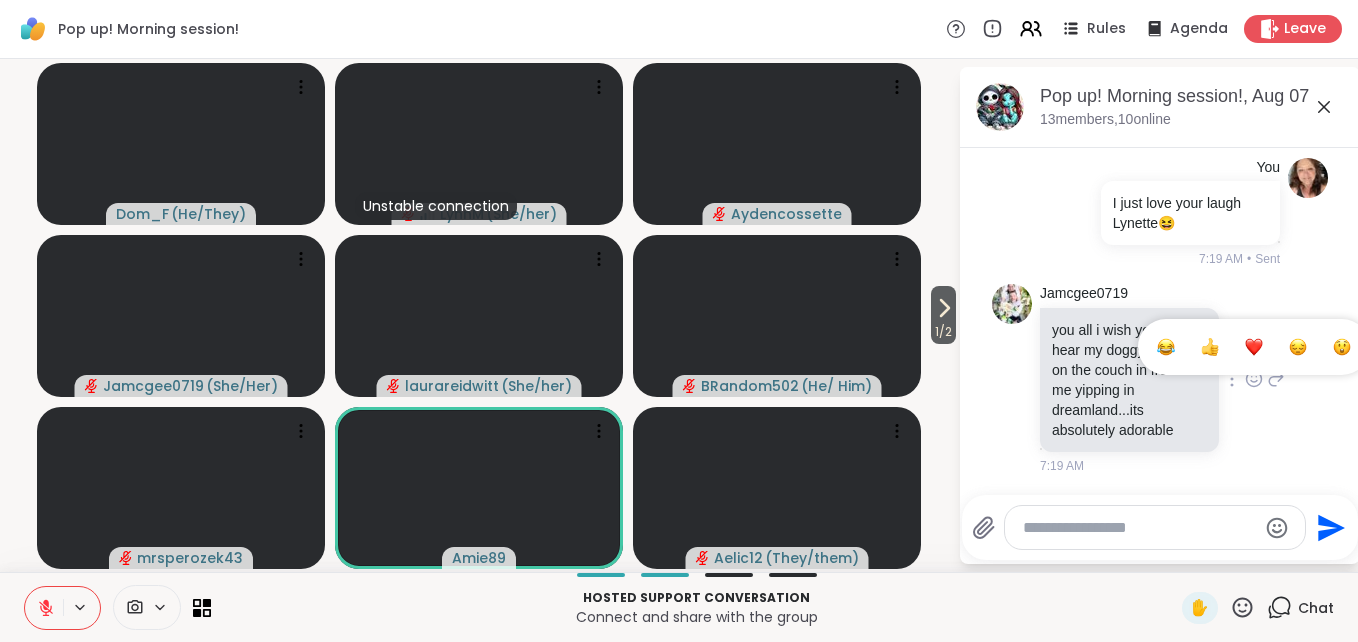 click at bounding box center [1254, 347] 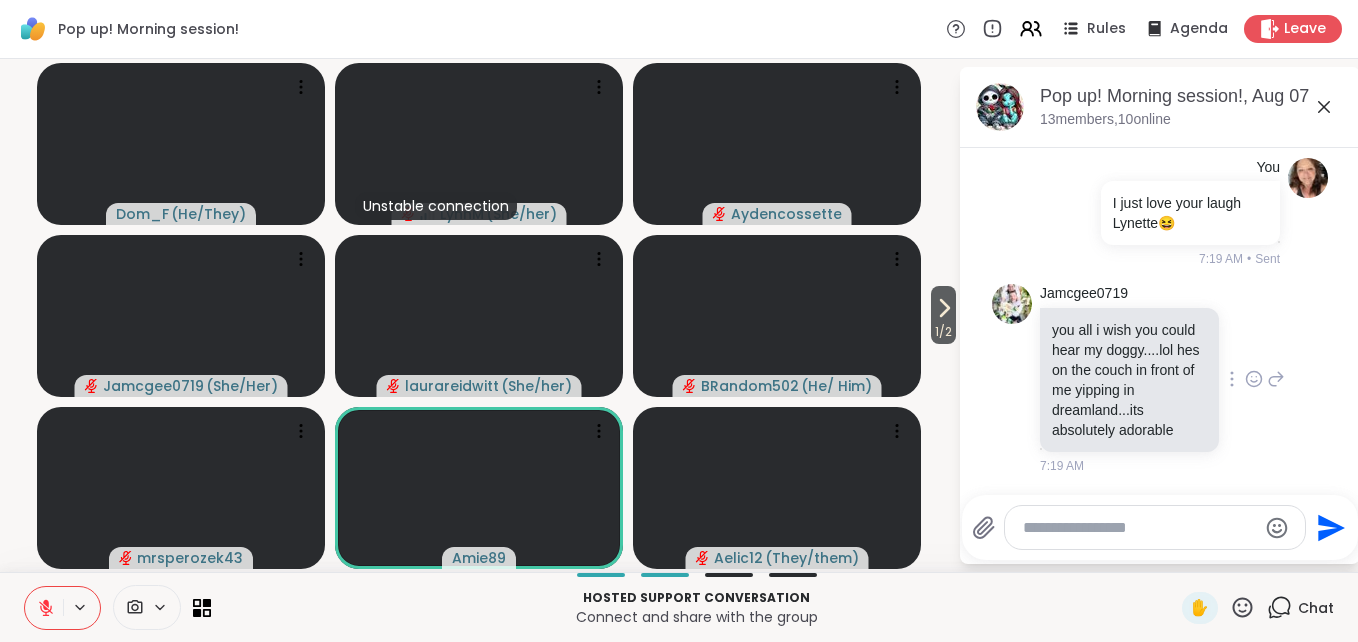 scroll, scrollTop: 4355, scrollLeft: 0, axis: vertical 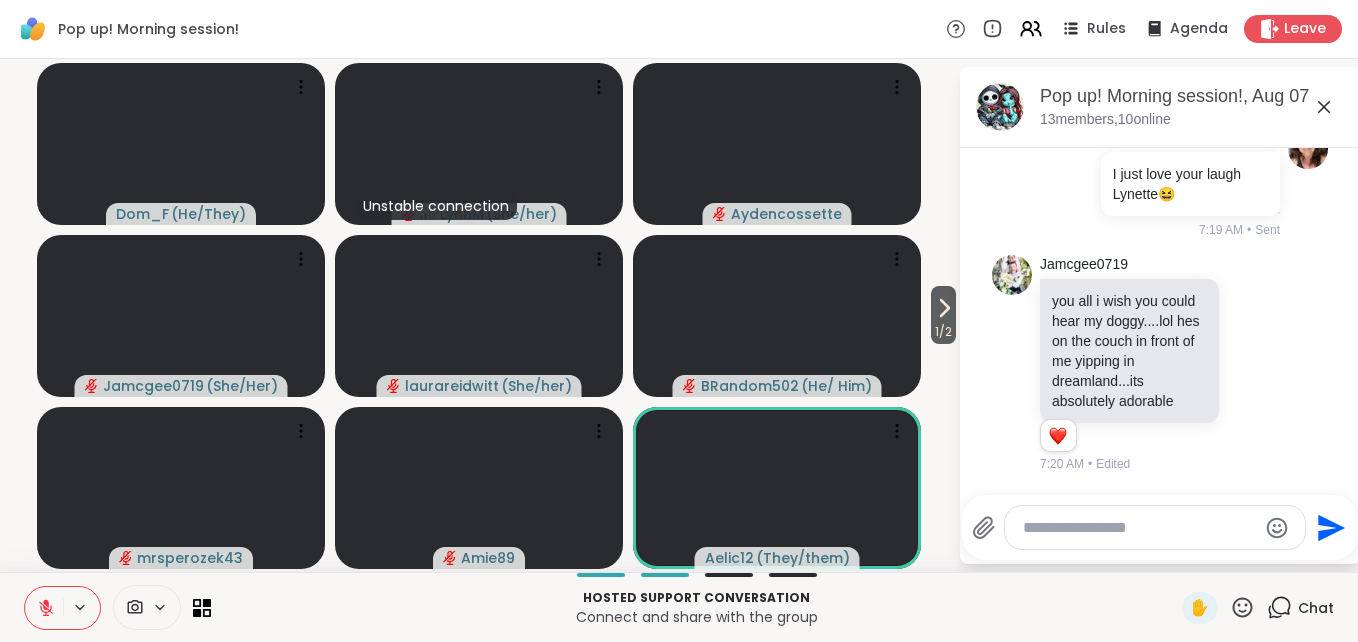 click 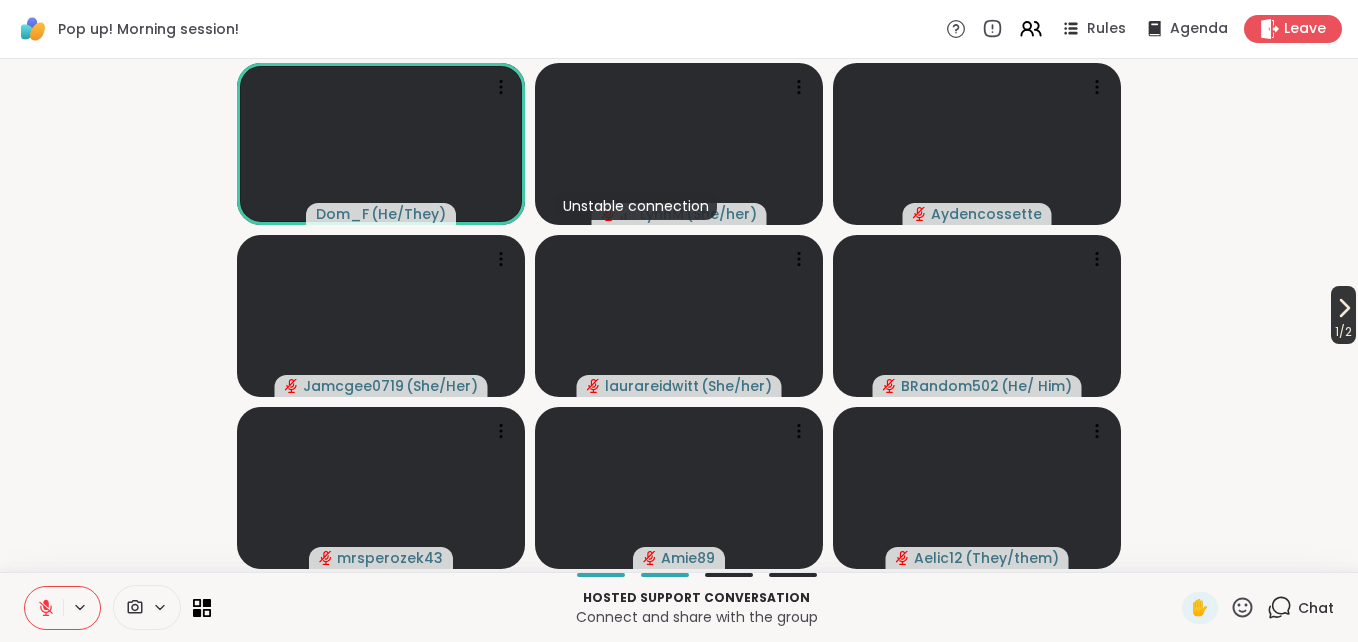 click 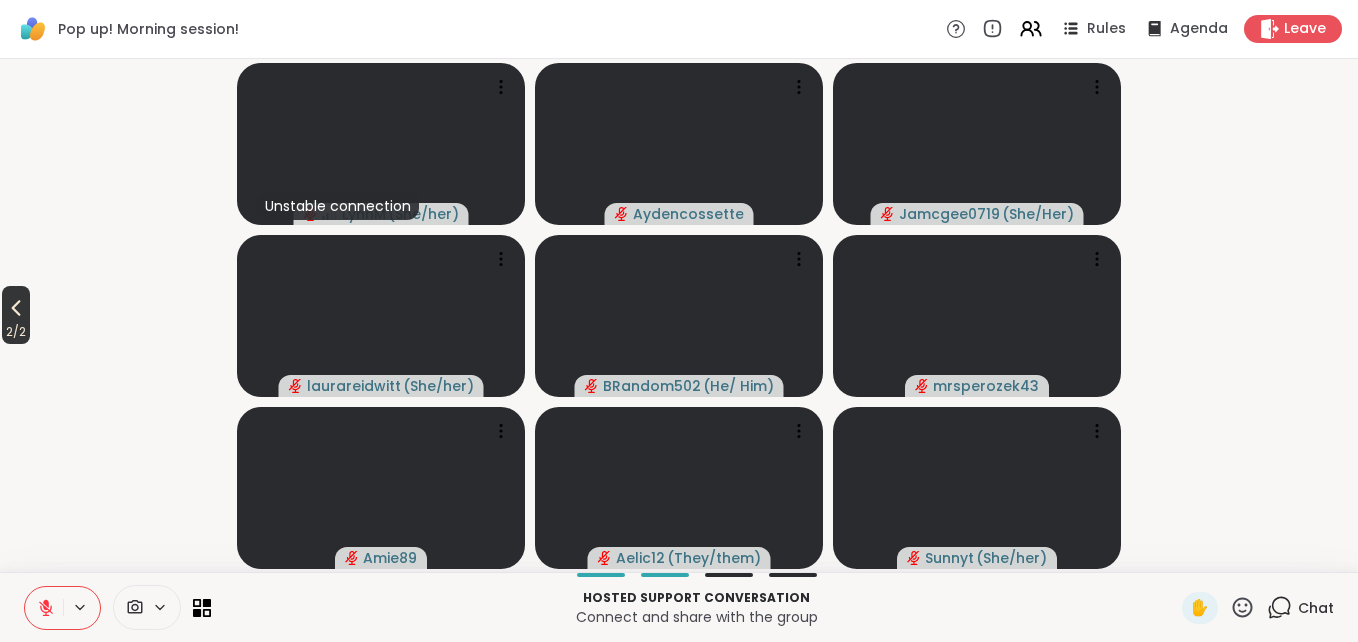 click 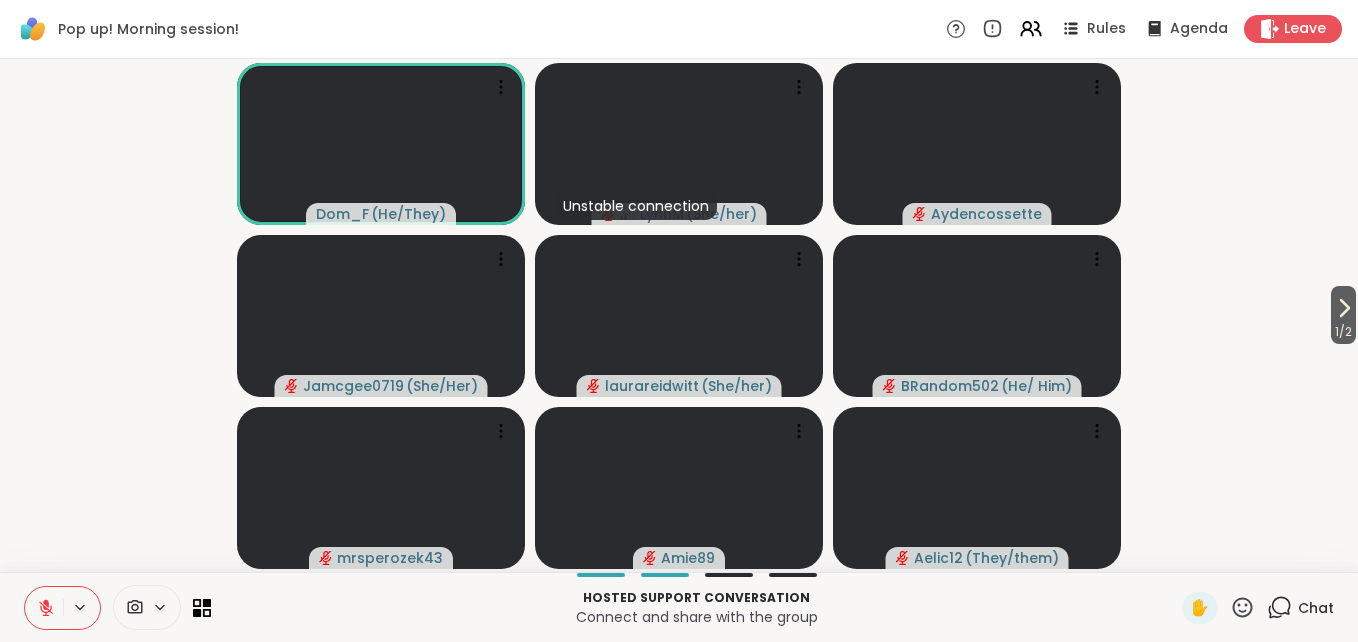 click 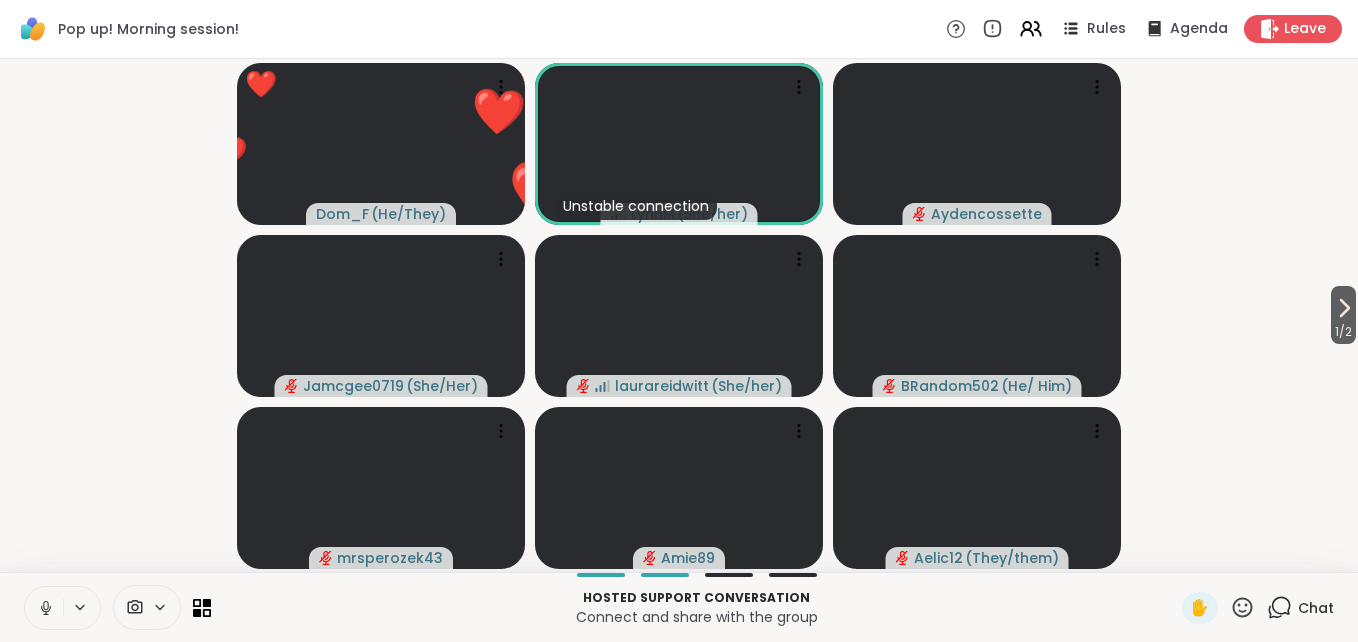 click 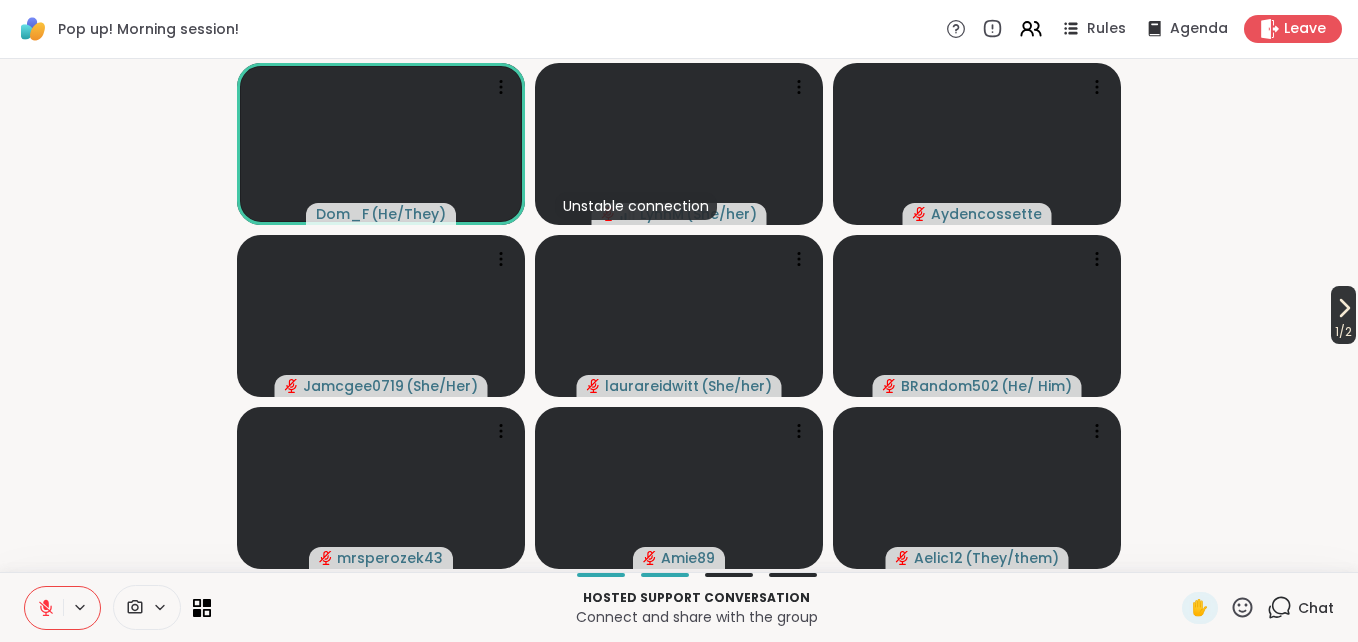 click 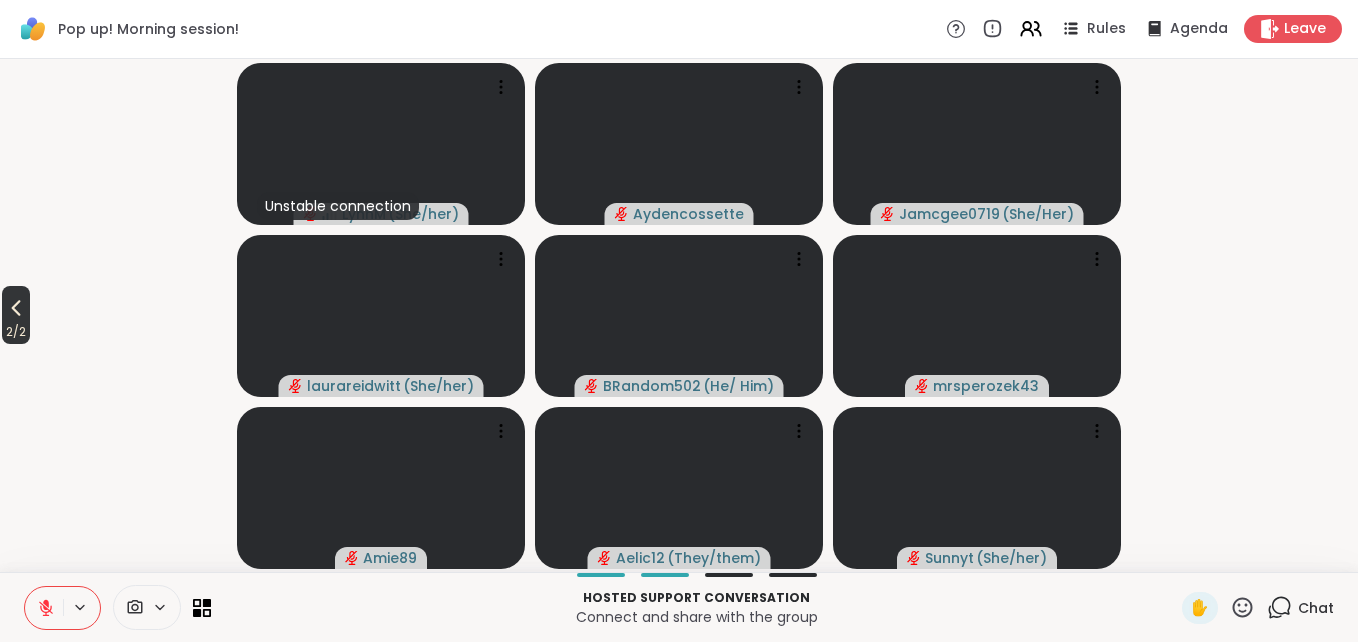click 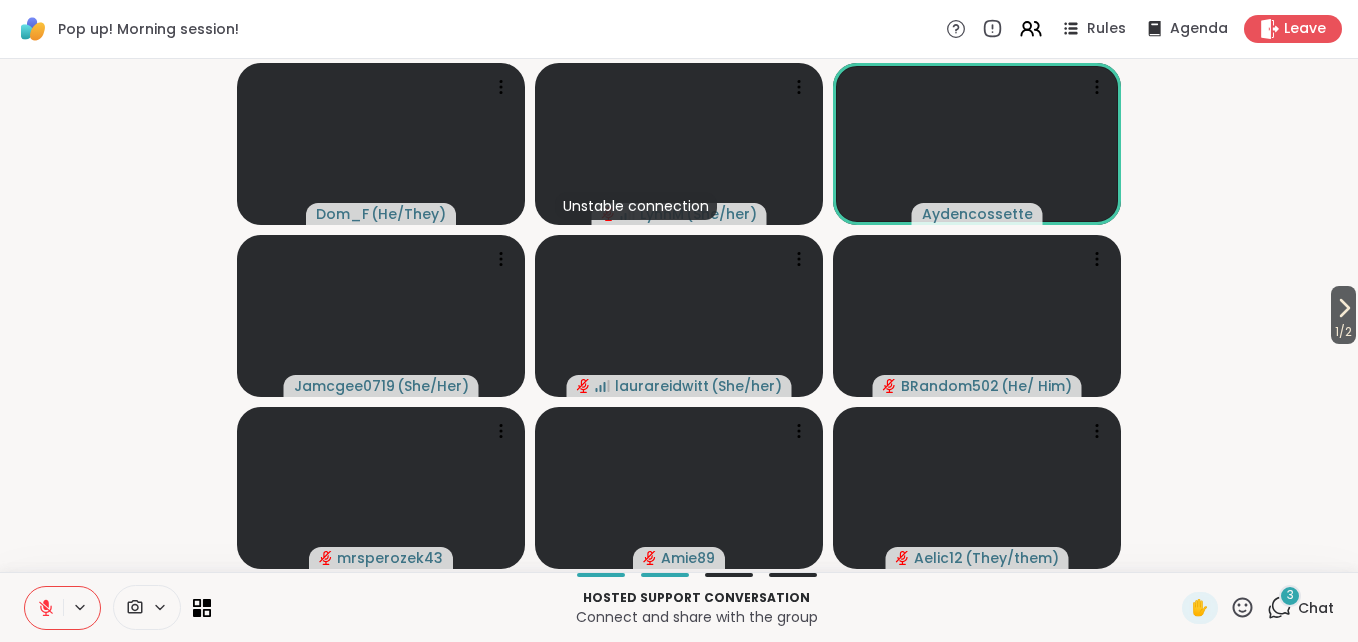 click on "3" at bounding box center (1290, 596) 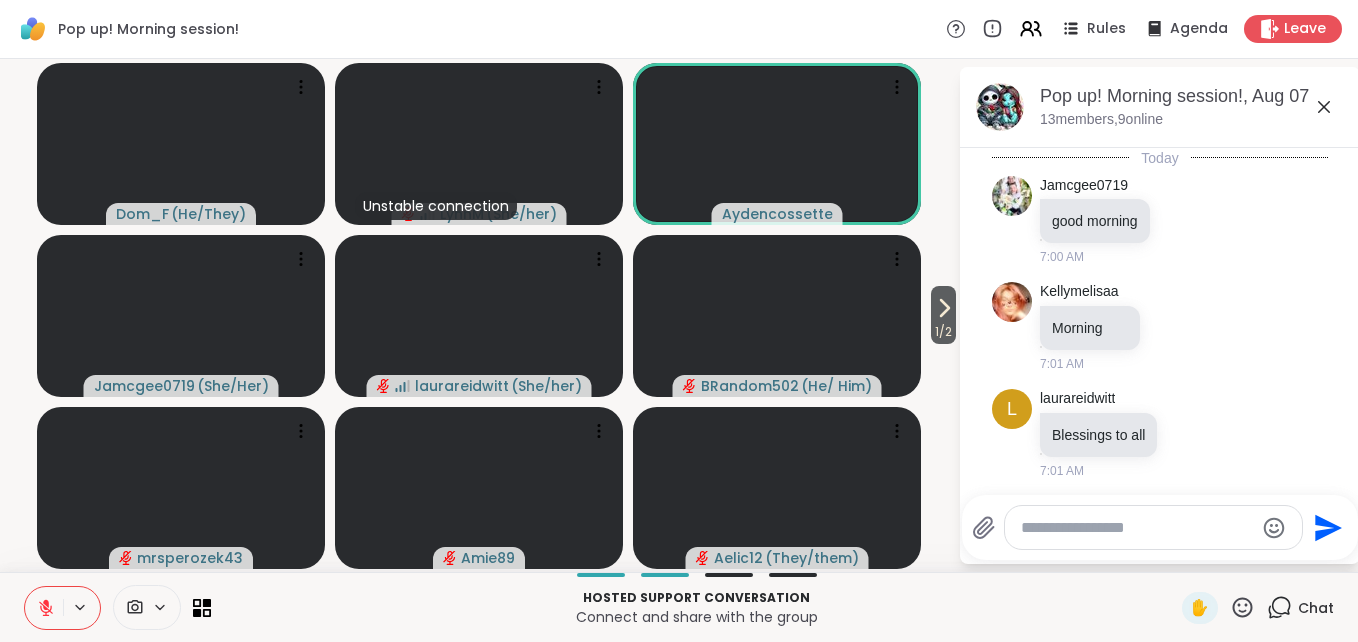 scroll, scrollTop: 4891, scrollLeft: 0, axis: vertical 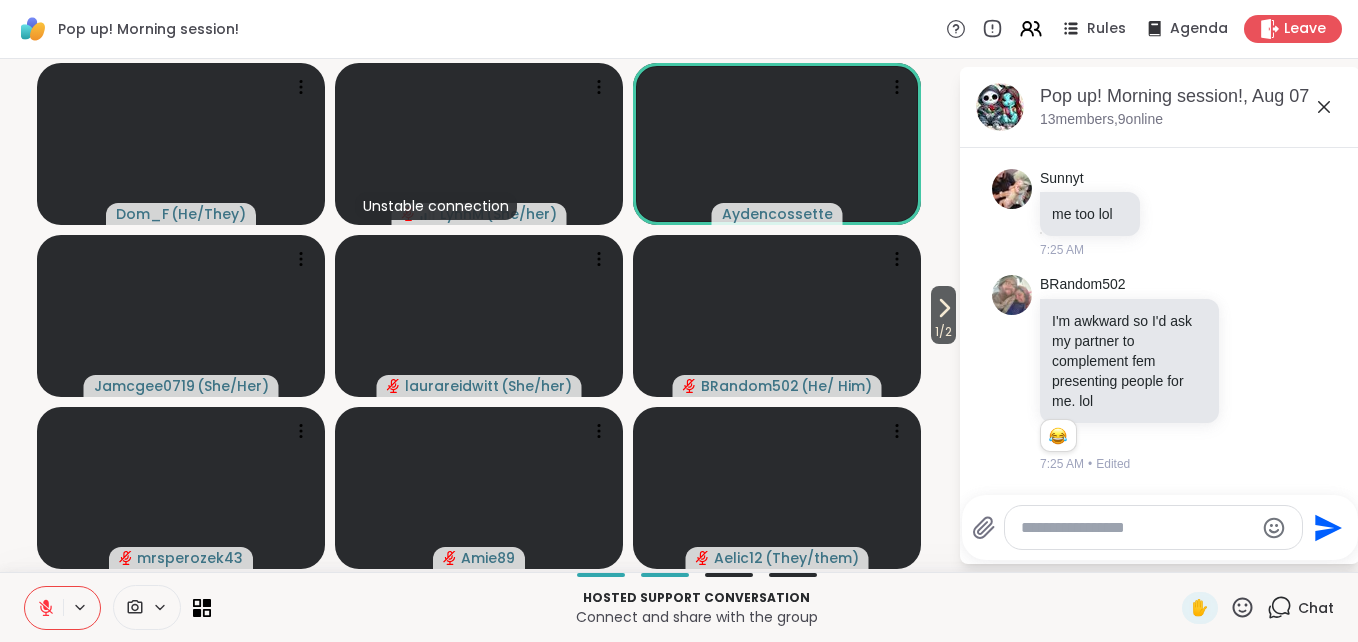 click at bounding box center [1137, 528] 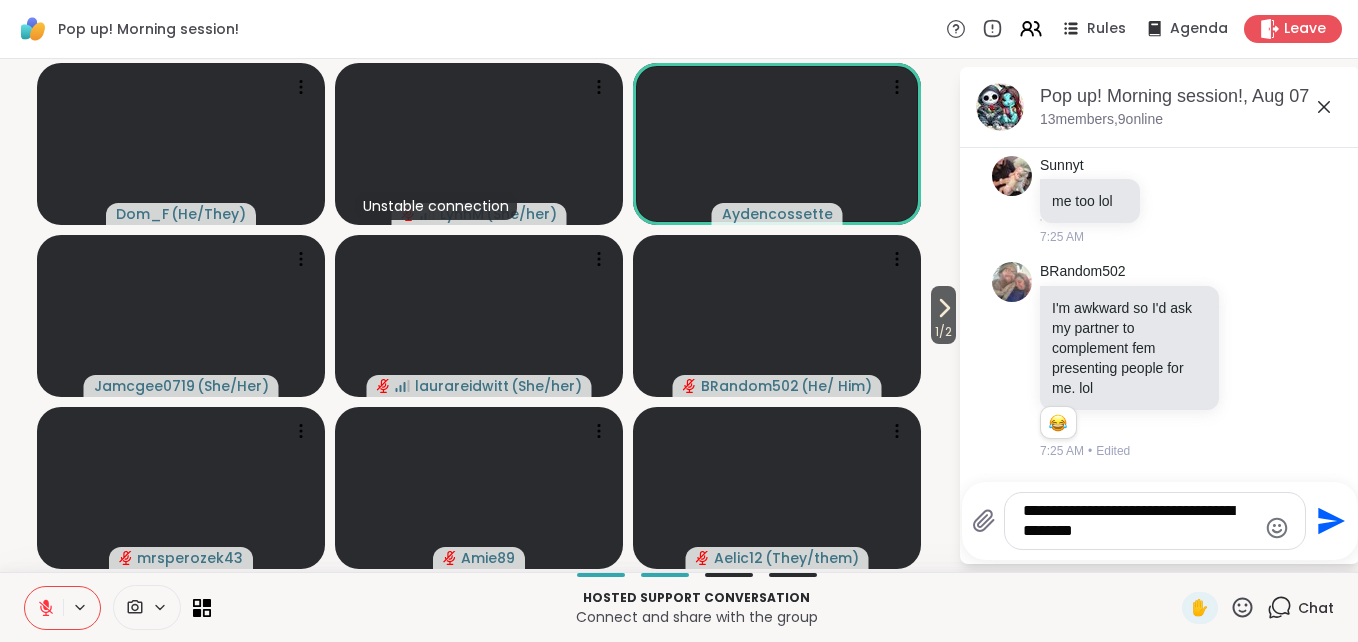 type on "**********" 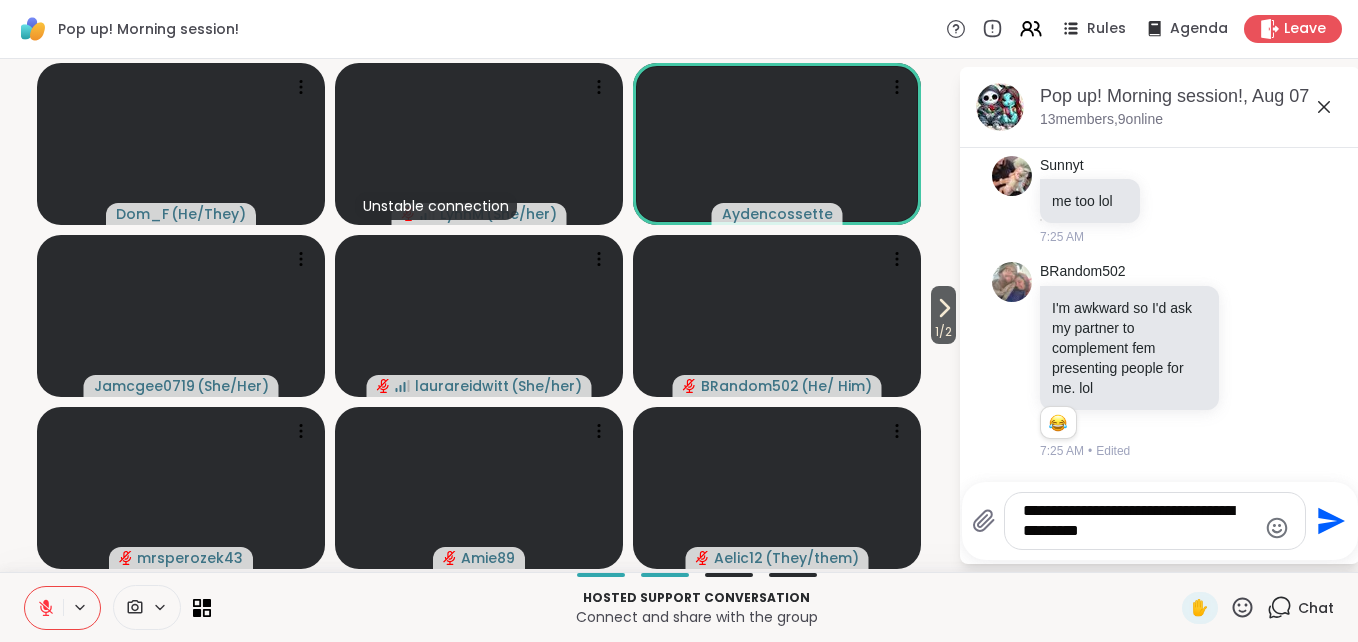 type 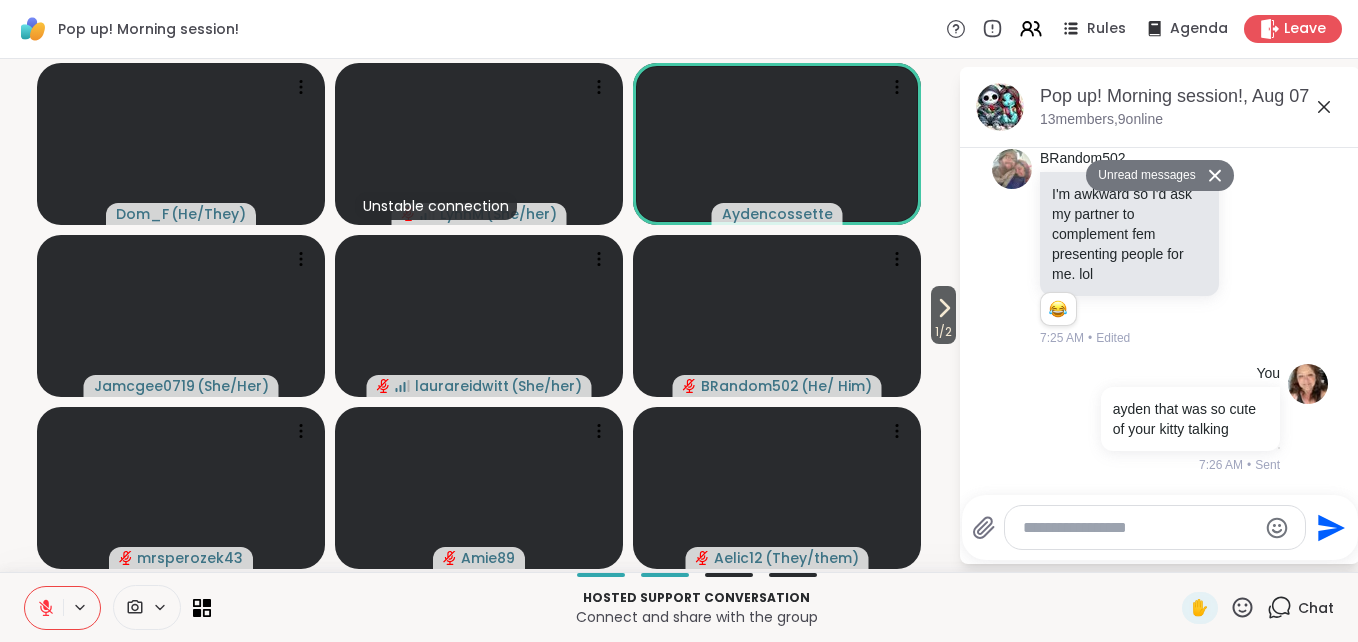scroll, scrollTop: 4990, scrollLeft: 0, axis: vertical 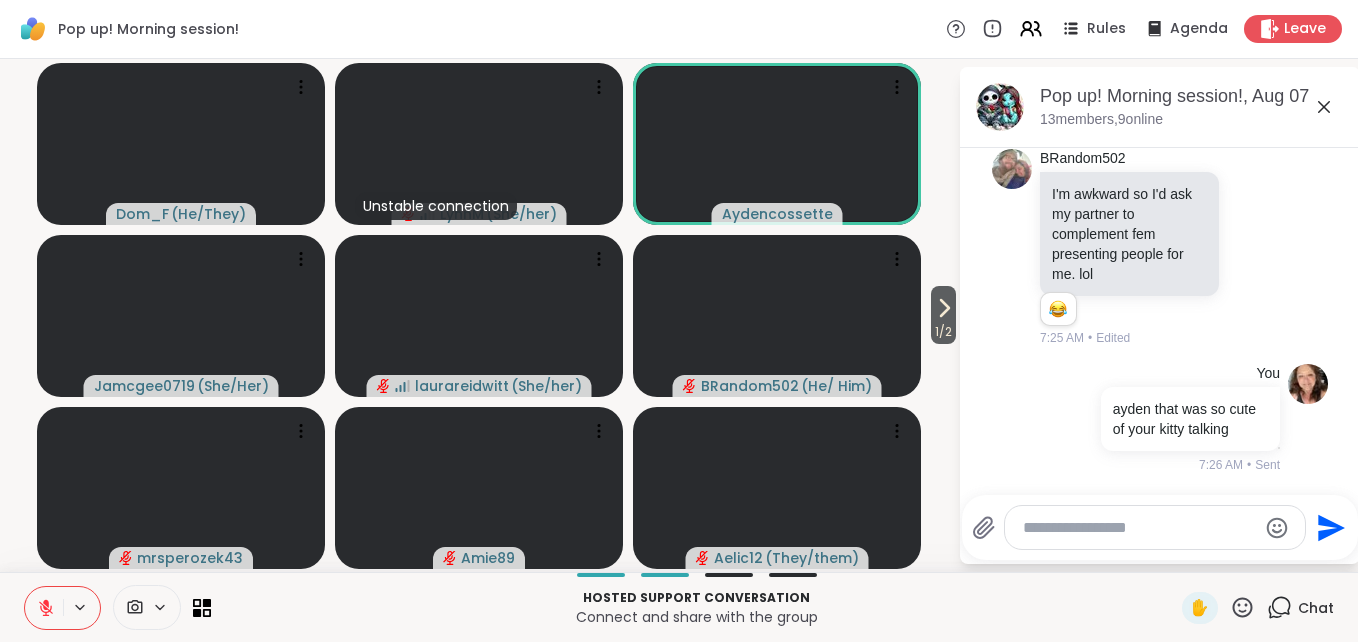 click 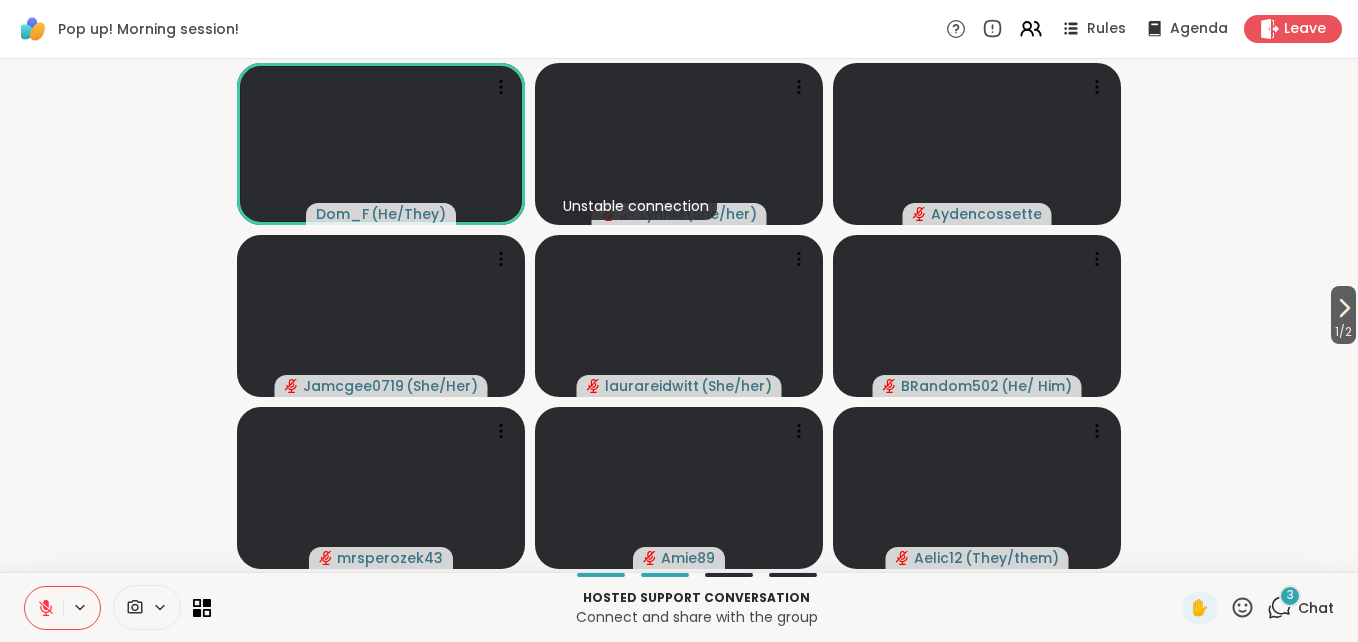 click 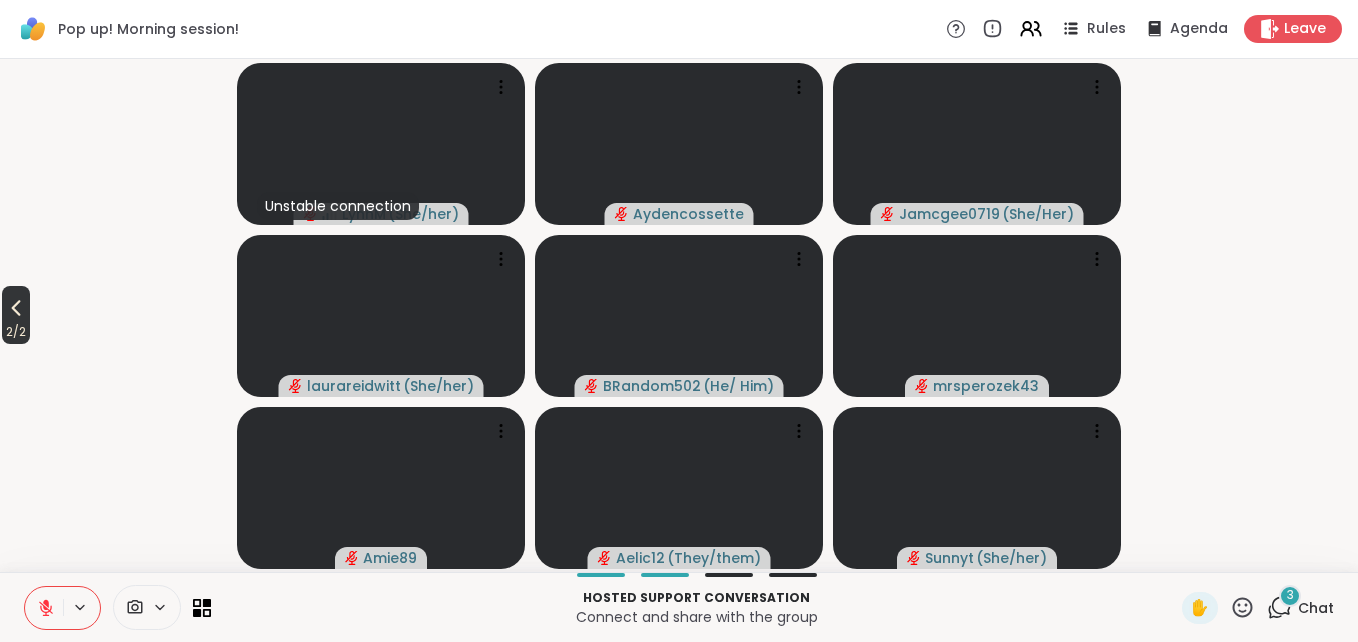 click on "2  /  2" at bounding box center (16, 332) 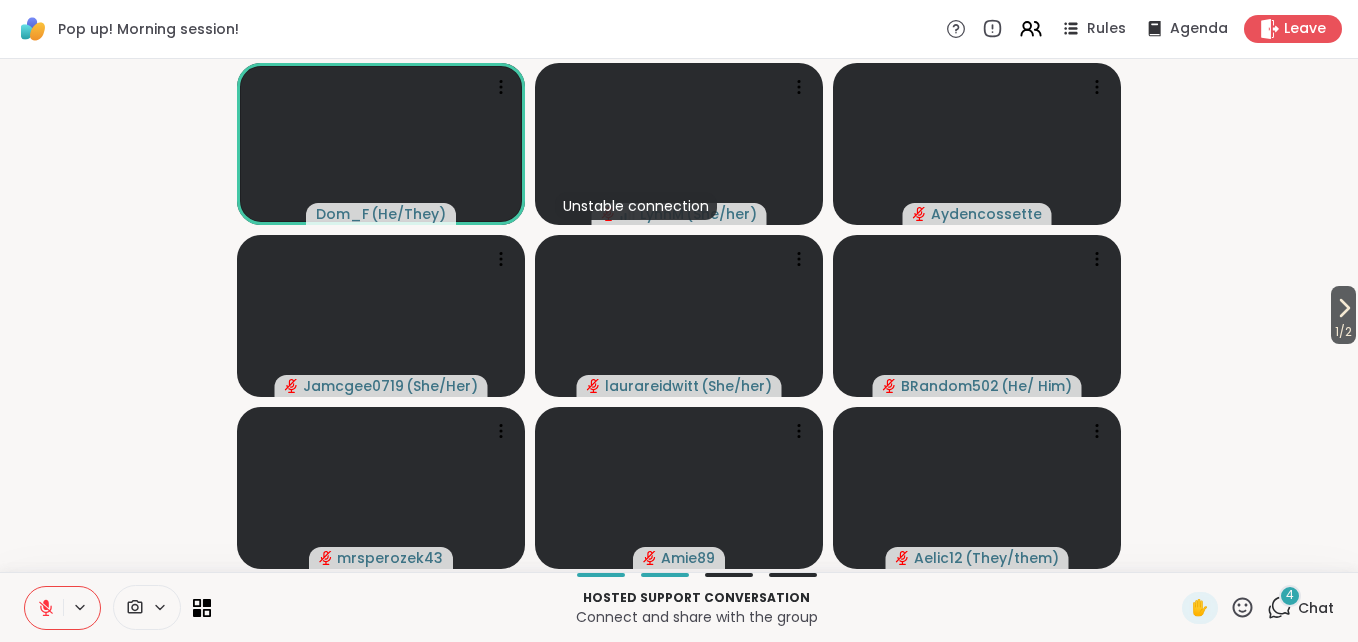 click 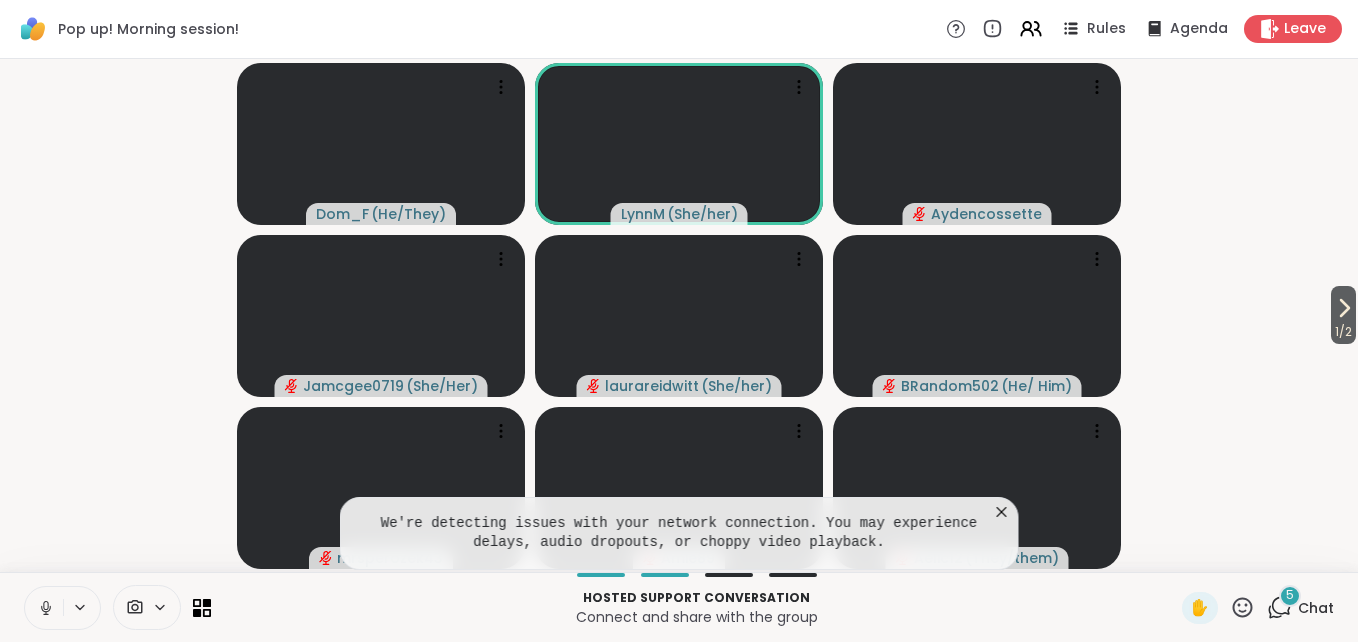 click 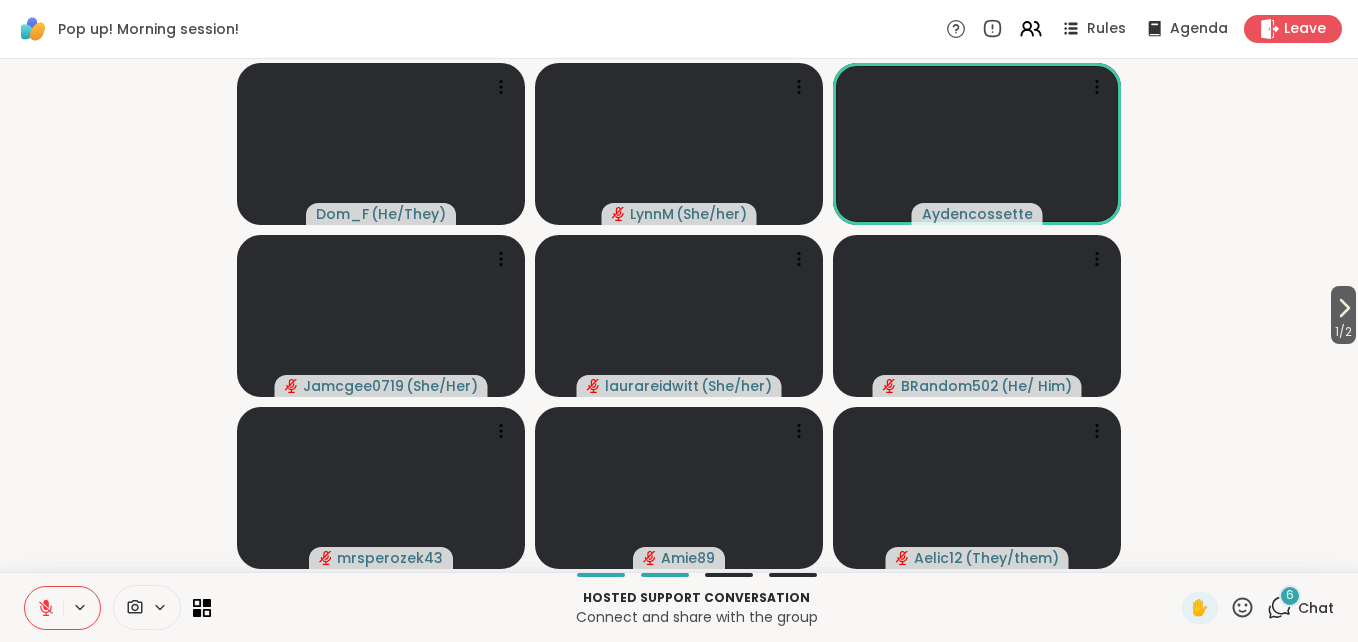 click 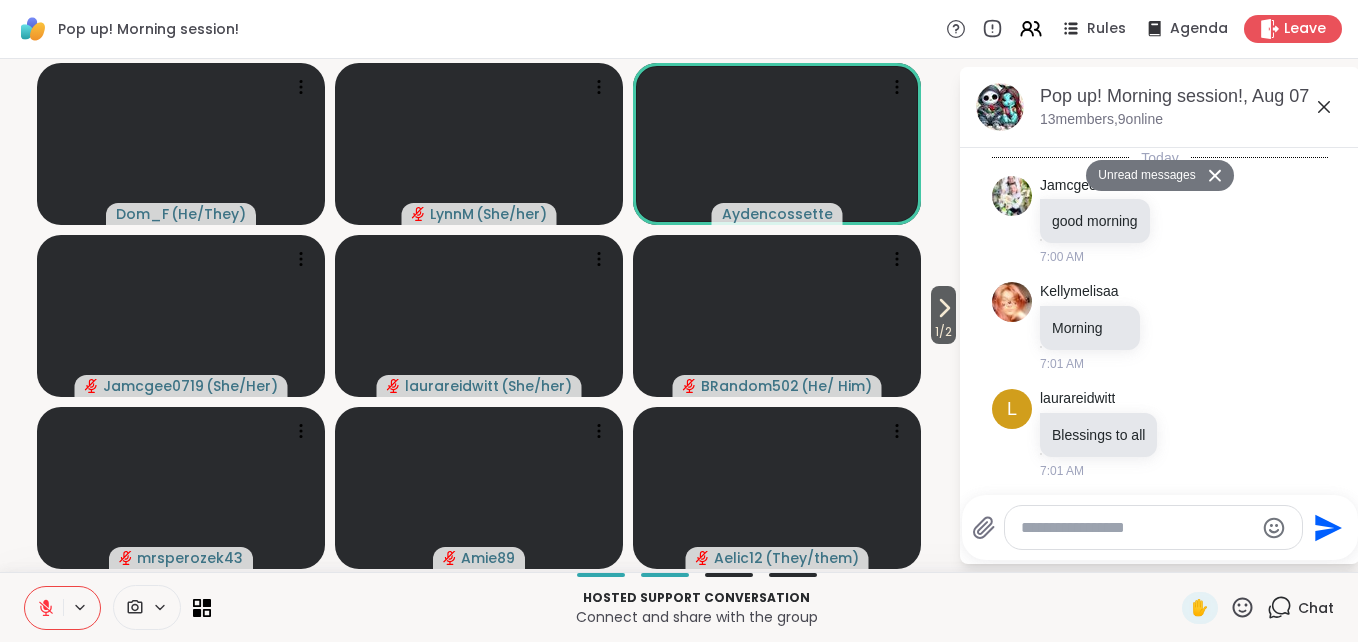 scroll, scrollTop: 7005, scrollLeft: 0, axis: vertical 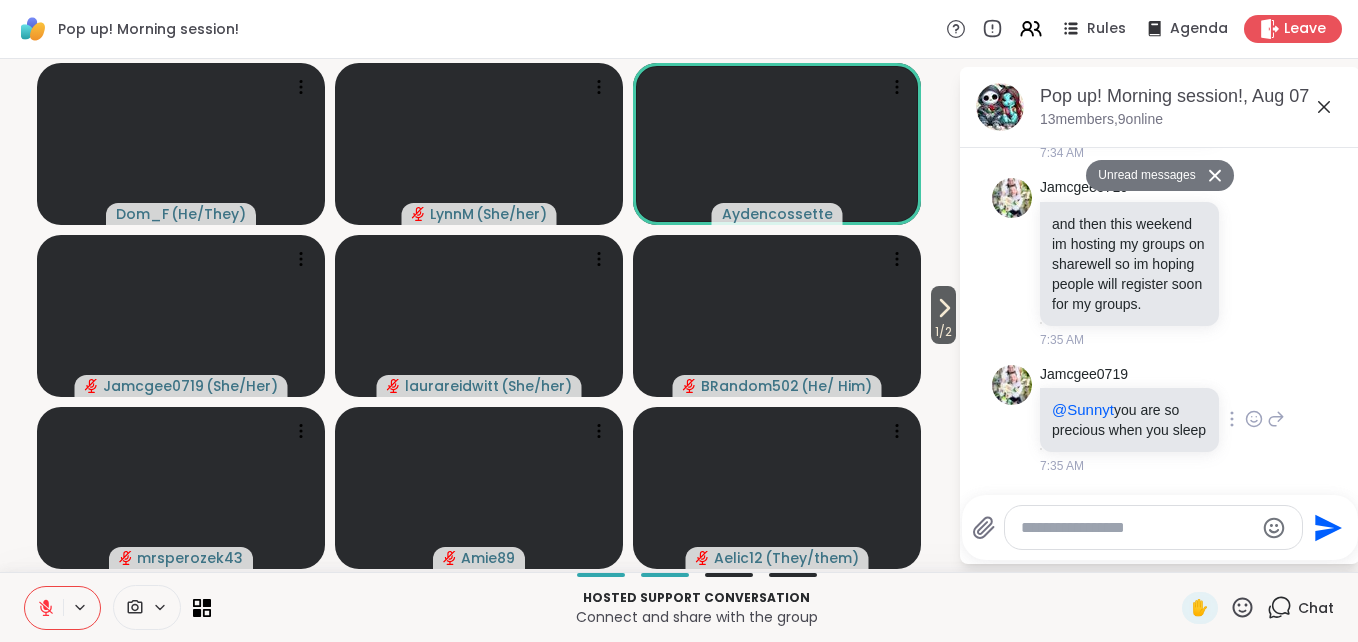 click 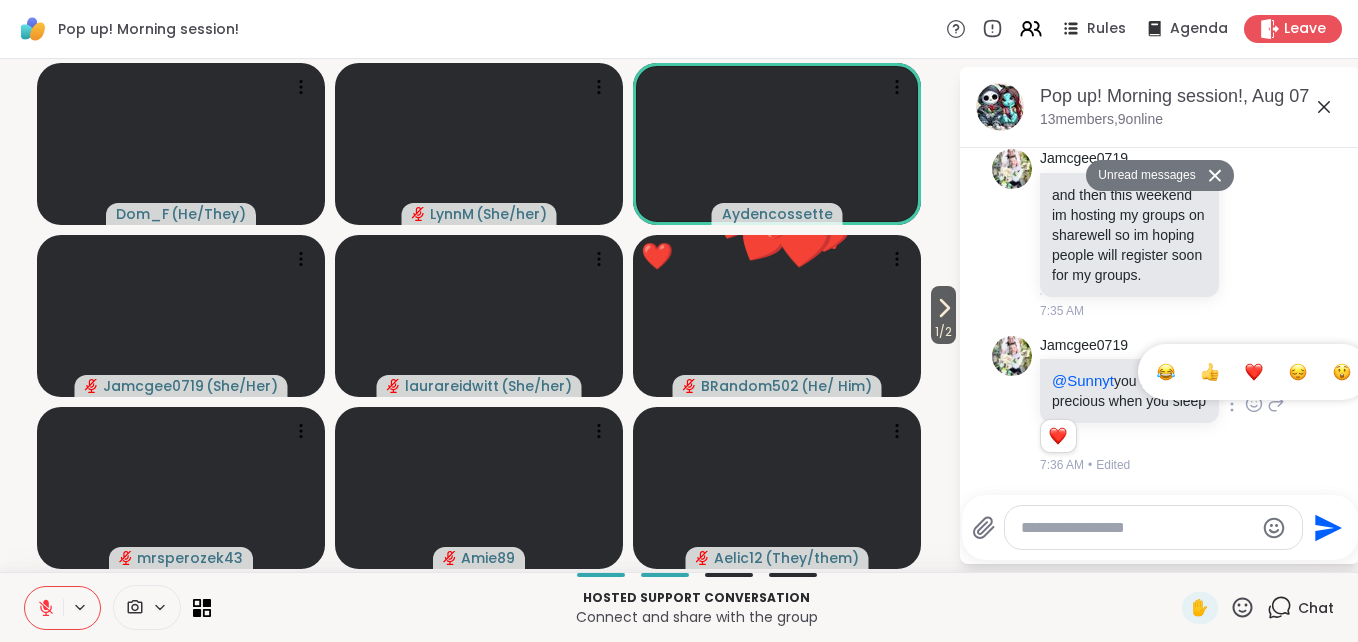 scroll, scrollTop: 7034, scrollLeft: 0, axis: vertical 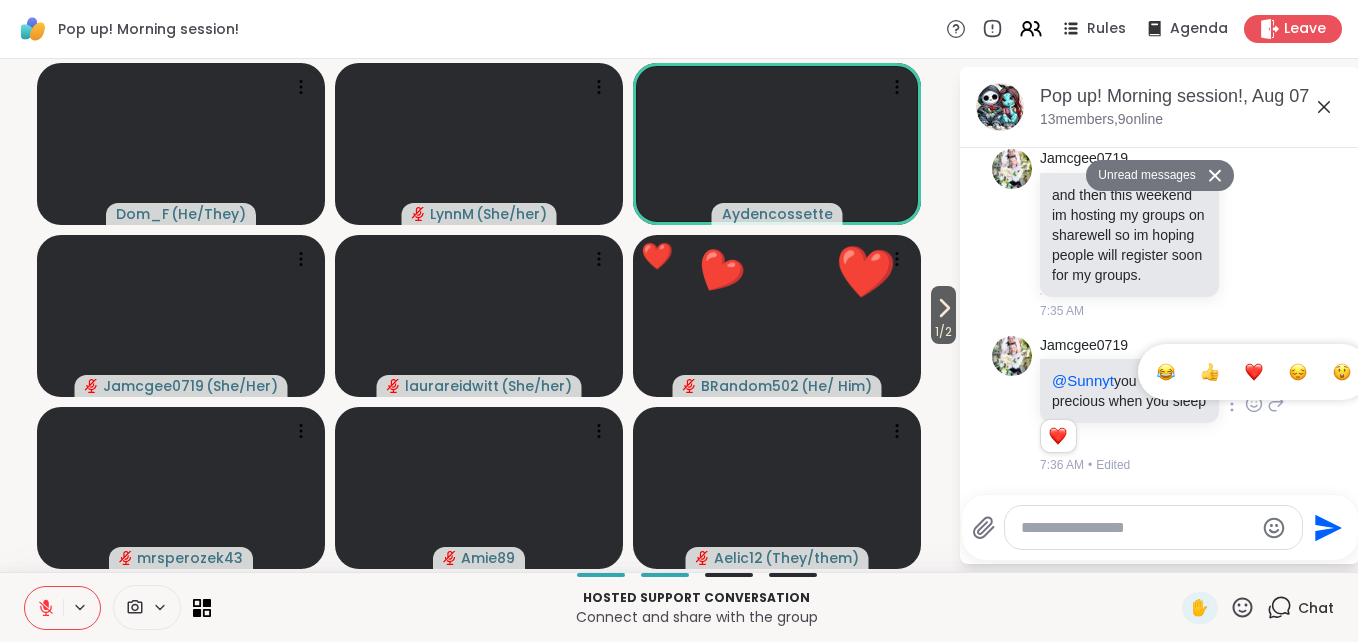 click at bounding box center (1254, 372) 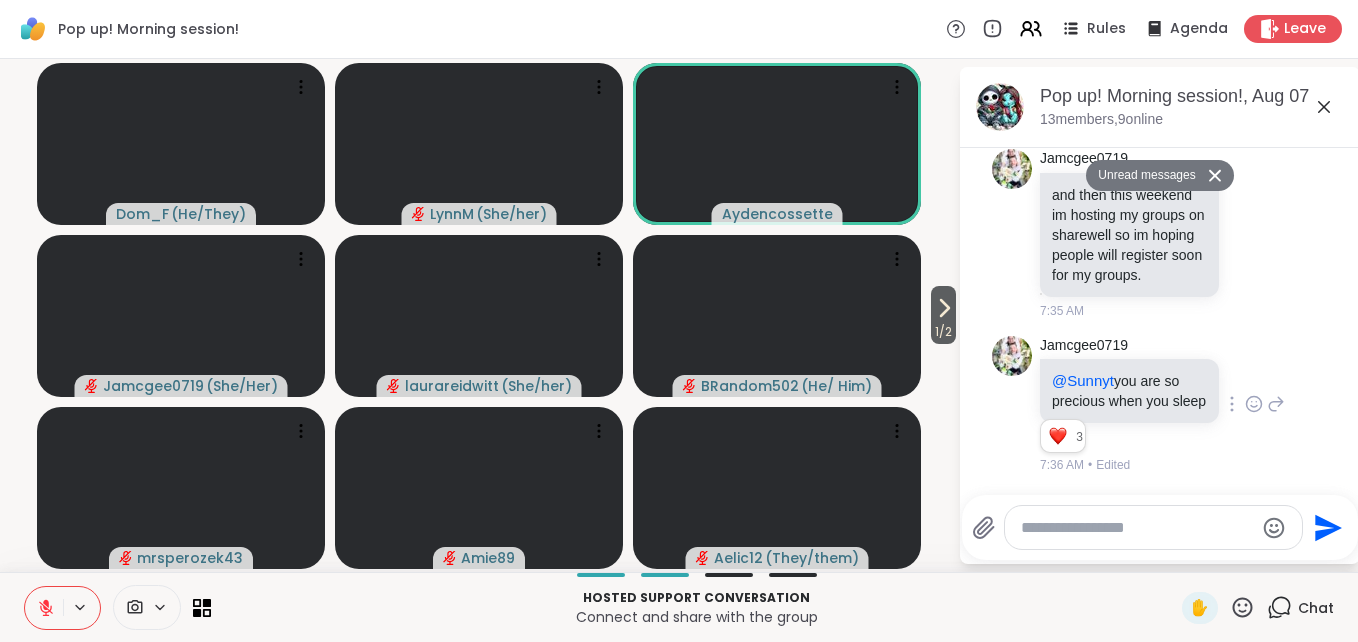 click at bounding box center (1137, 528) 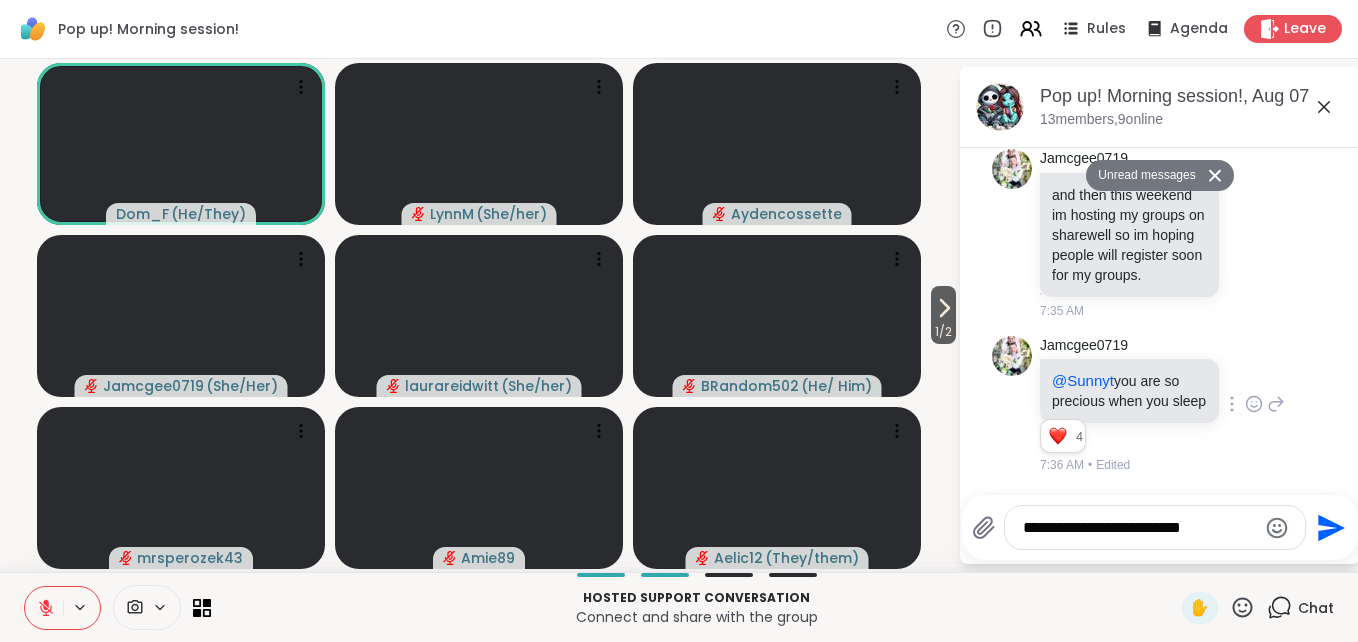 type on "**********" 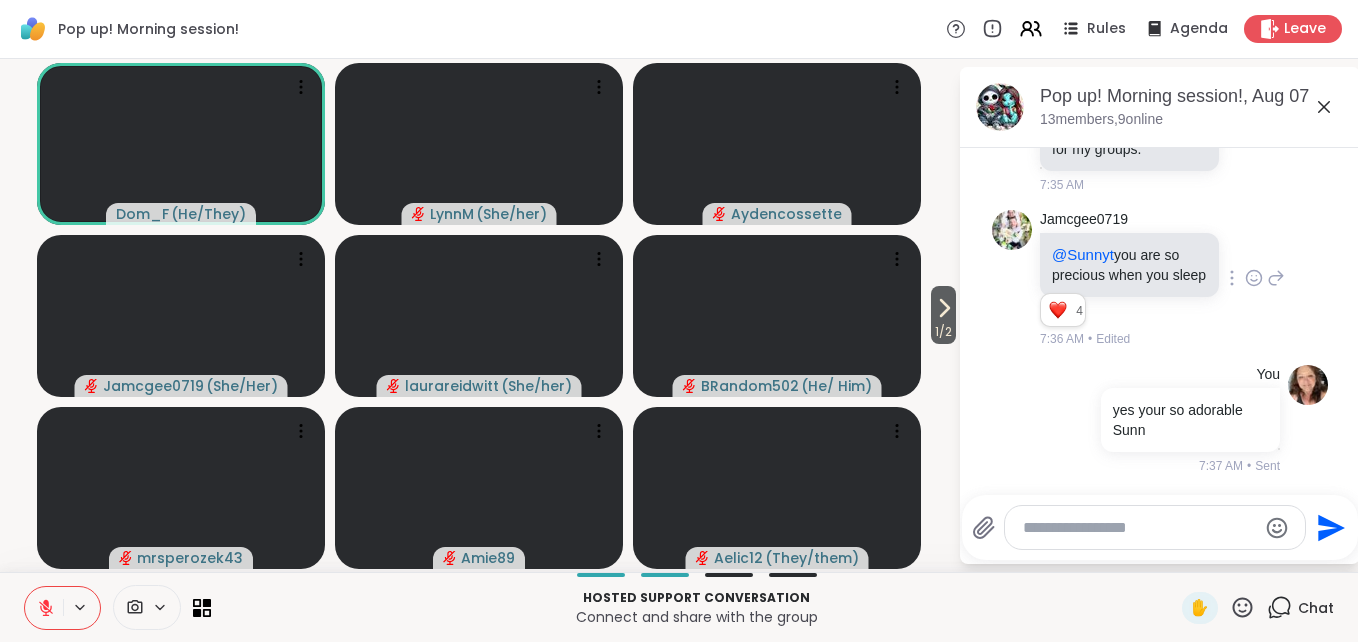 scroll, scrollTop: 7141, scrollLeft: 0, axis: vertical 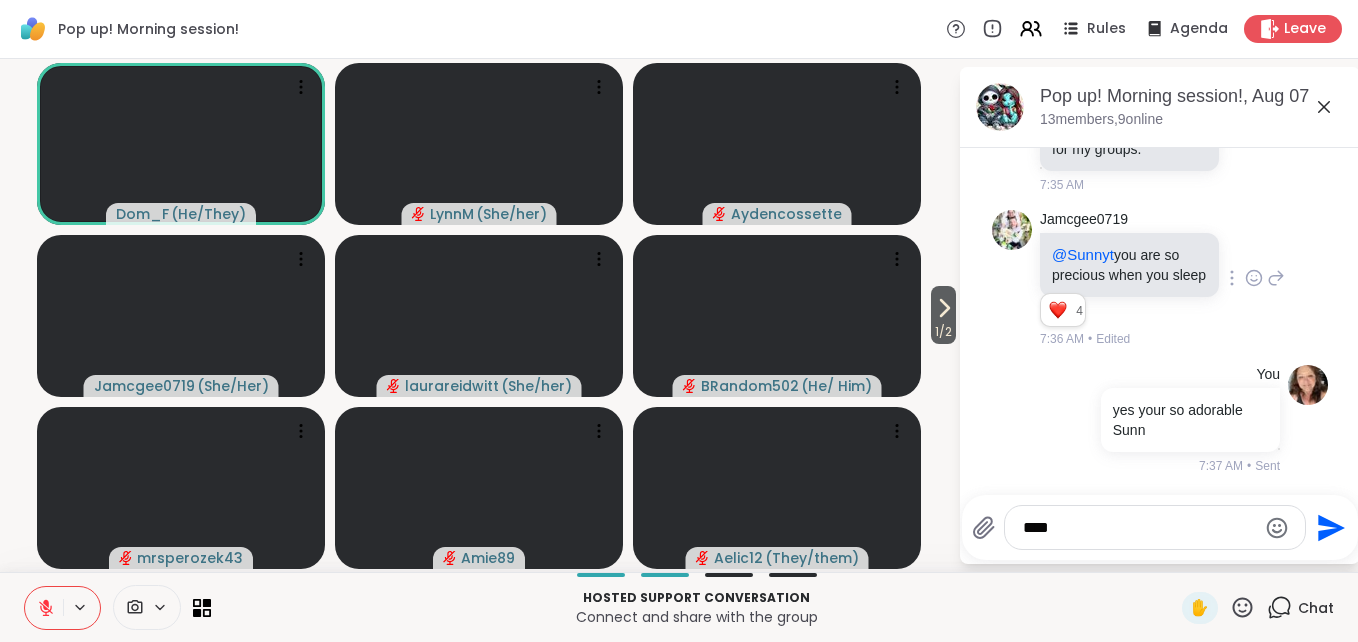 type on "*****" 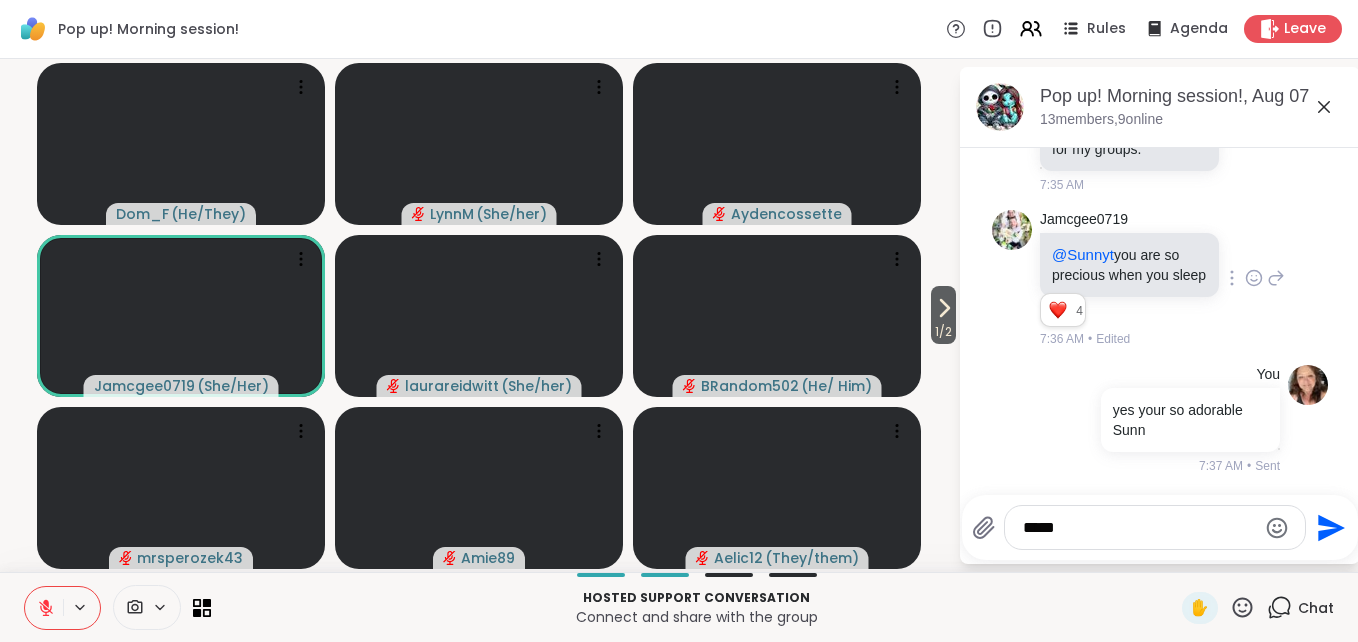 type 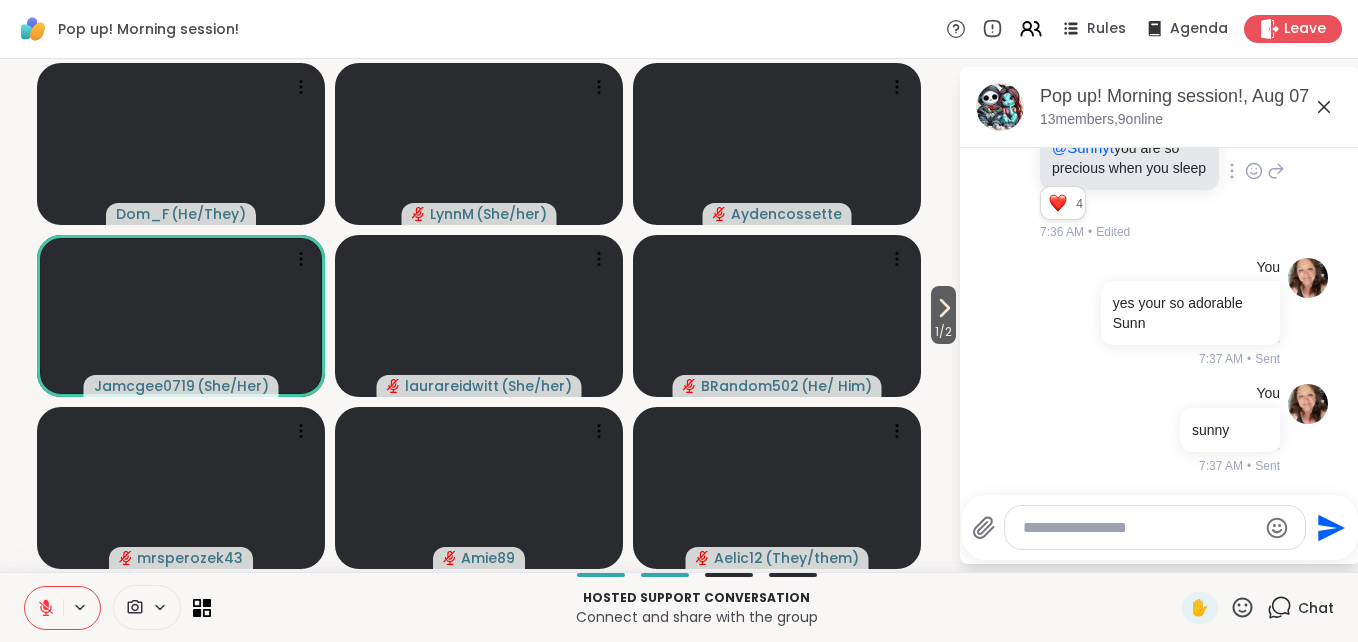 scroll, scrollTop: 7248, scrollLeft: 0, axis: vertical 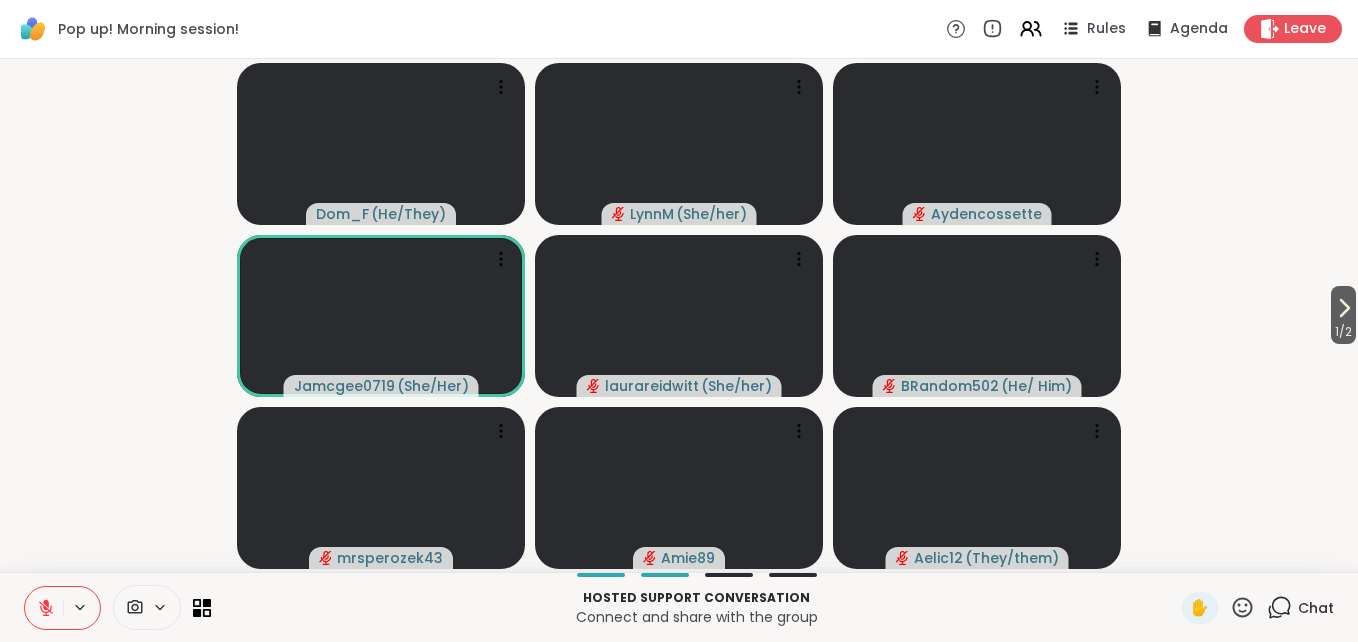 click 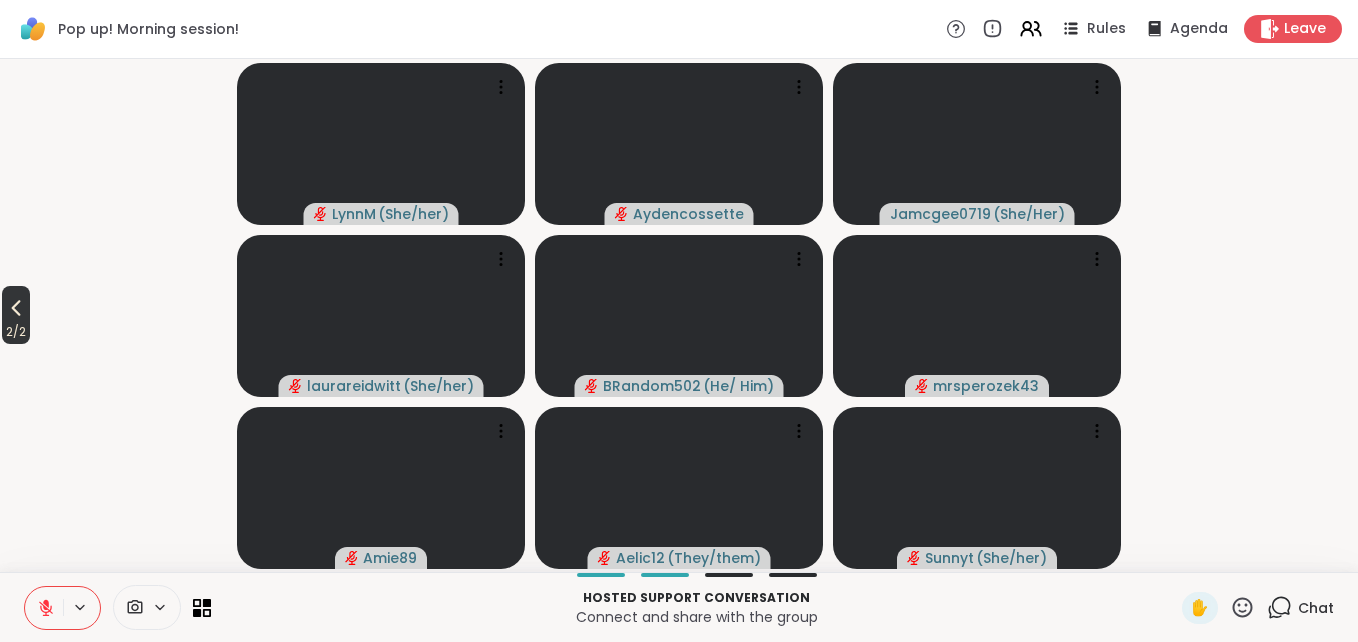click 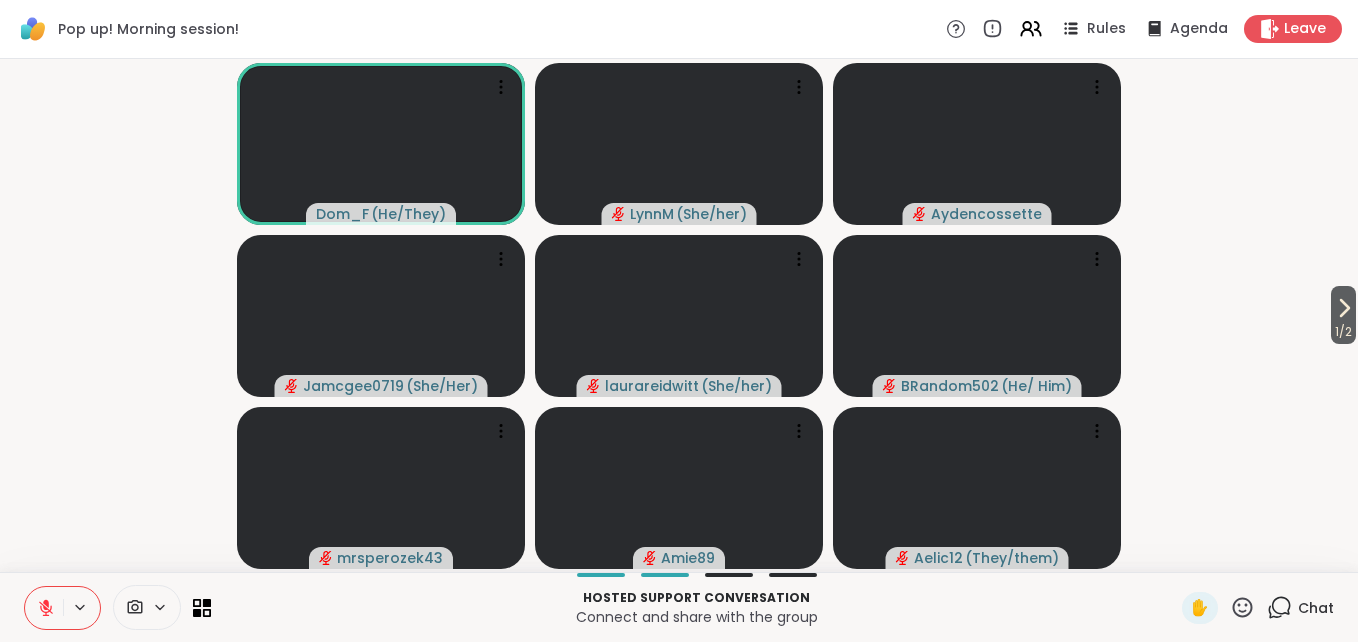 click 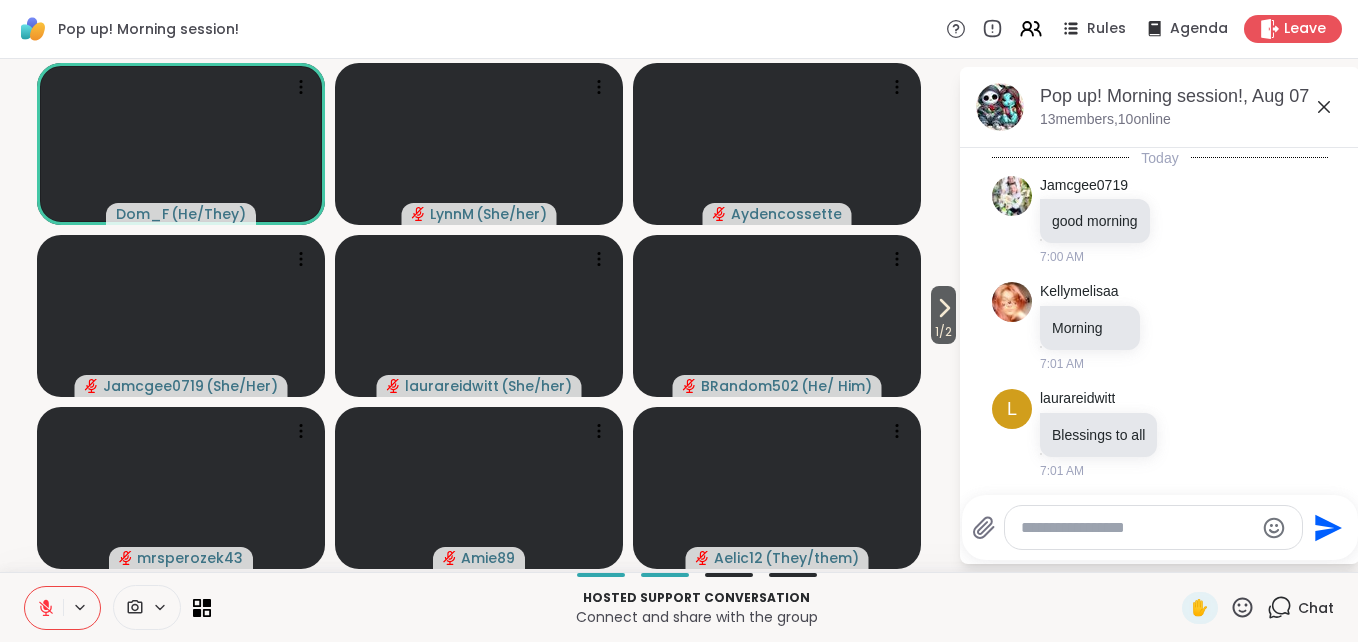 scroll, scrollTop: 7257, scrollLeft: 0, axis: vertical 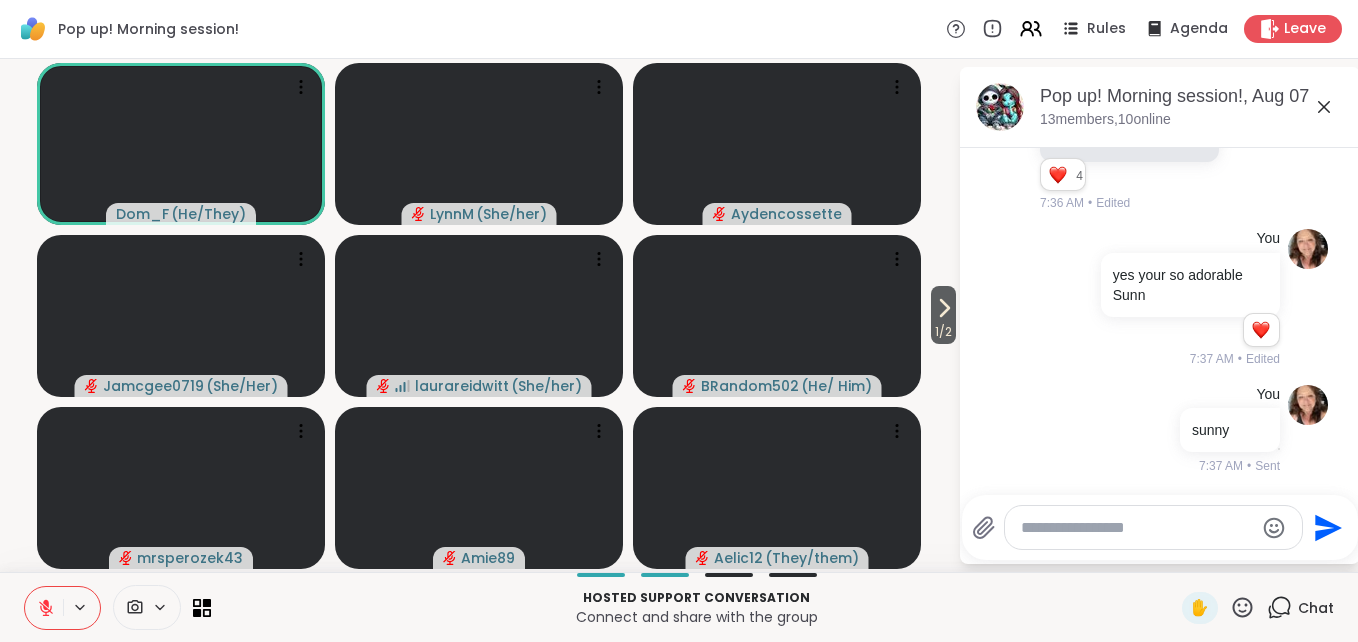 click at bounding box center (1137, 528) 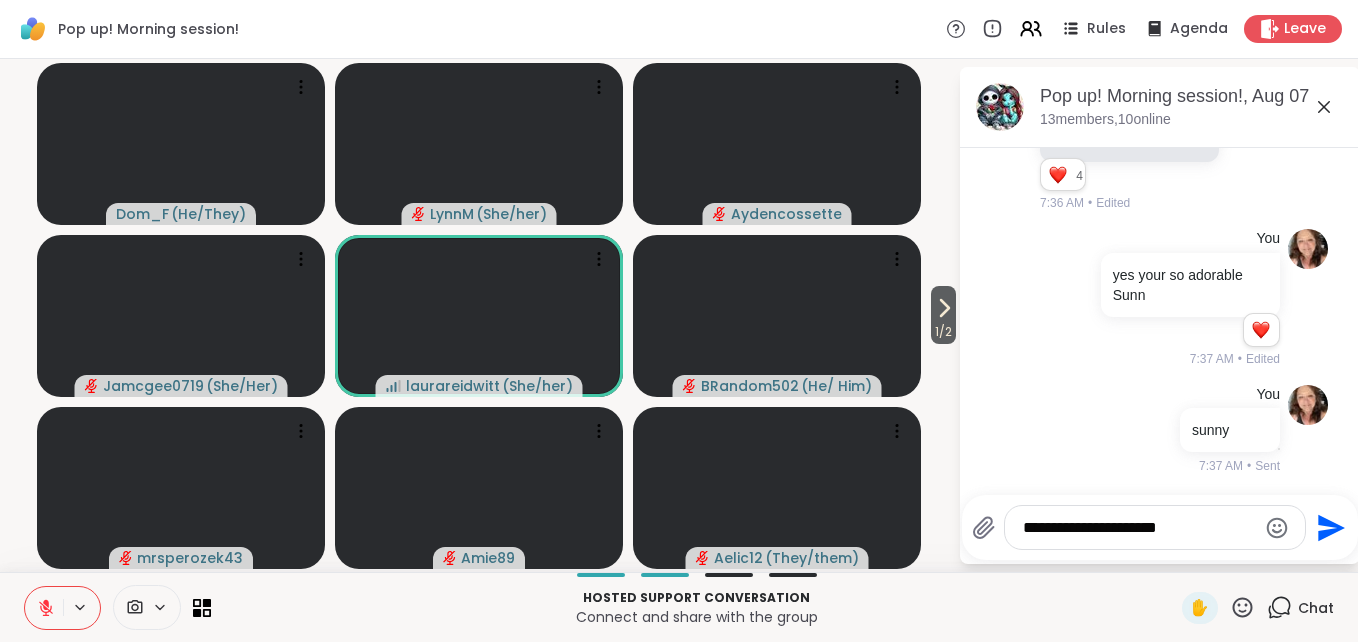 type on "**********" 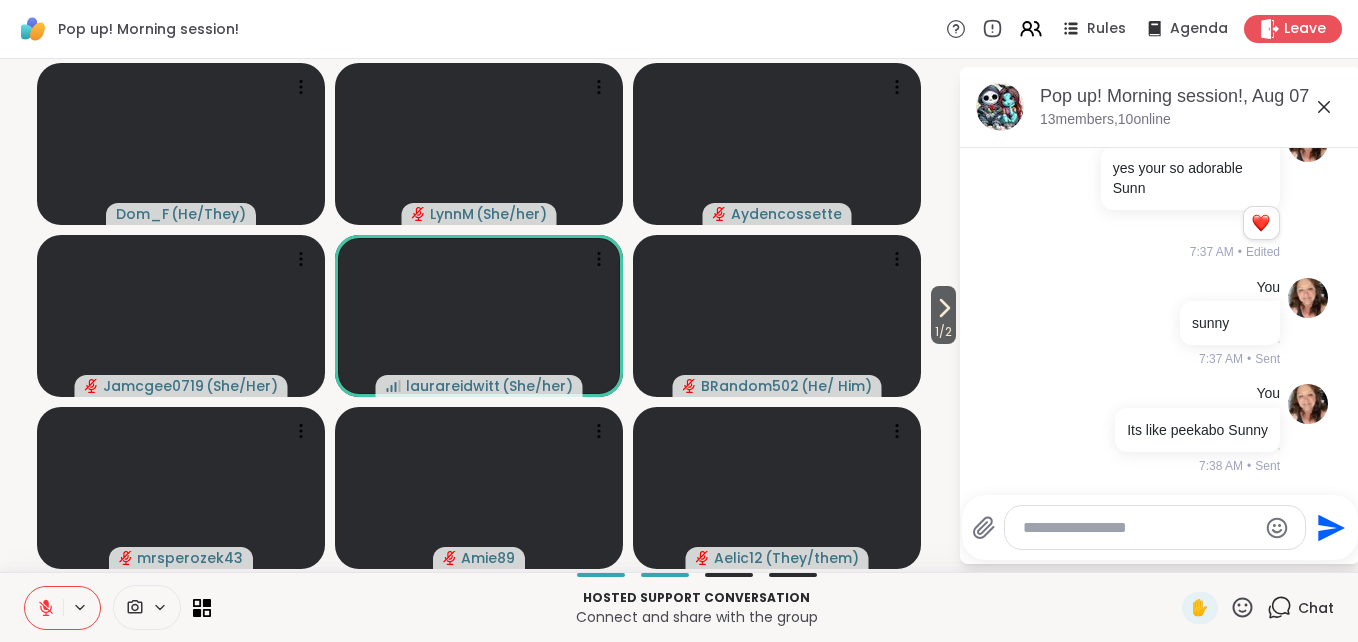 scroll, scrollTop: 7412, scrollLeft: 0, axis: vertical 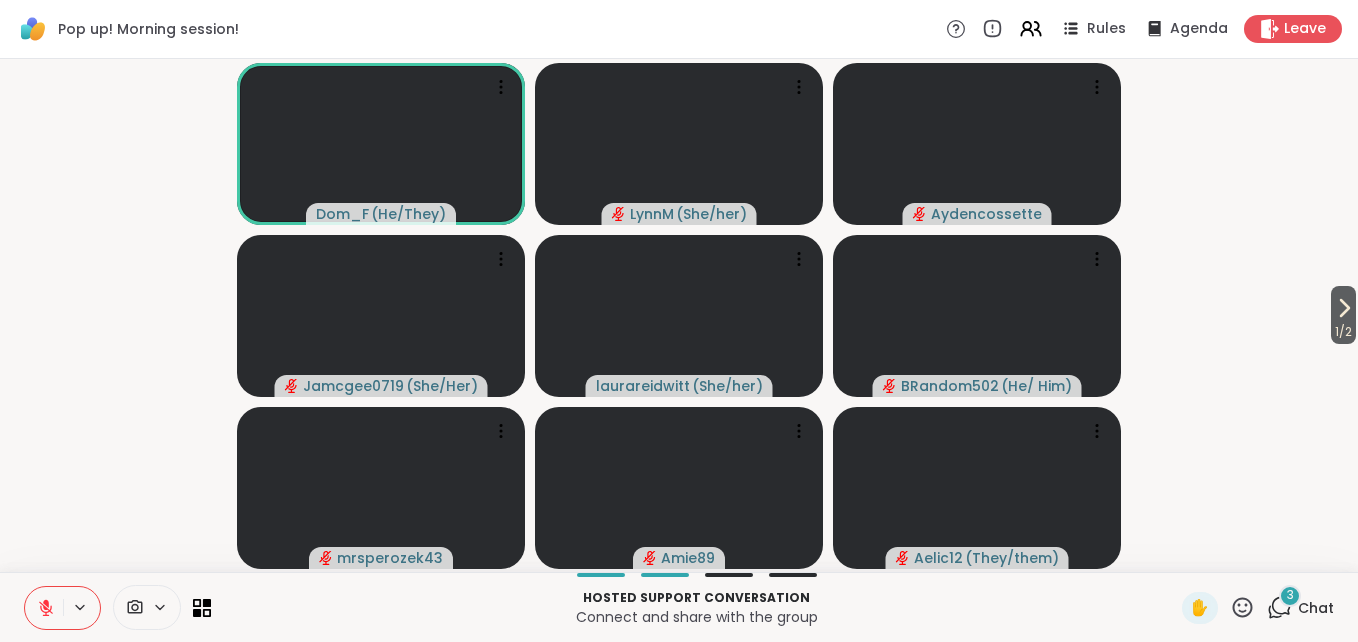 click 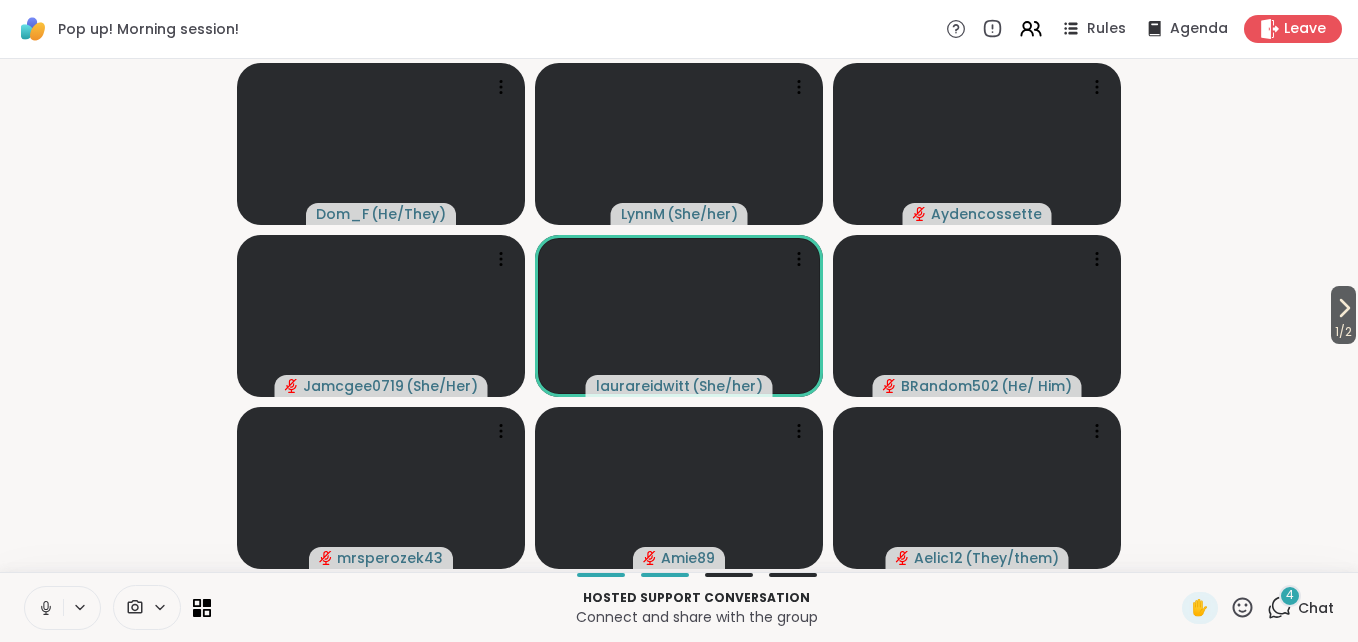click 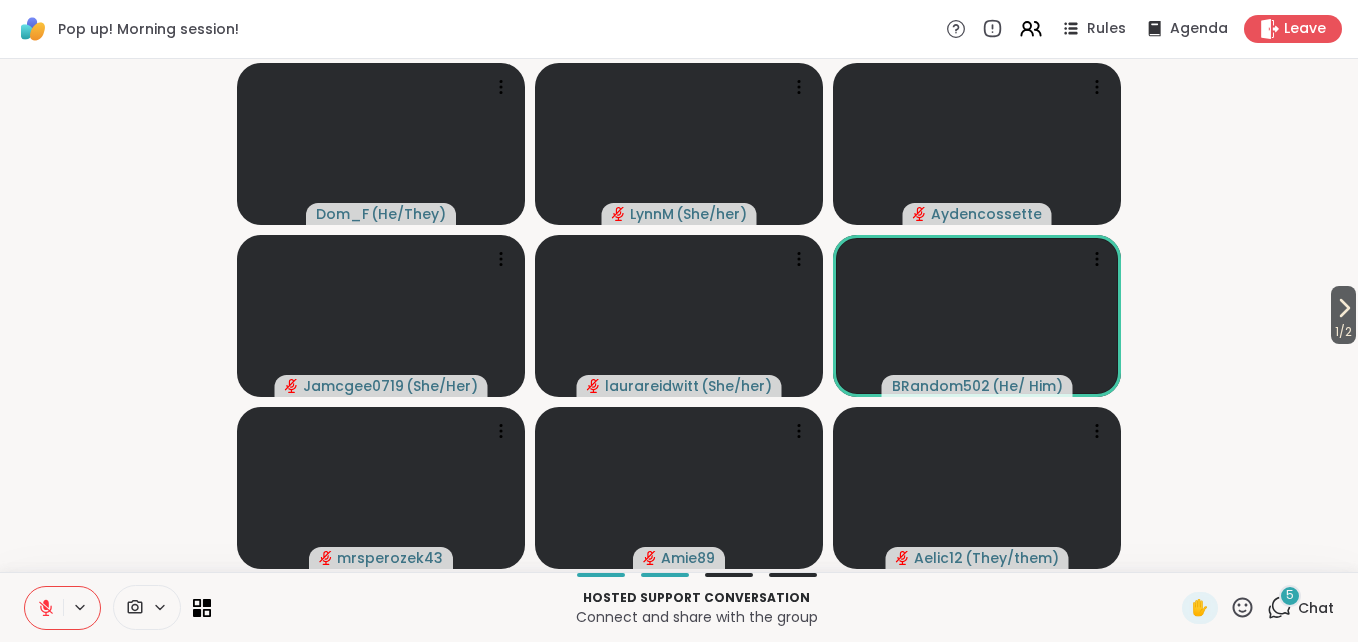 click 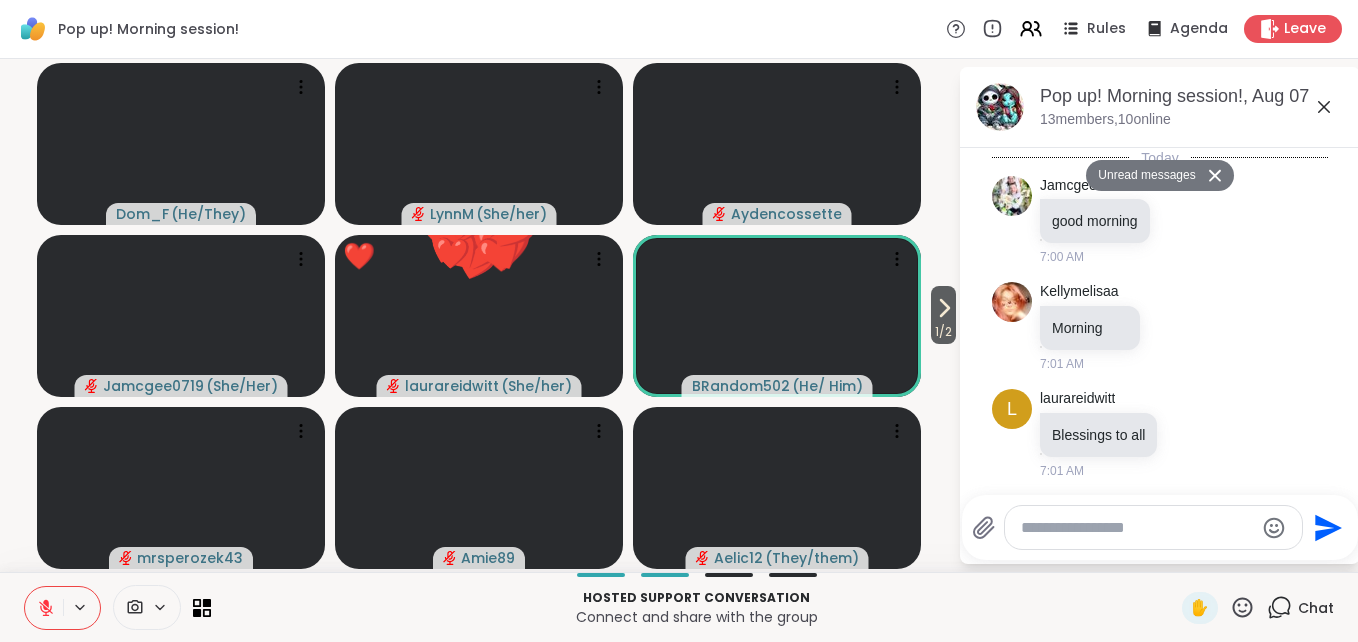 scroll, scrollTop: 8161, scrollLeft: 0, axis: vertical 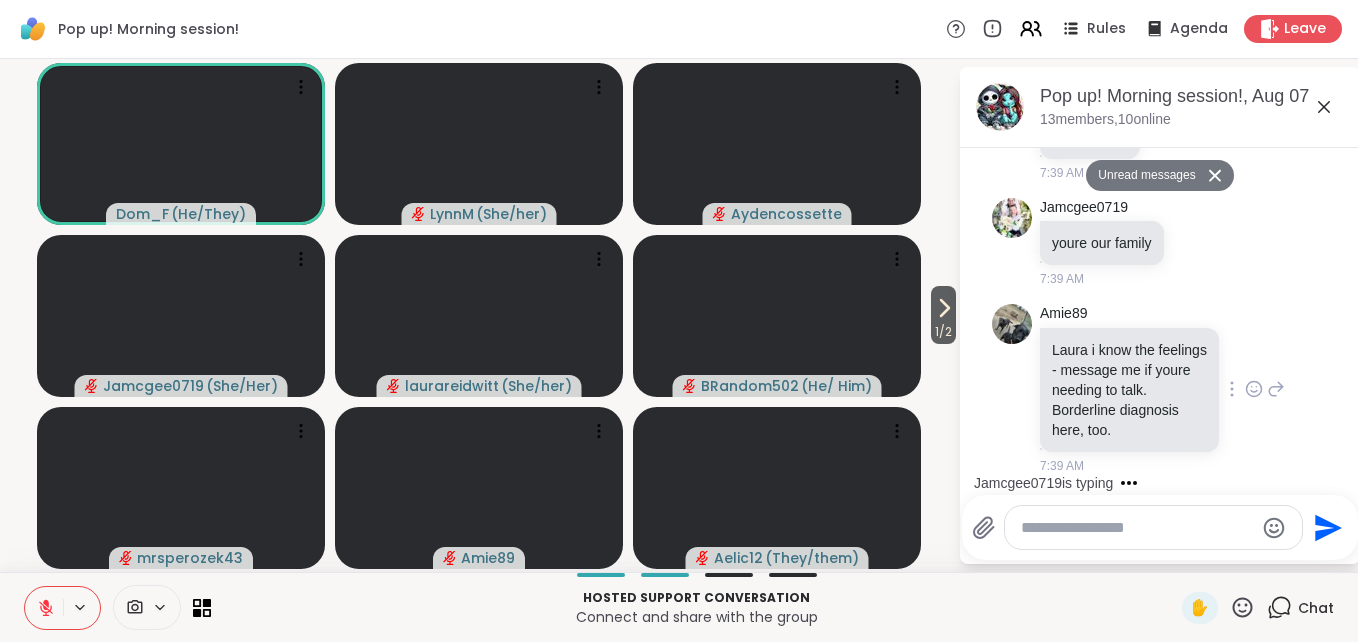 click 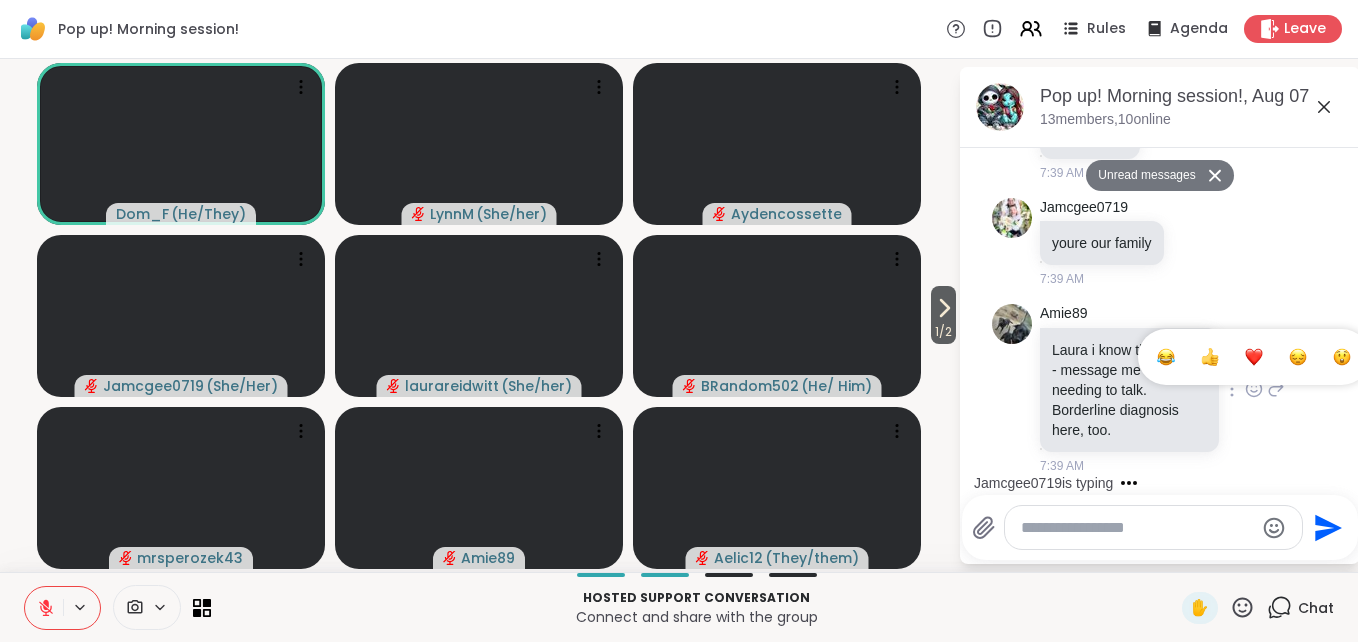 click at bounding box center (1254, 357) 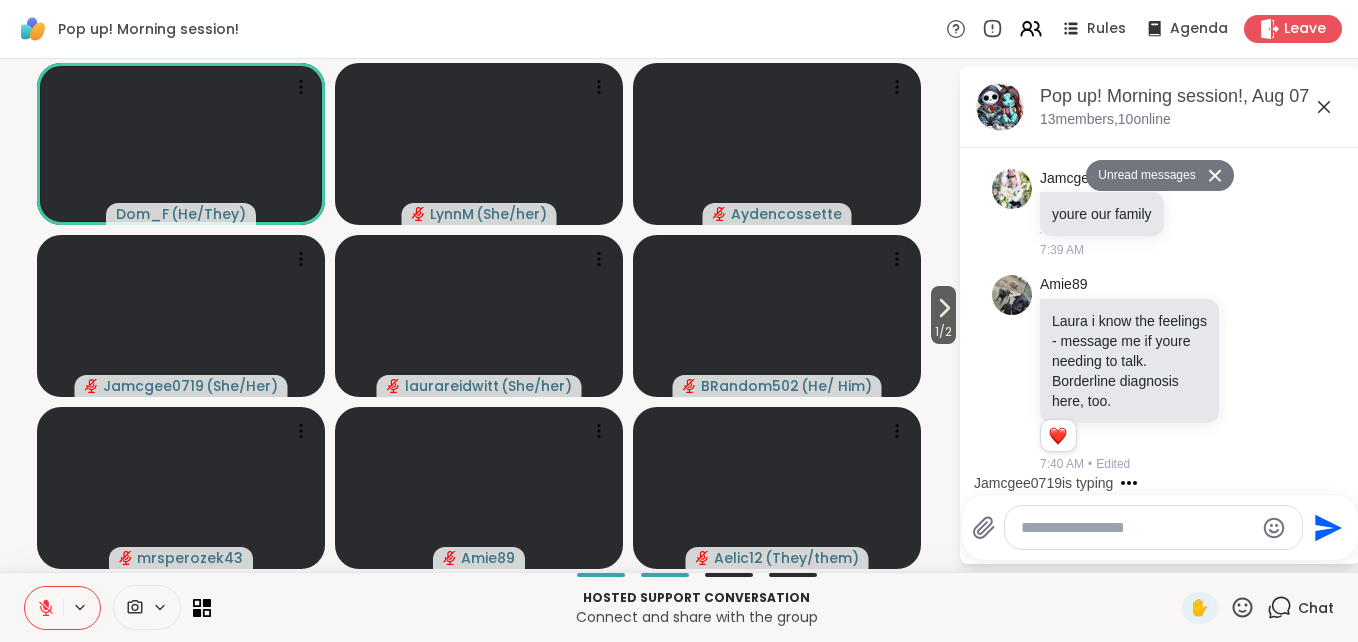 scroll, scrollTop: 8190, scrollLeft: 0, axis: vertical 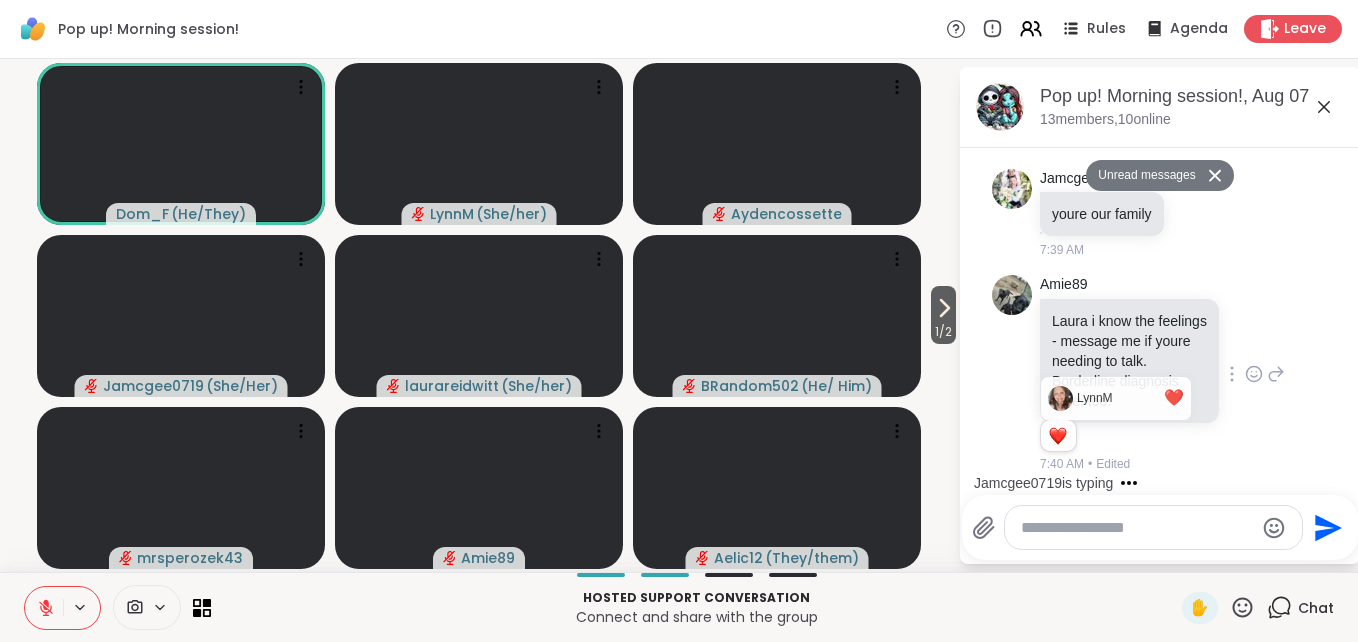 click at bounding box center [1058, 436] 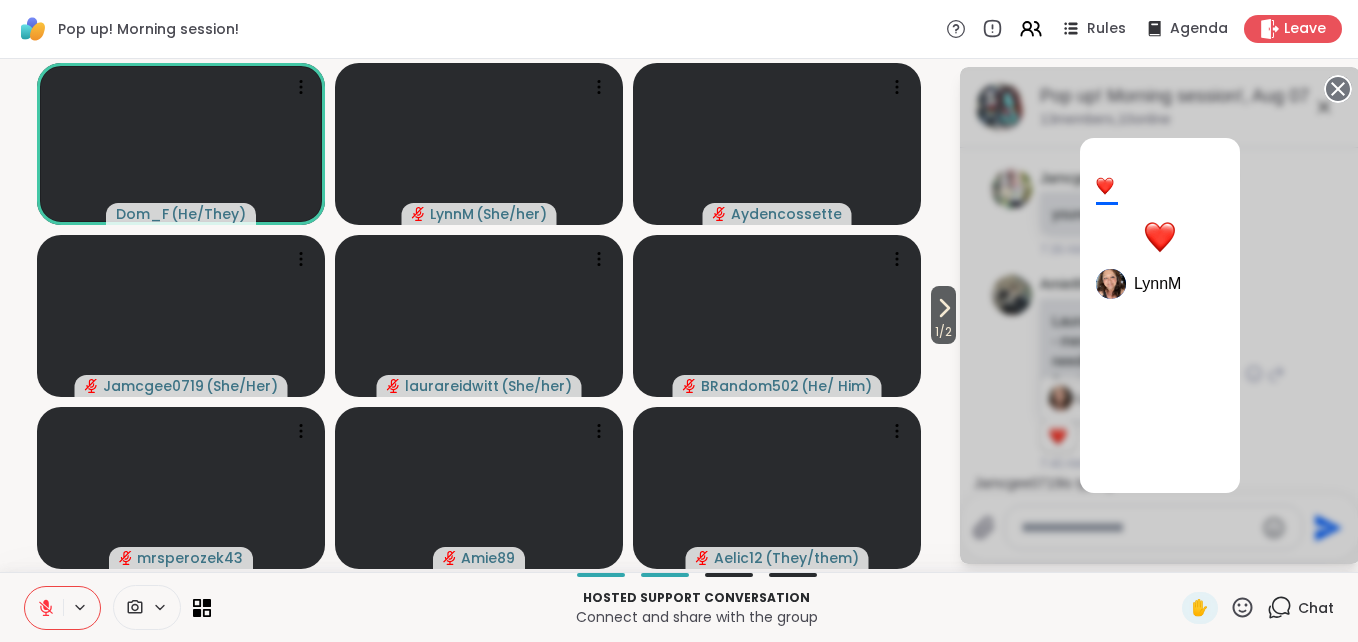 click on "1 [USERNAME]" at bounding box center (1160, 315) 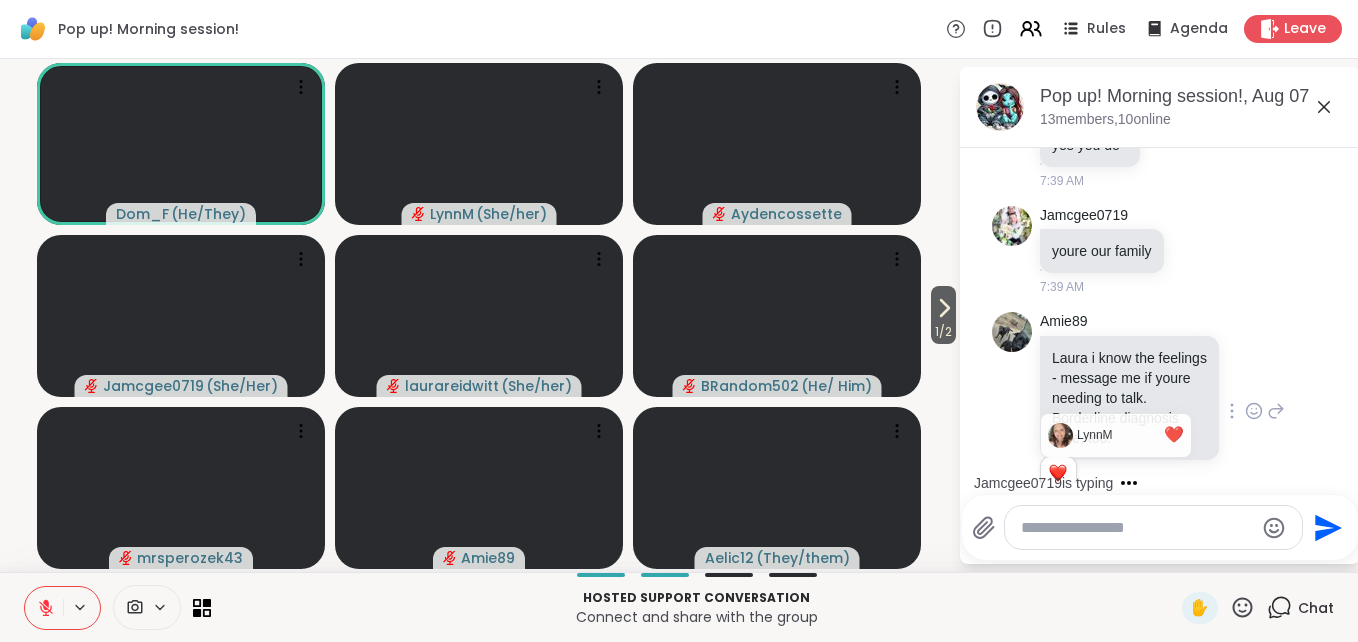 scroll, scrollTop: 7590, scrollLeft: 0, axis: vertical 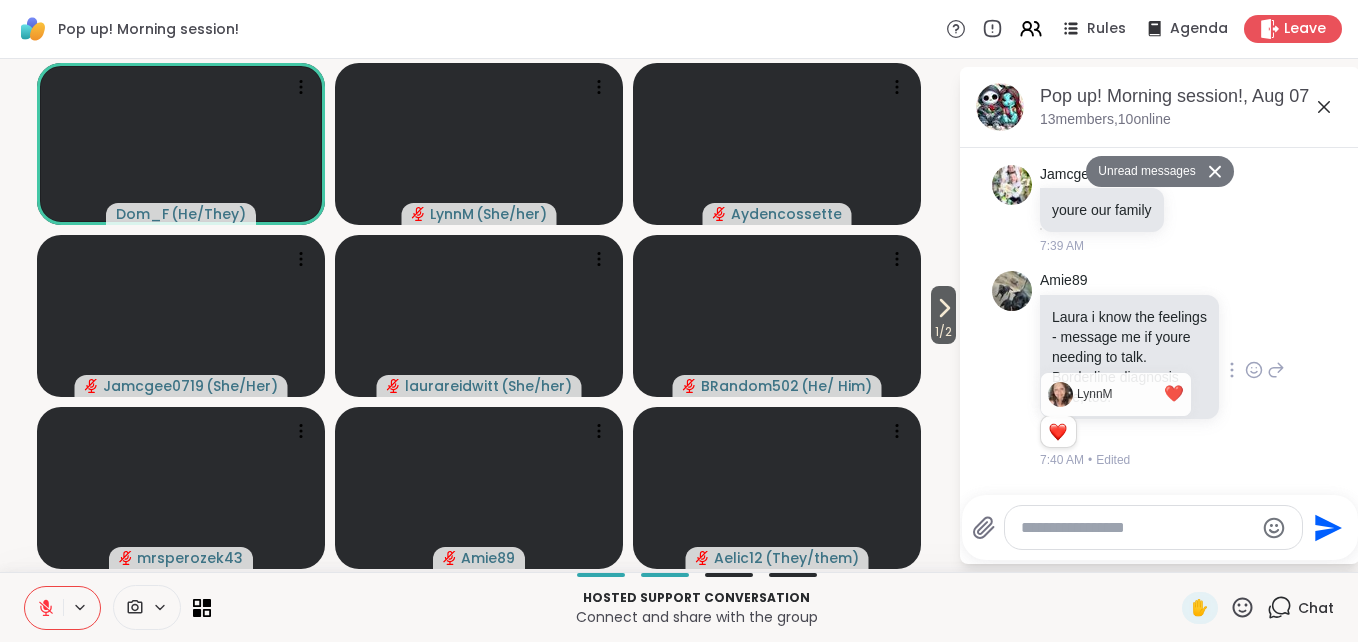click at bounding box center [1137, 528] 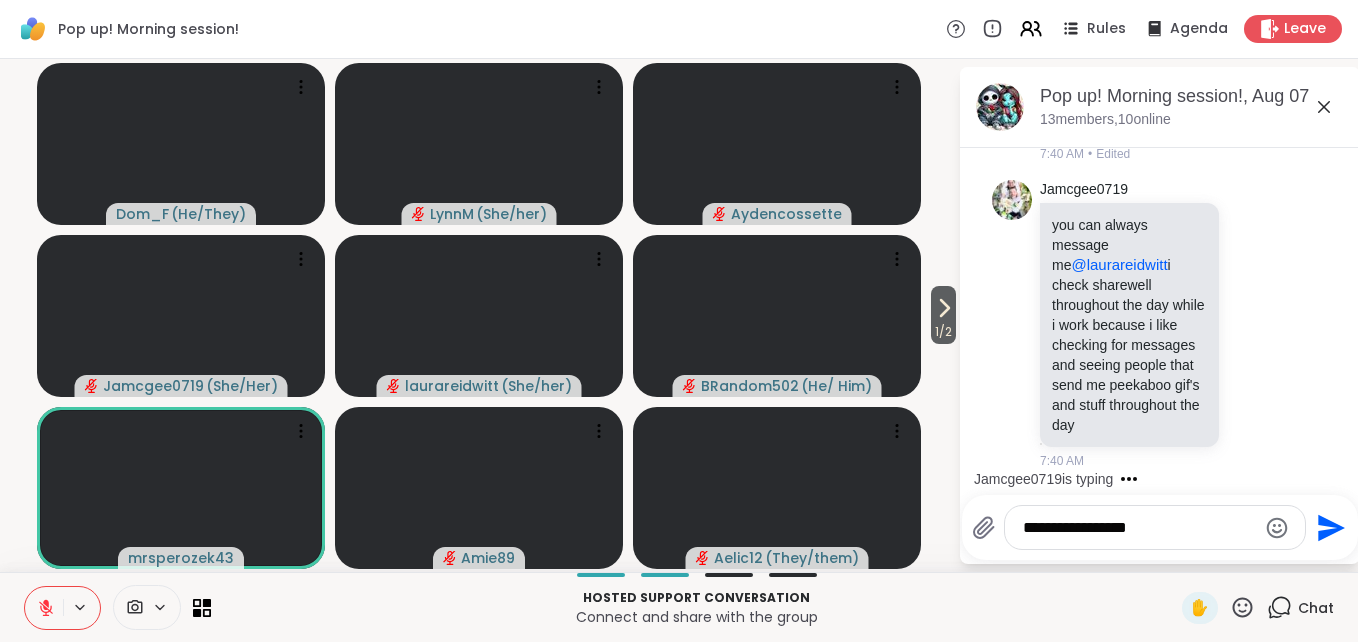 scroll, scrollTop: 8469, scrollLeft: 0, axis: vertical 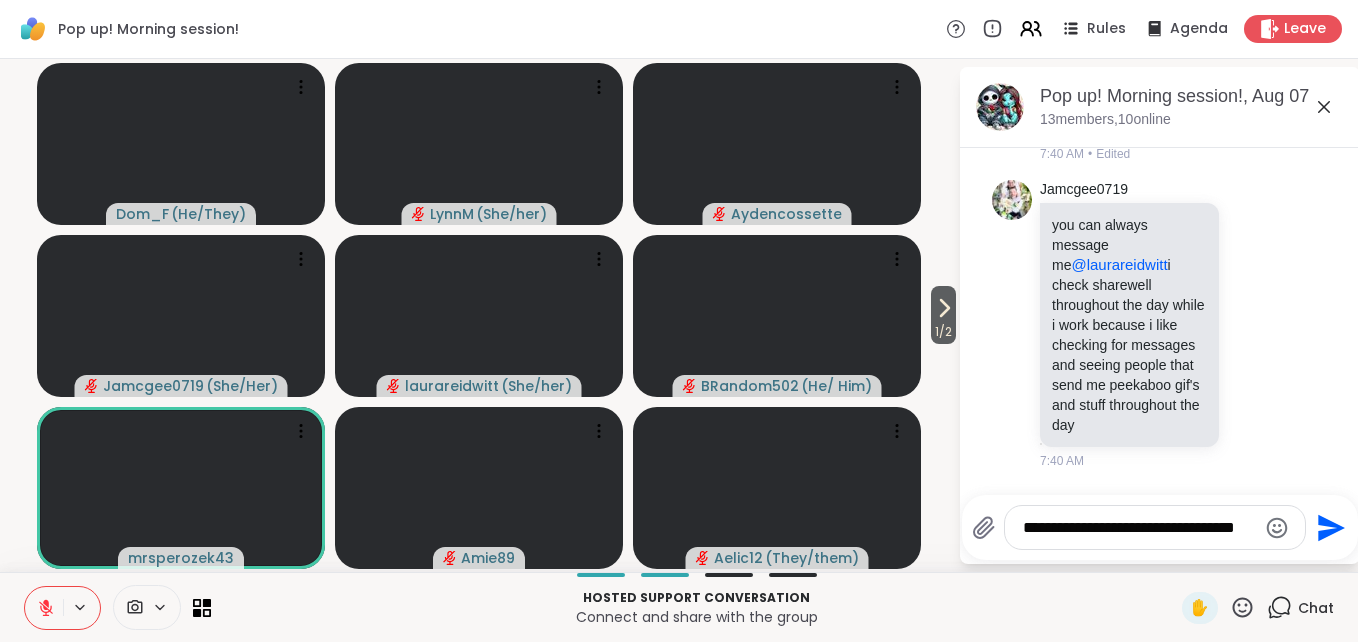 type on "**********" 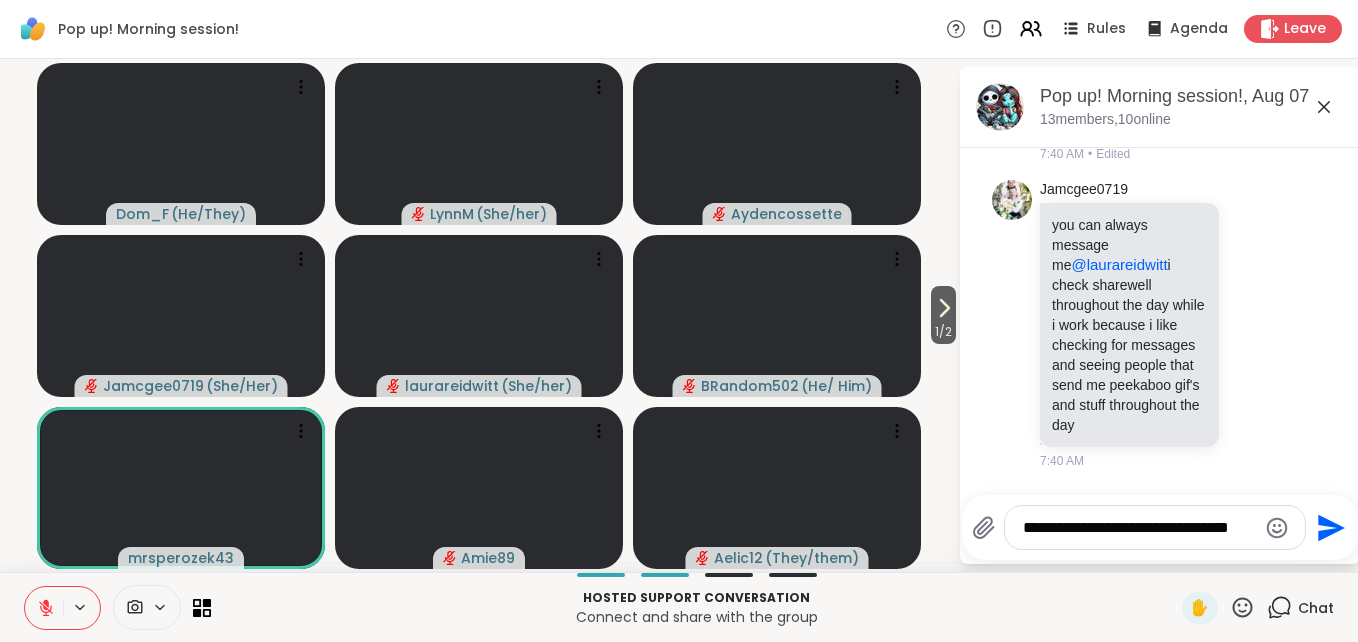 type 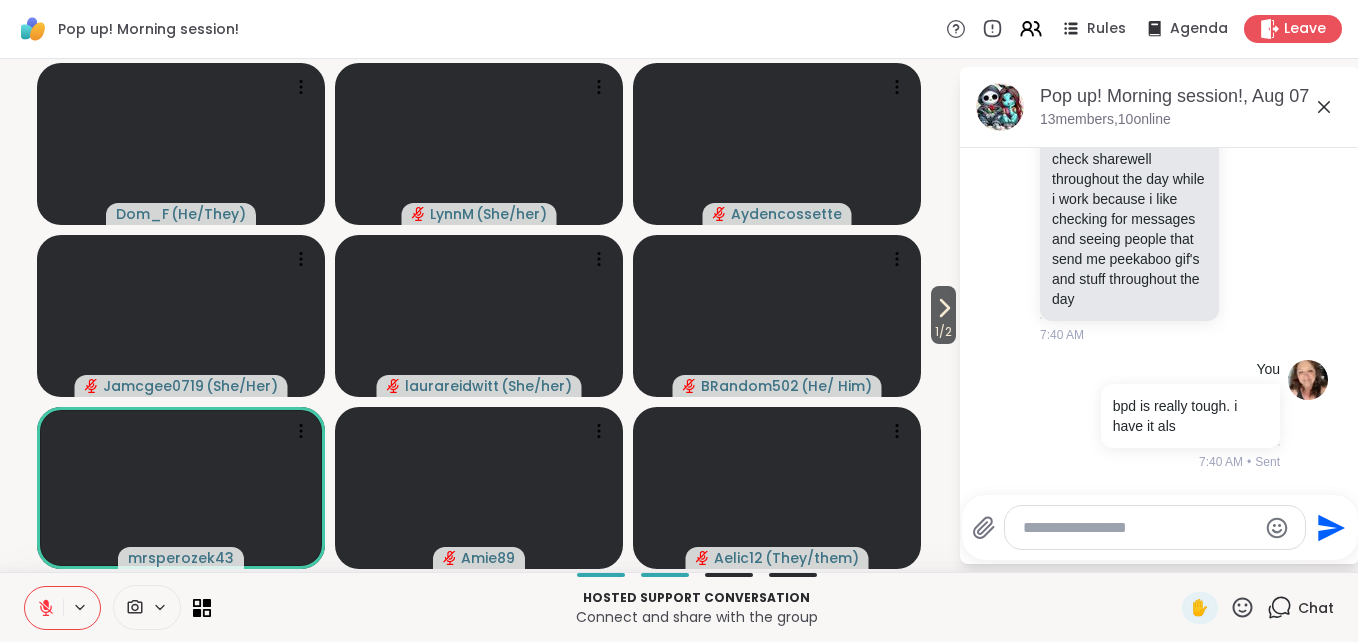 scroll, scrollTop: 8595, scrollLeft: 0, axis: vertical 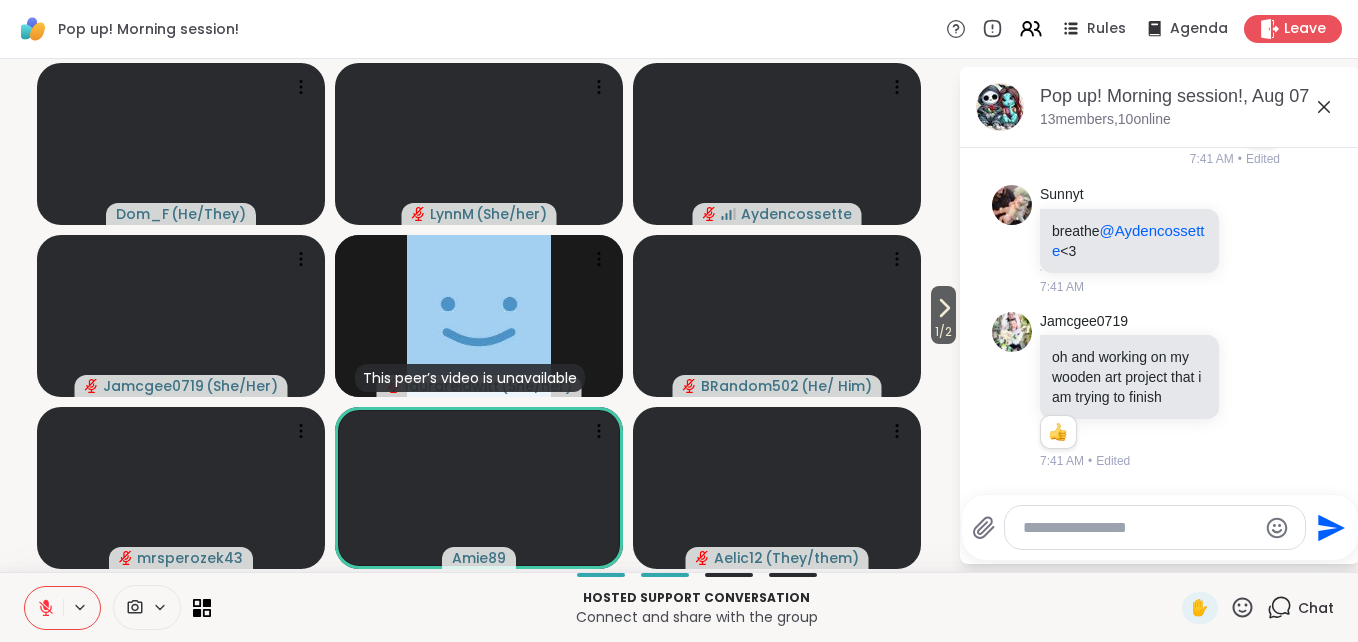click 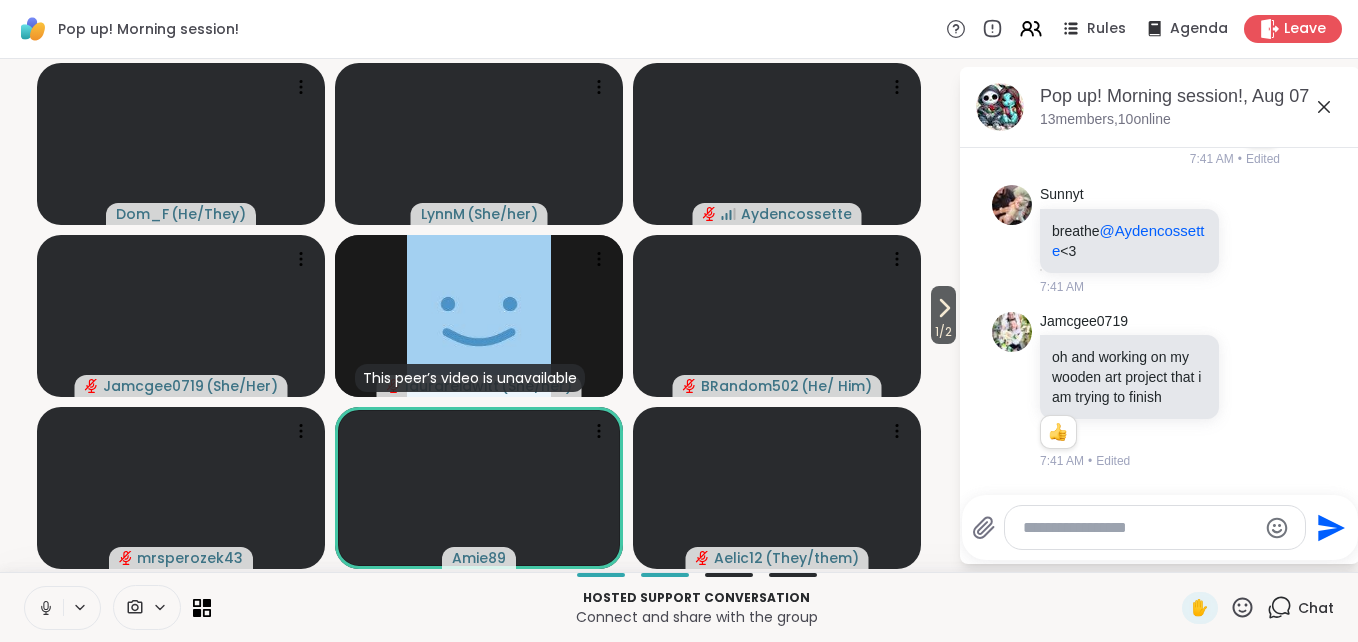 click 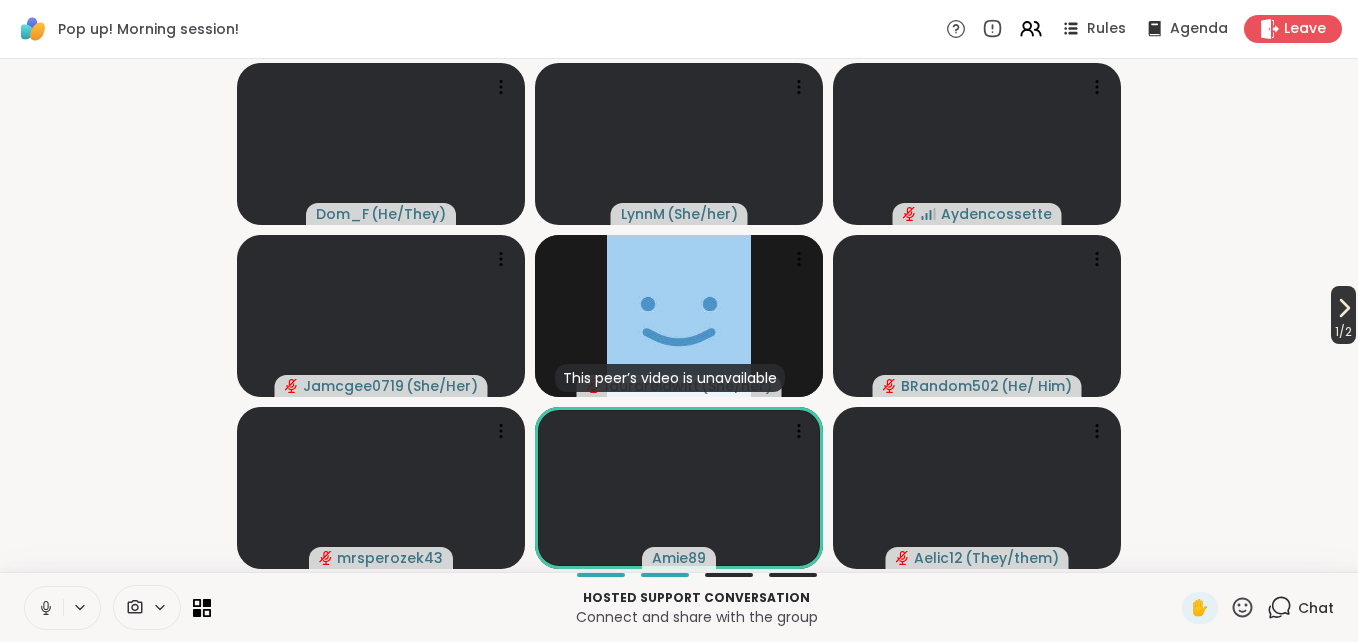 click 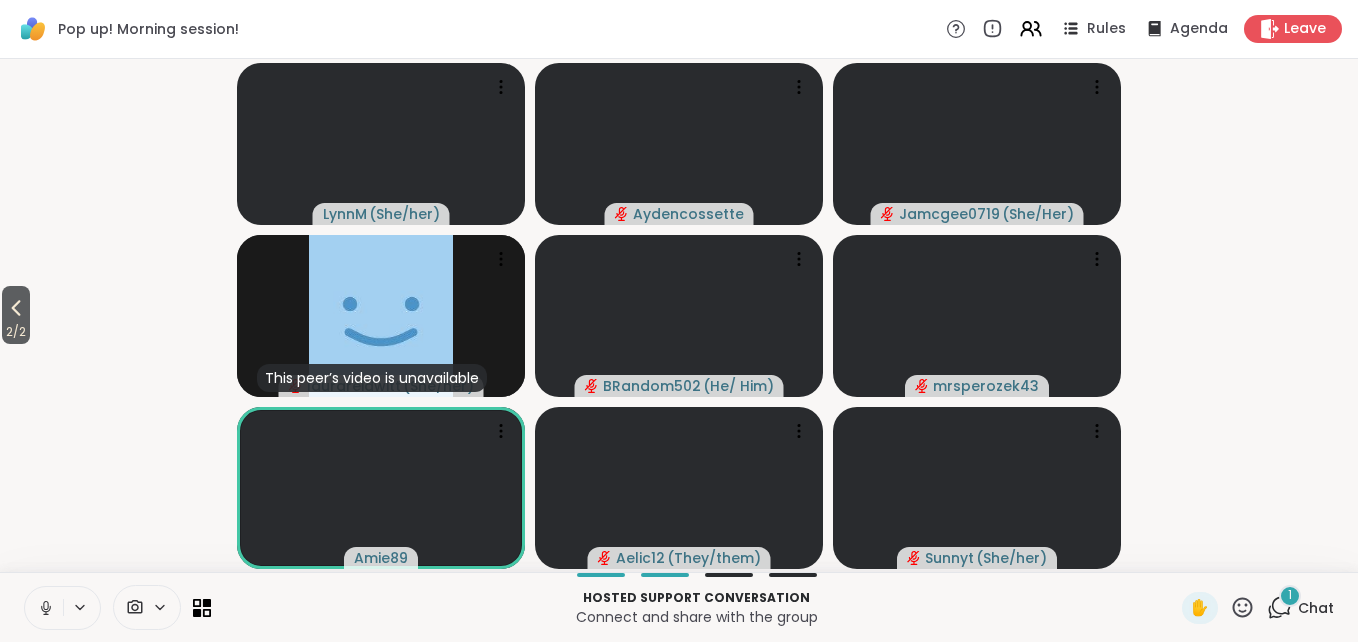 click 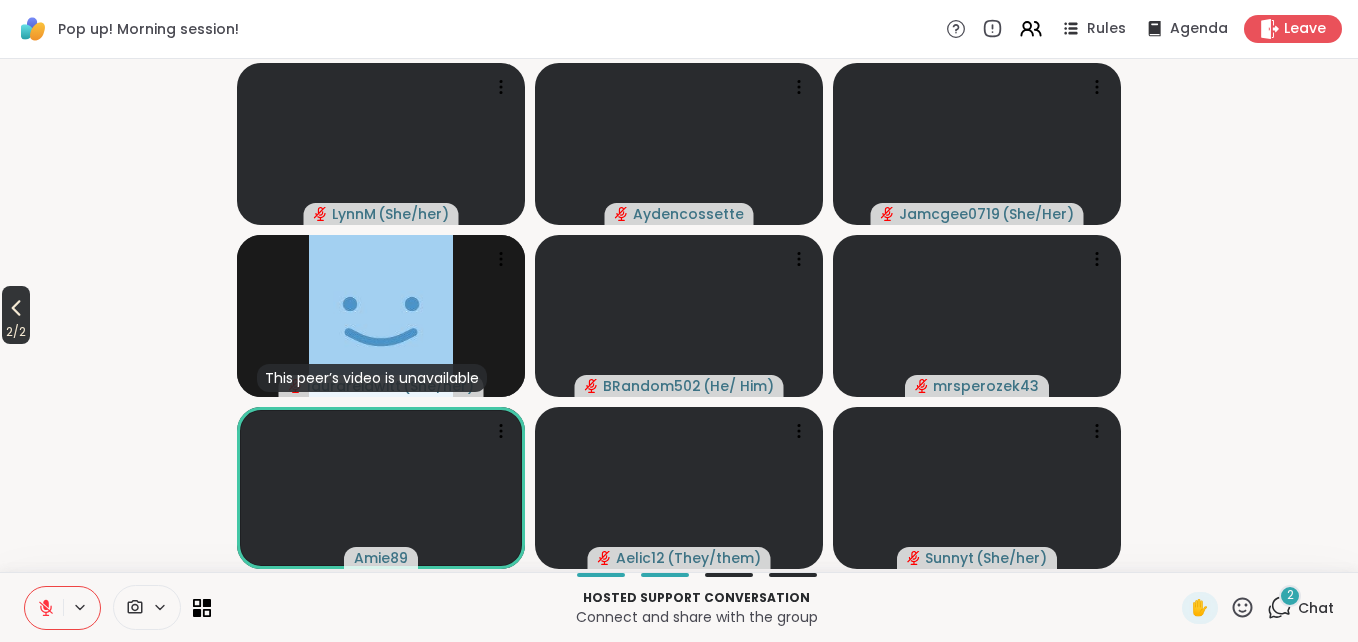 click on "2  /  2" at bounding box center [16, 332] 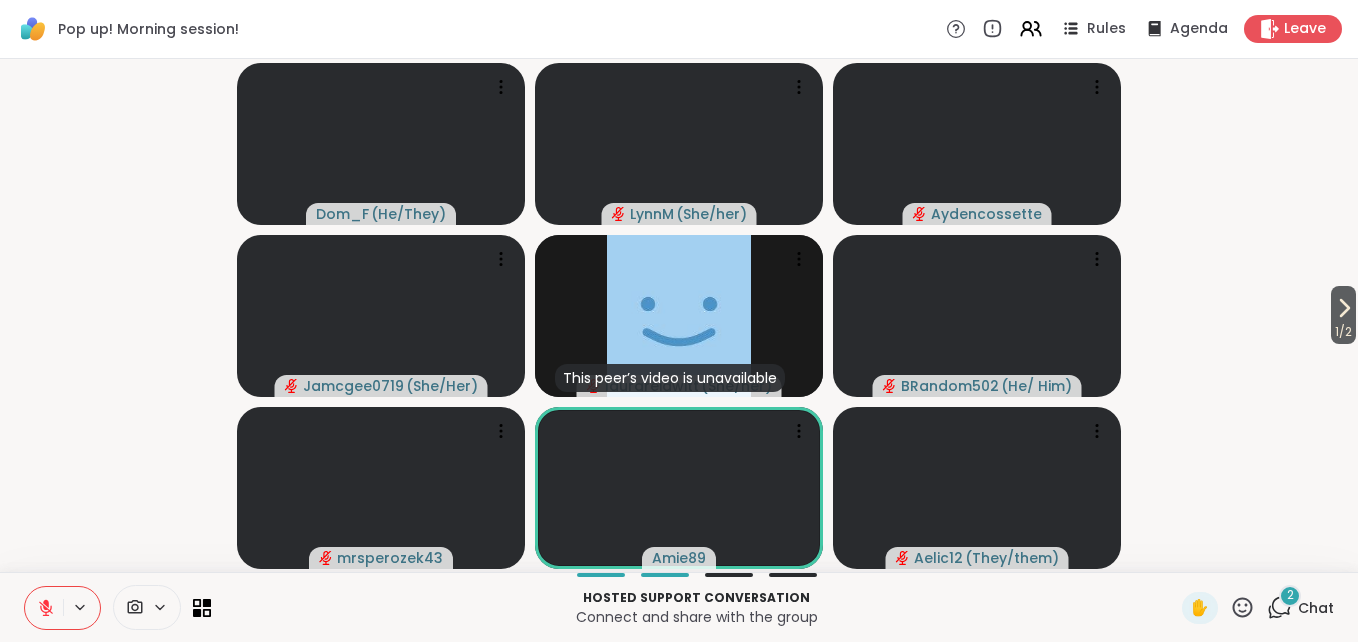 click 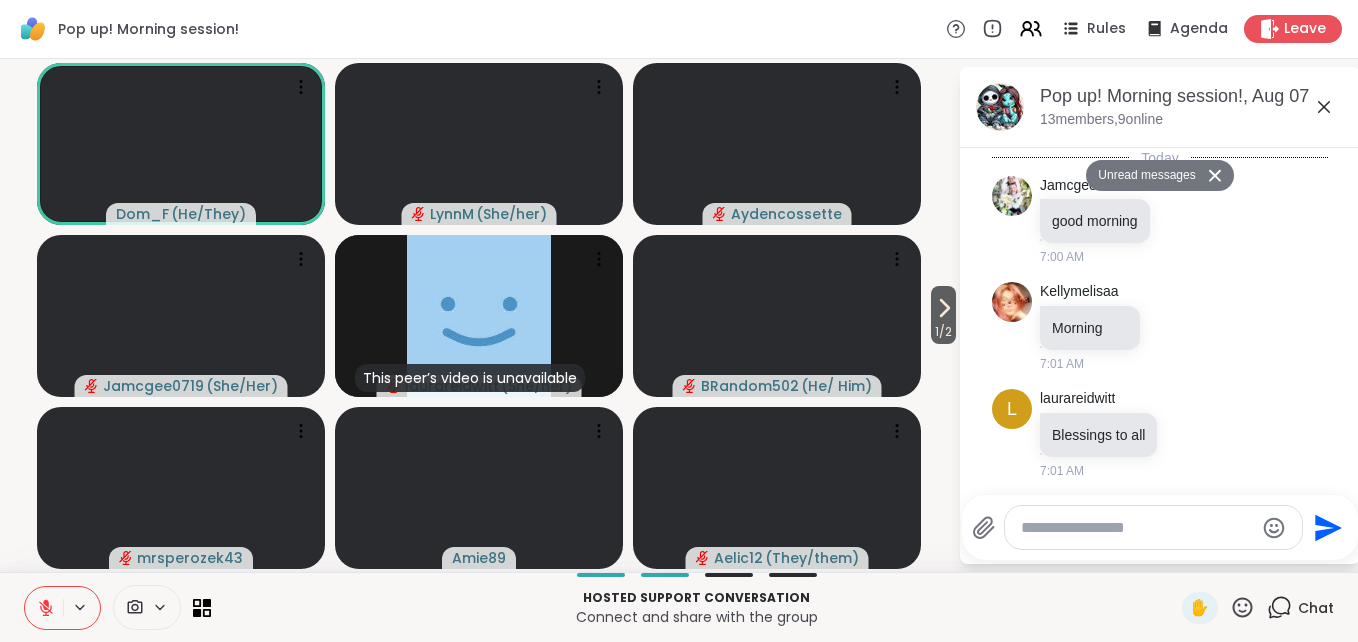 scroll, scrollTop: 10008, scrollLeft: 0, axis: vertical 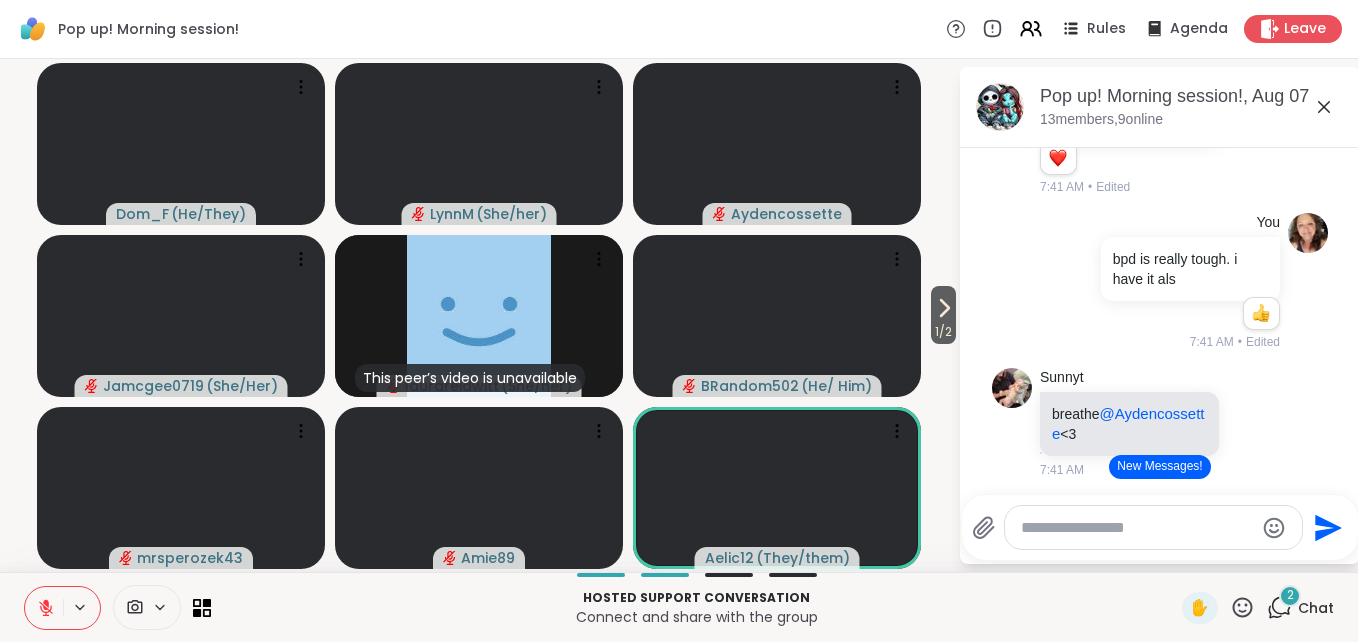 click 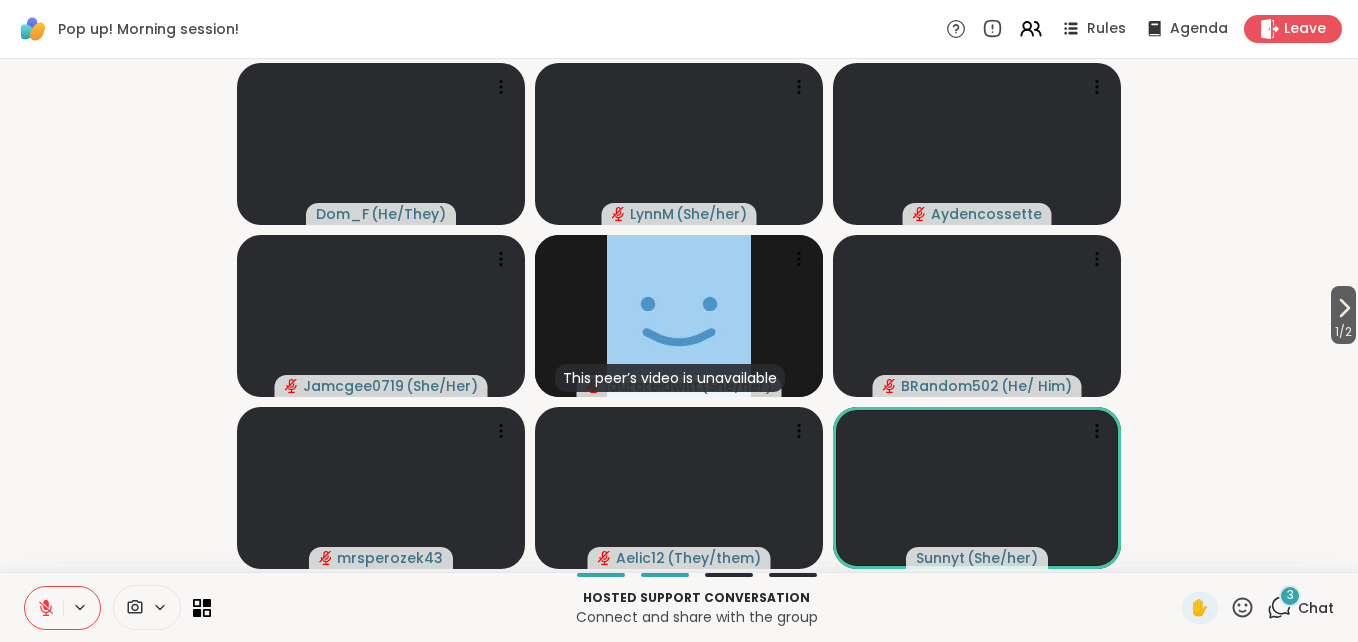 click on "3" at bounding box center (1290, 596) 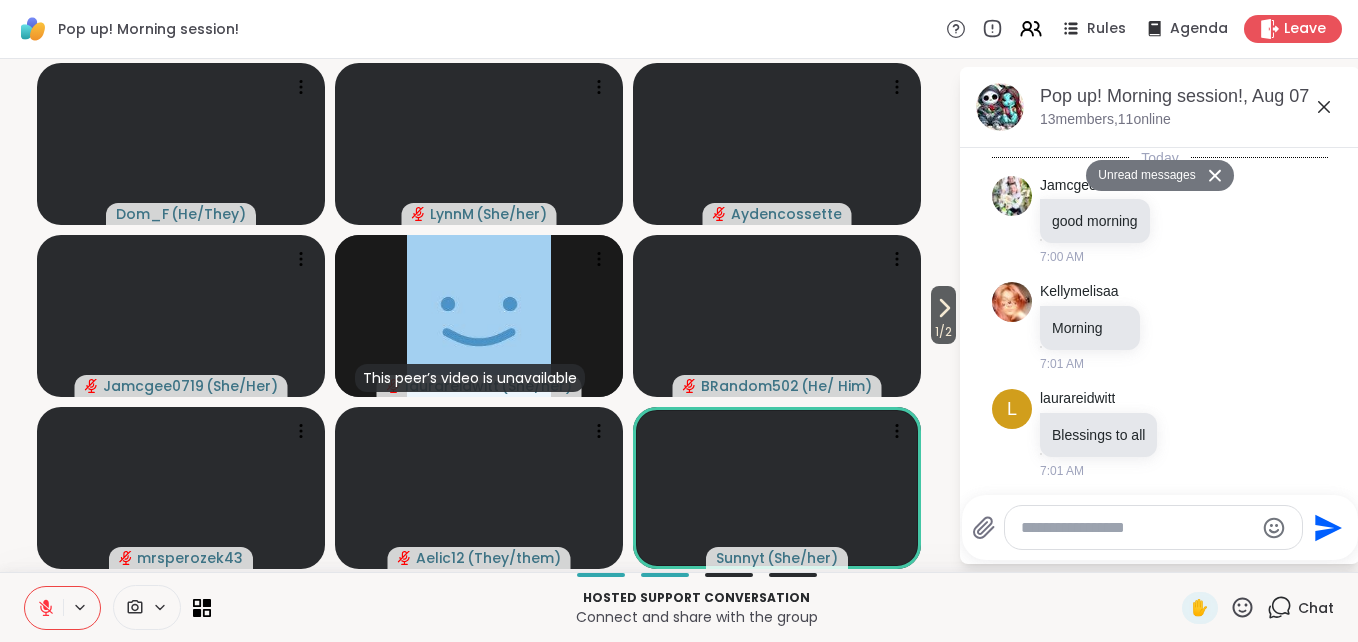 scroll, scrollTop: 11266, scrollLeft: 0, axis: vertical 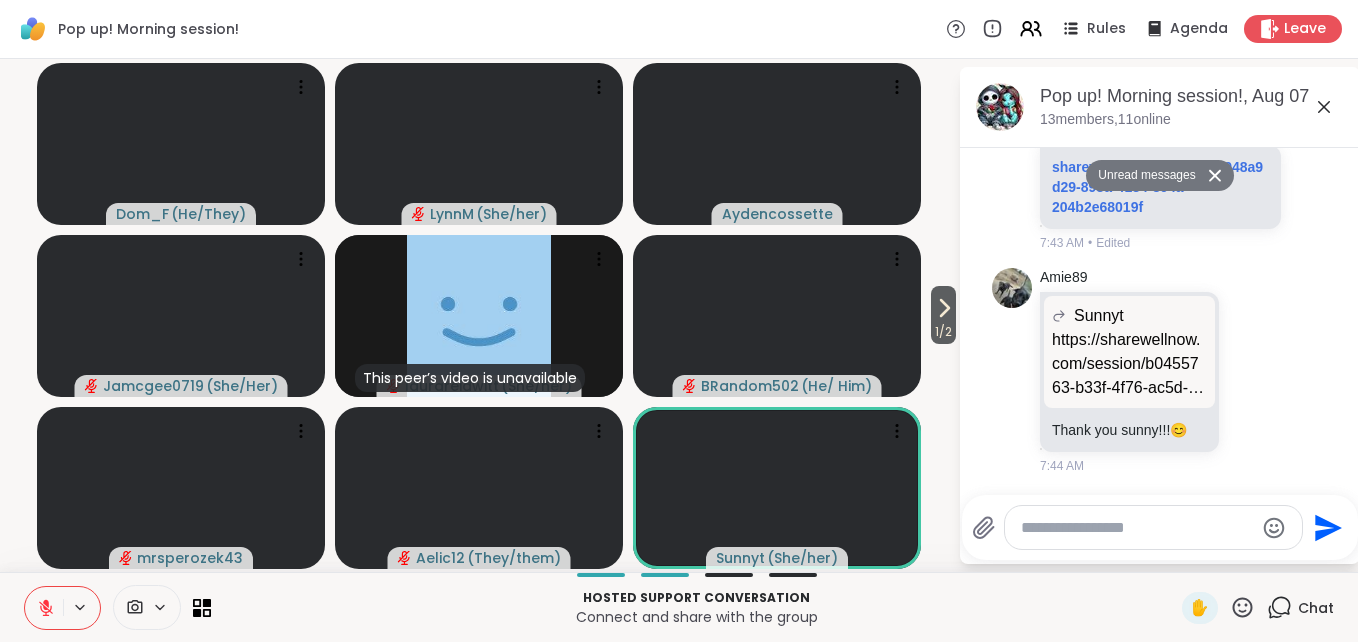 click 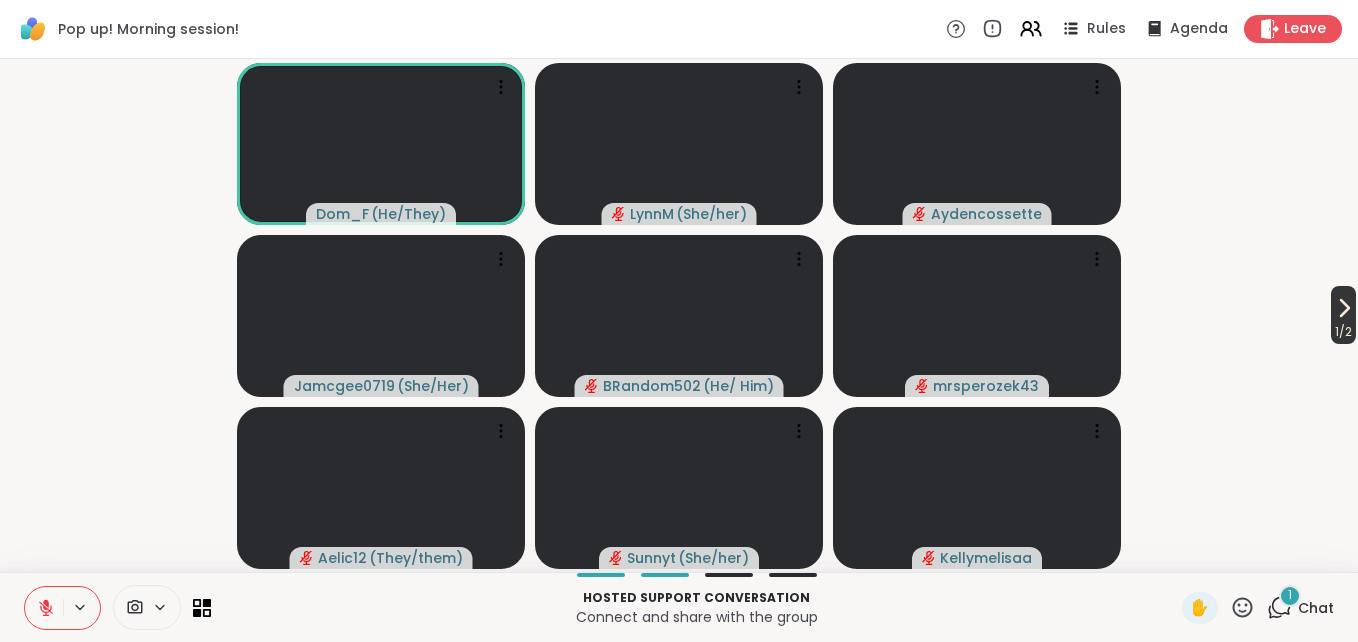 click 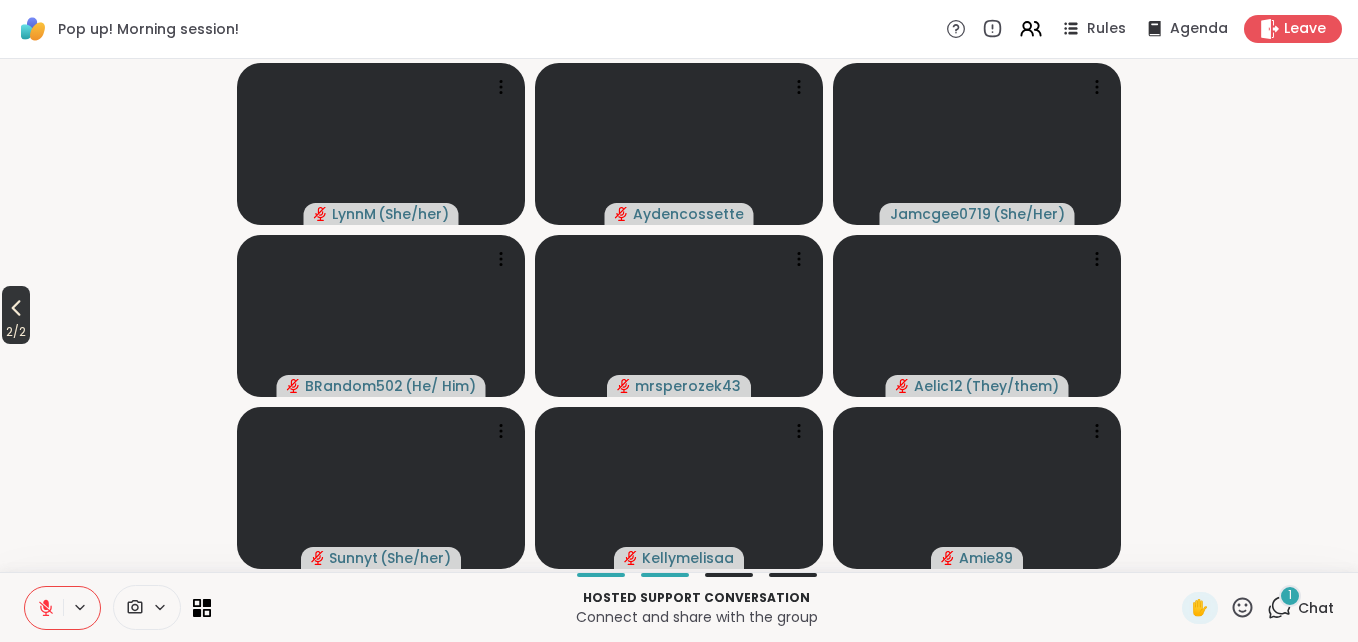 click 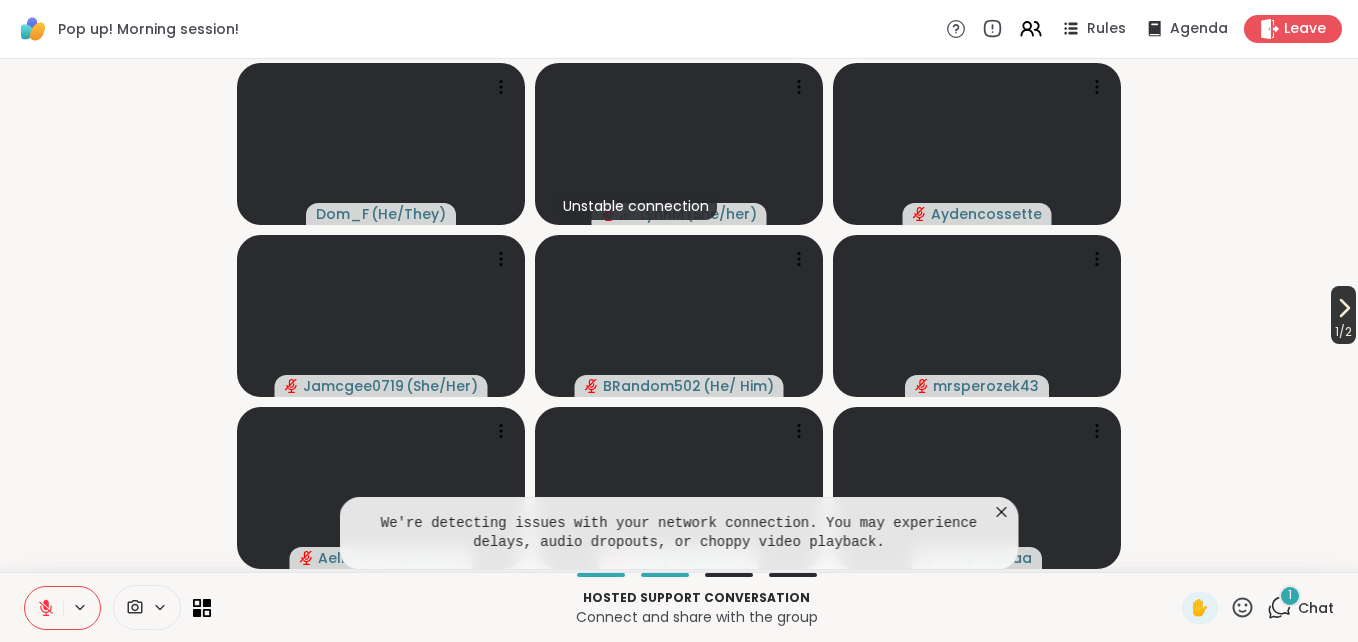 click 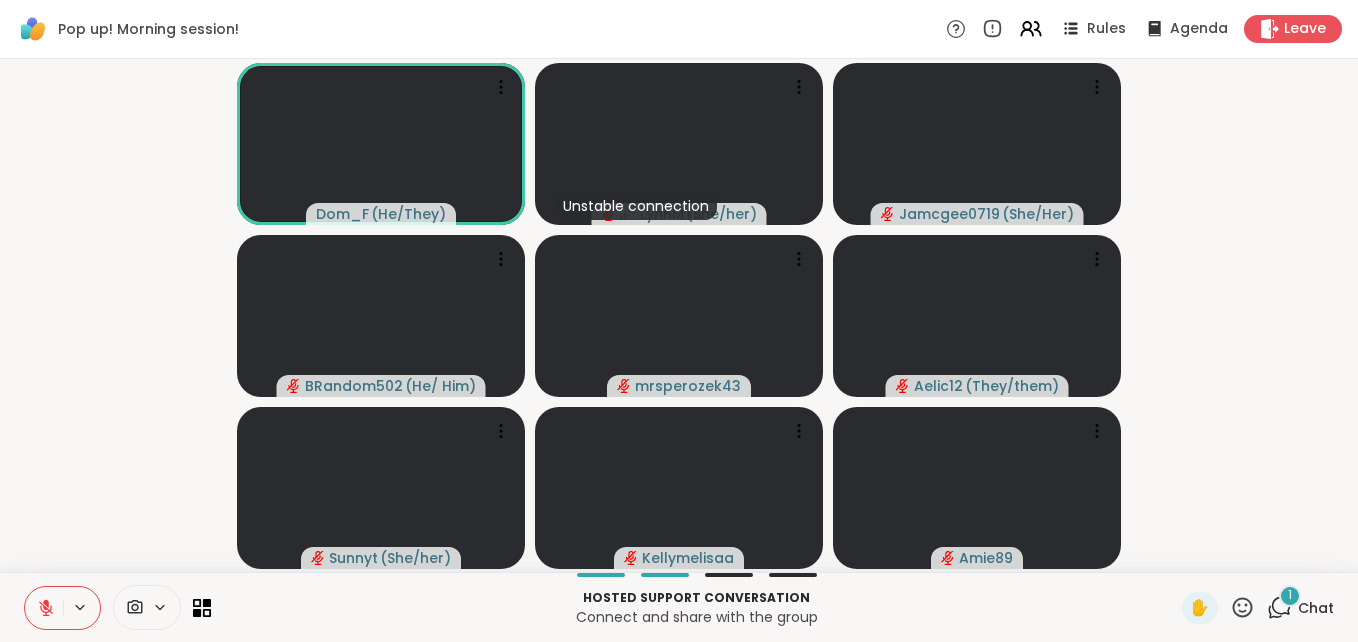 click 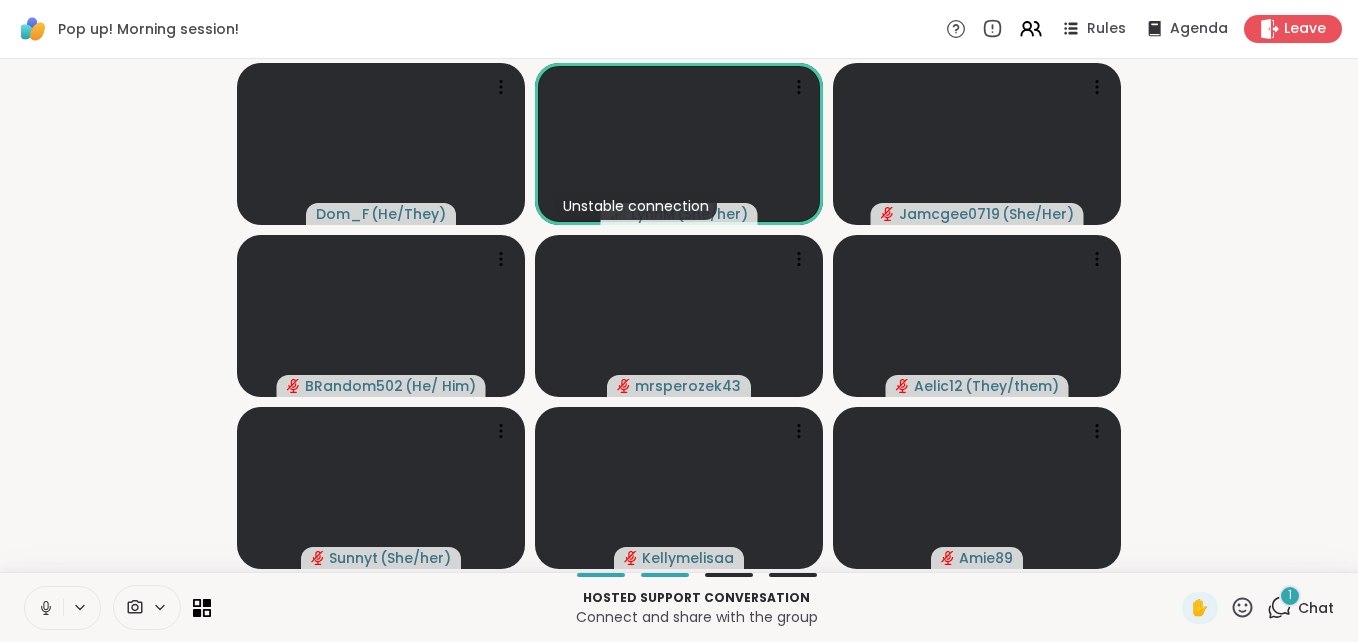 click 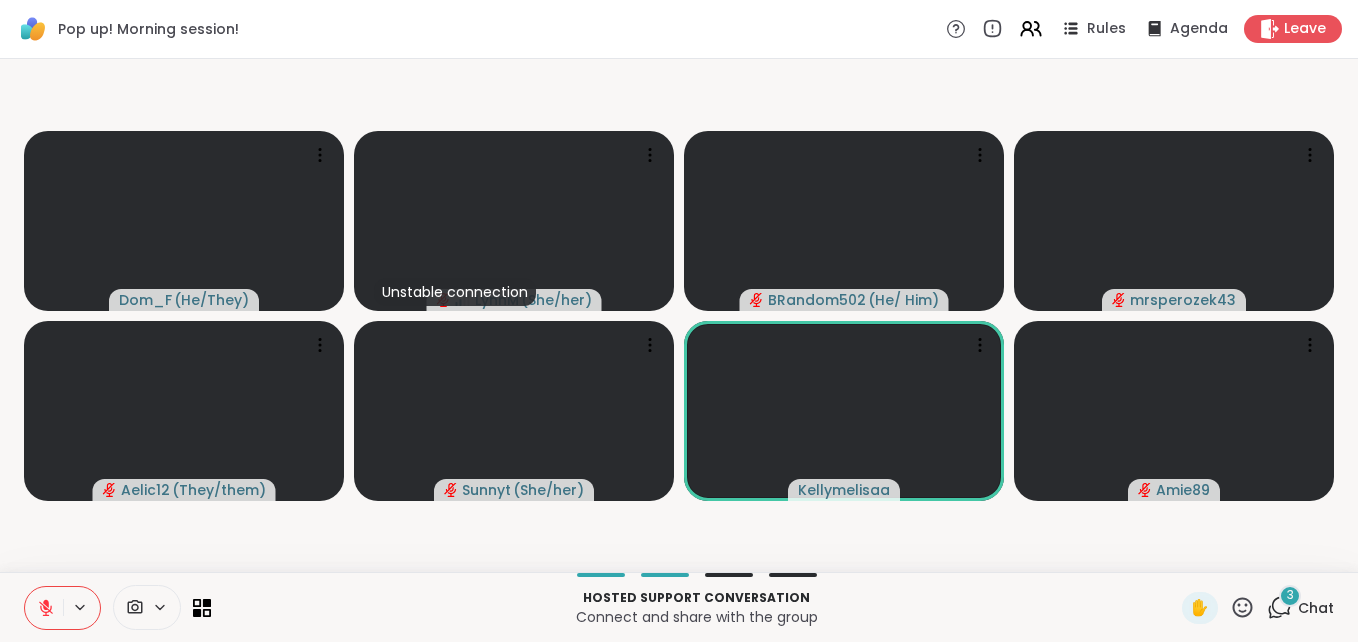 click on "3 Chat" at bounding box center (1300, 608) 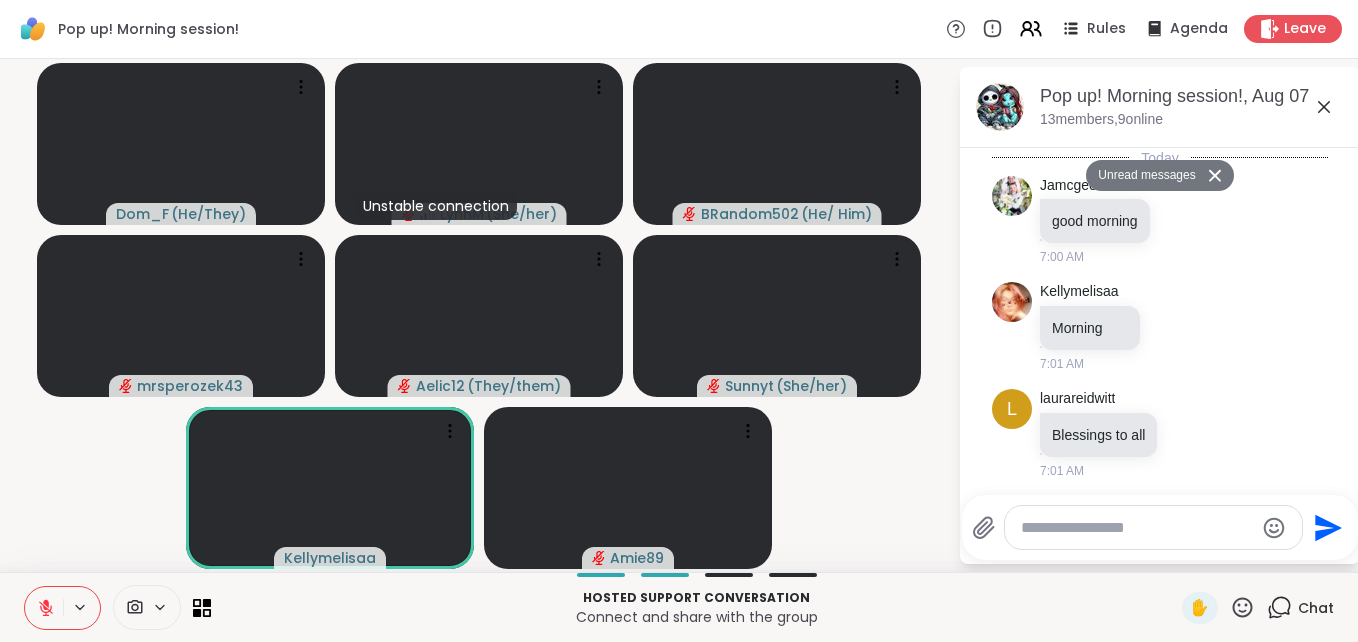 scroll, scrollTop: 11950, scrollLeft: 0, axis: vertical 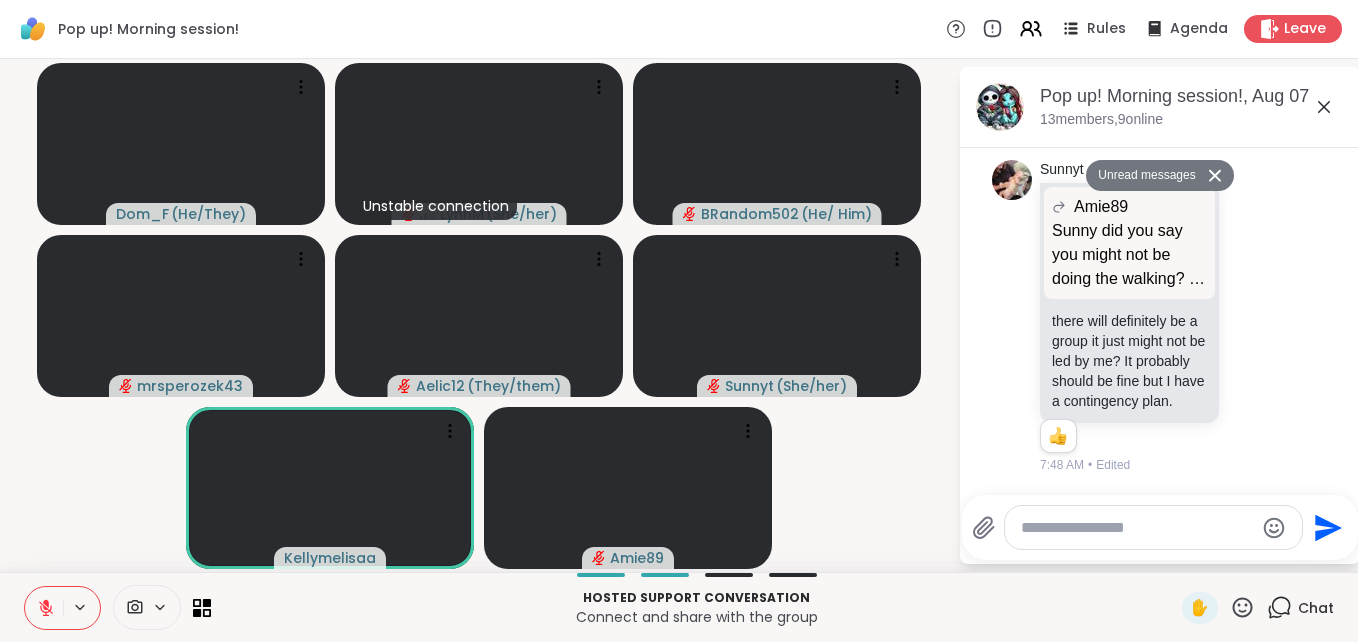click 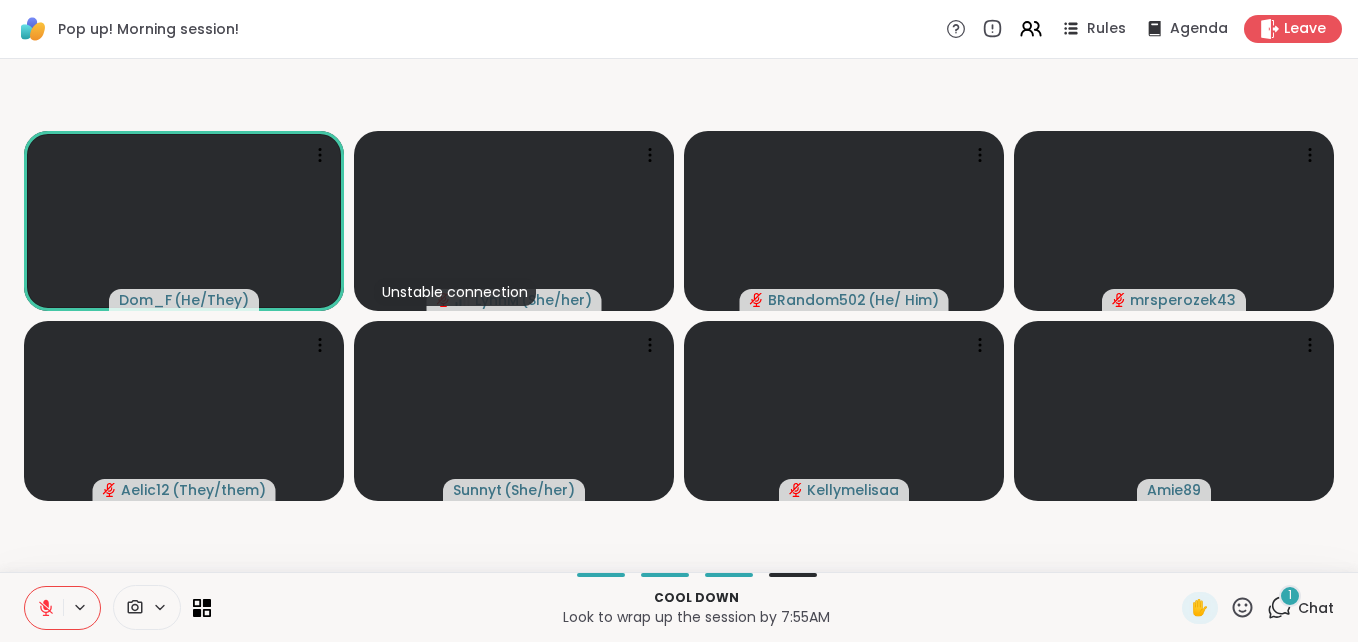 click 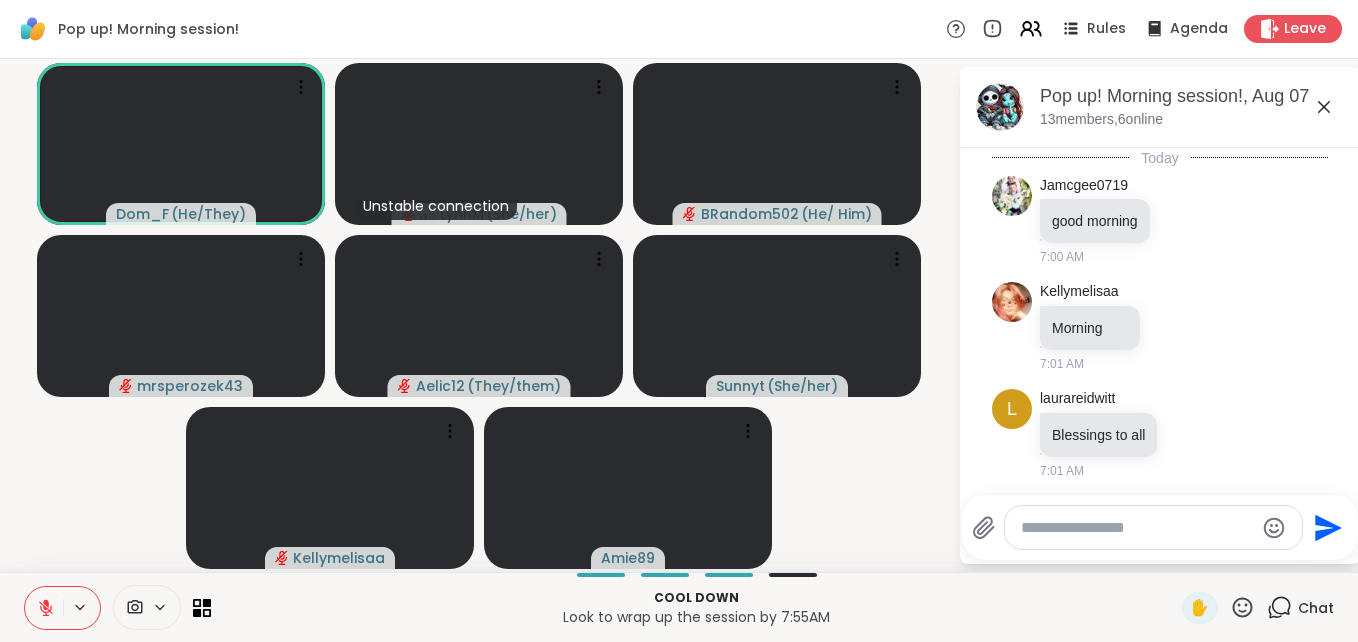 scroll, scrollTop: 12185, scrollLeft: 0, axis: vertical 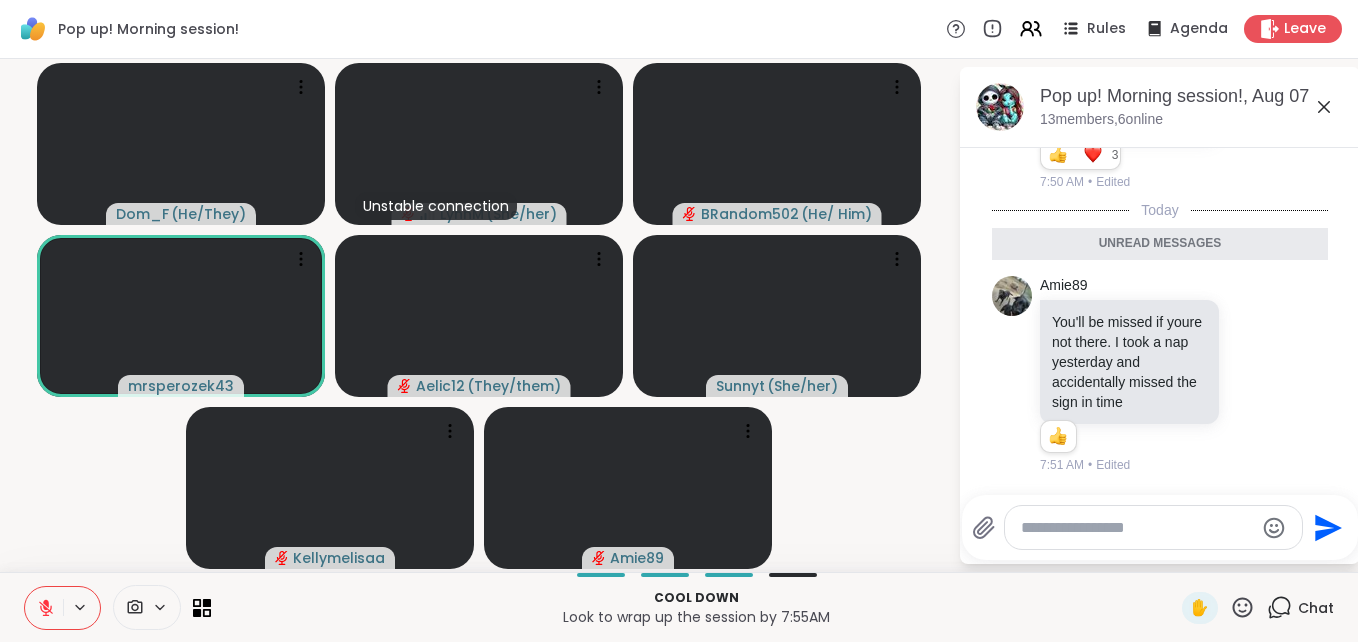 click 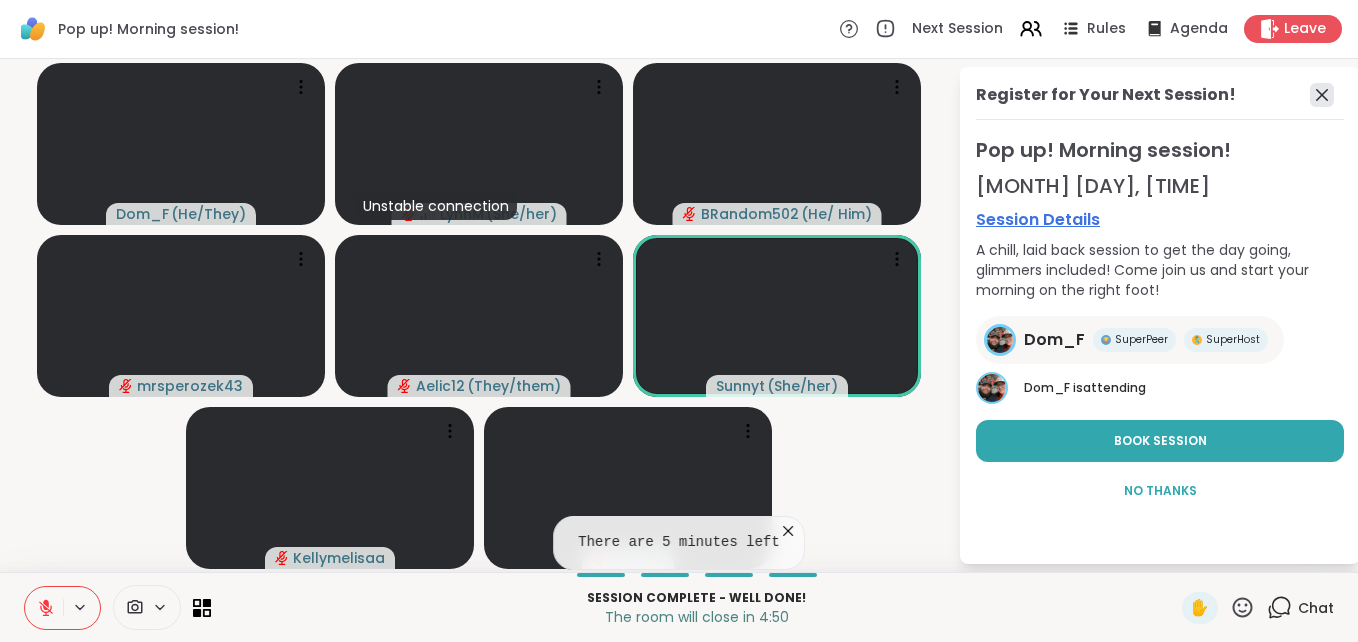 click 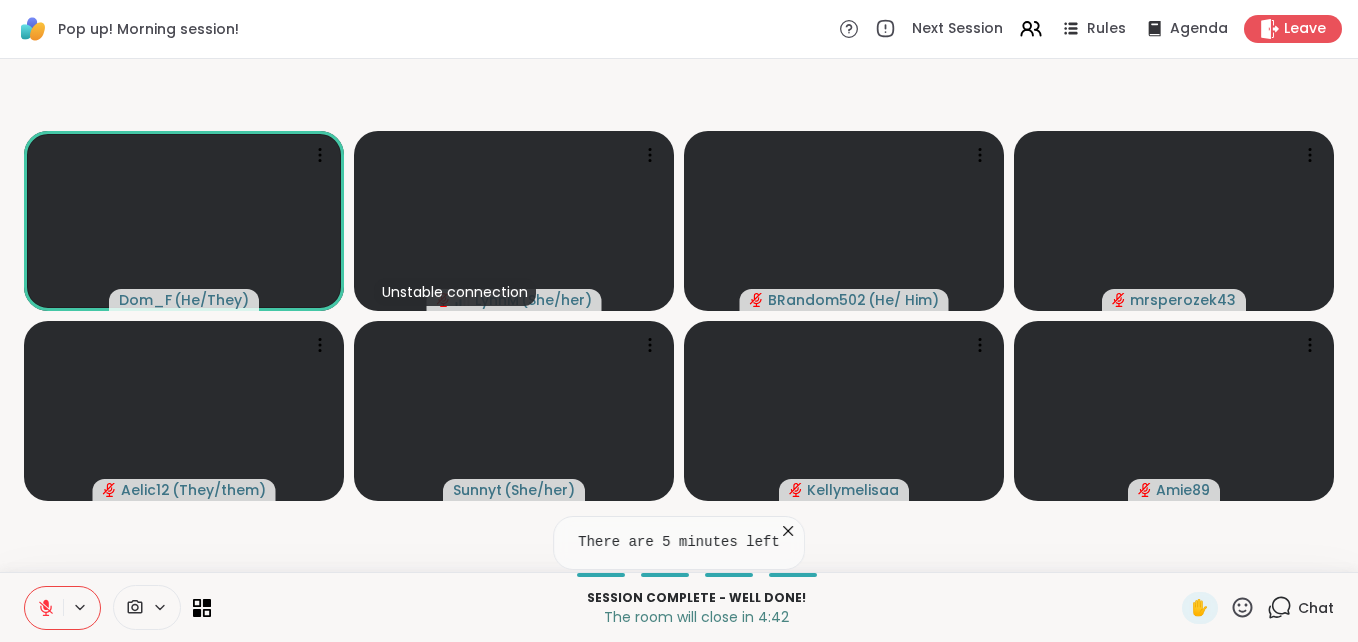 click 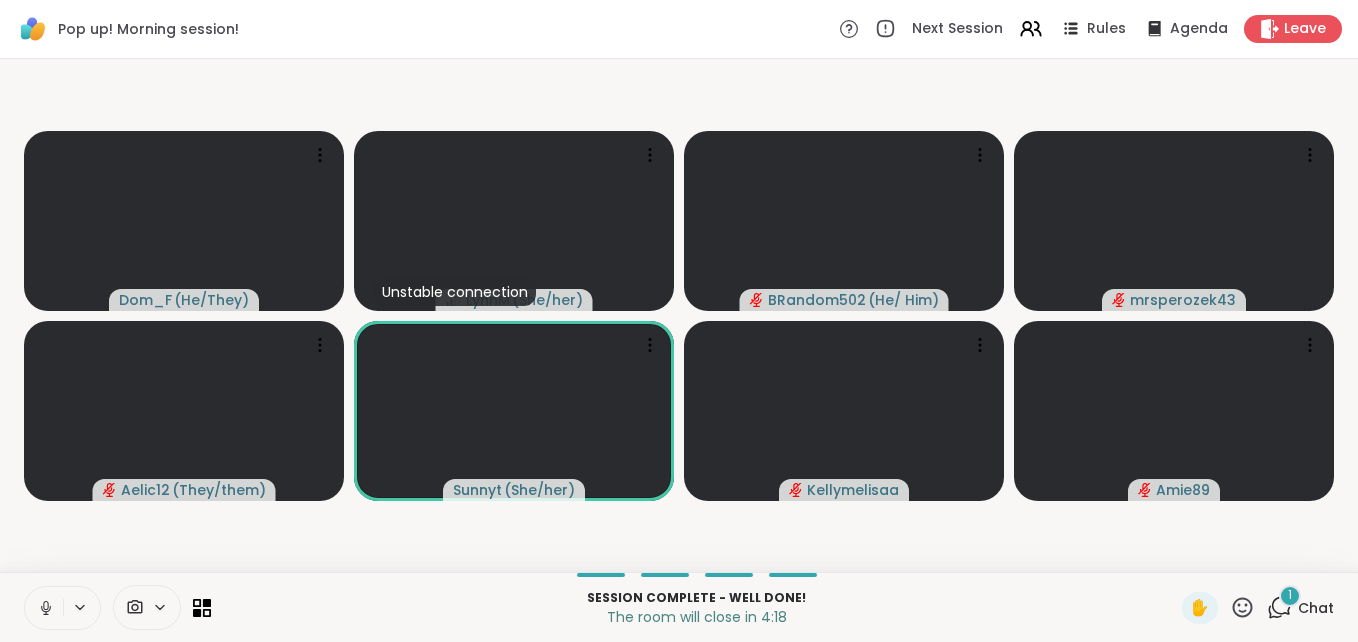 click 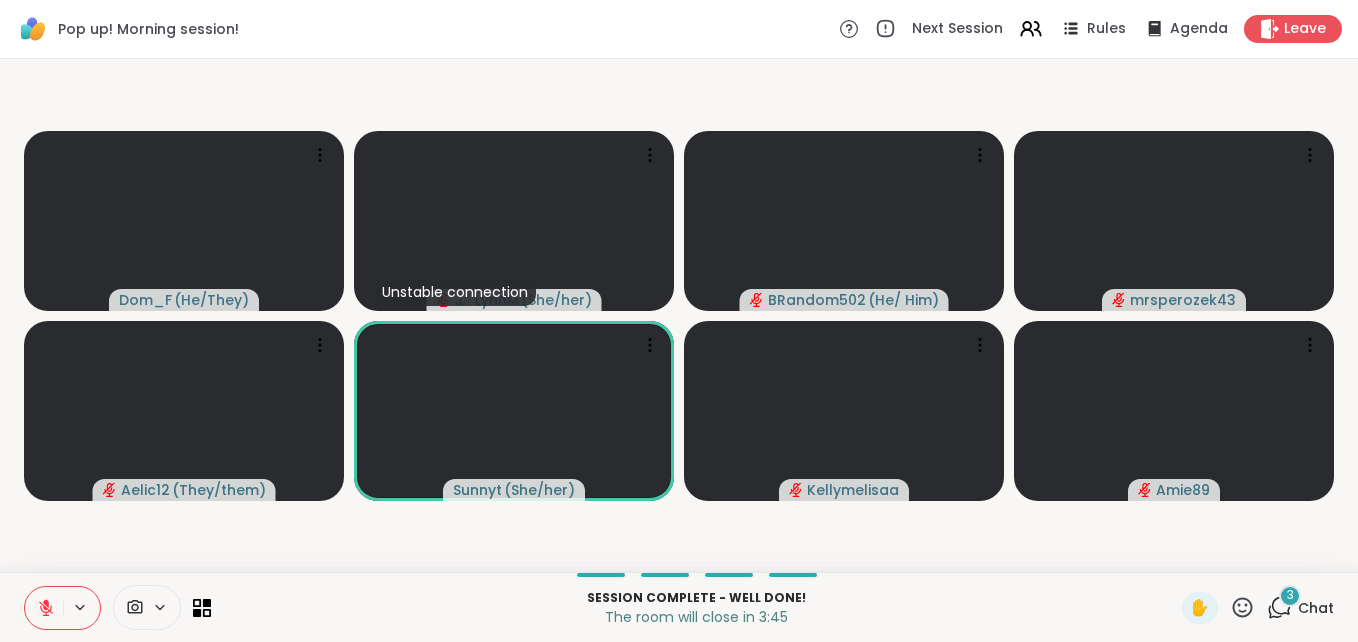 click 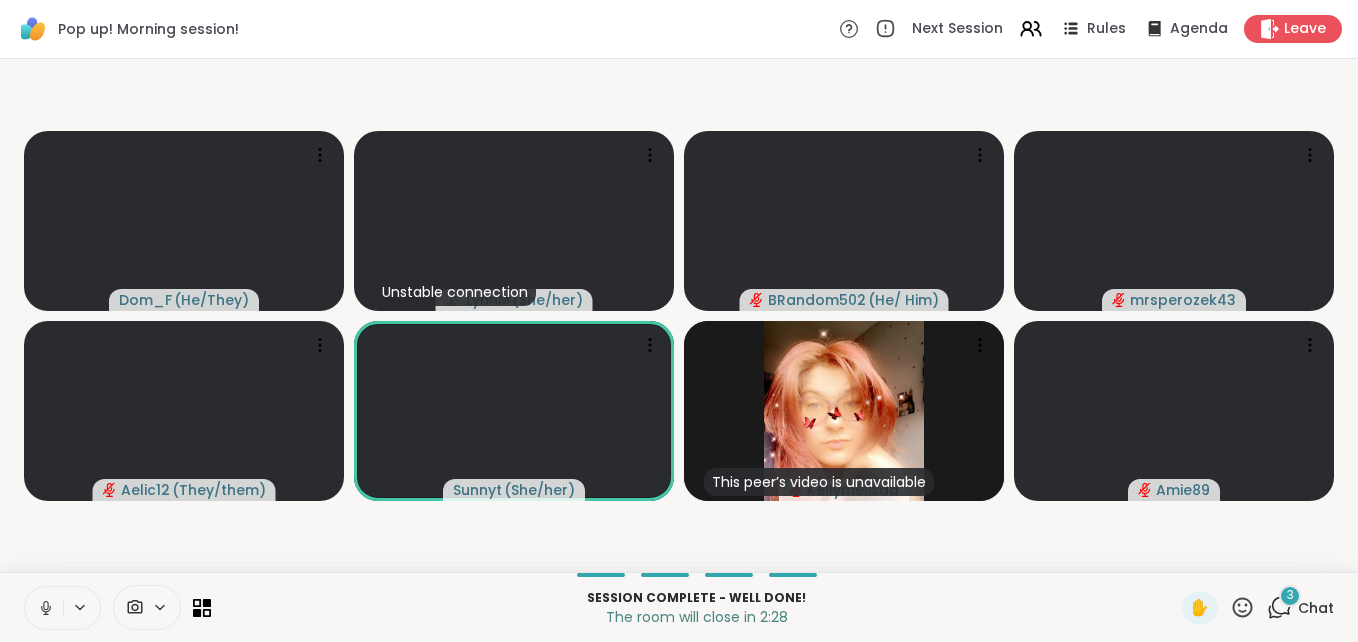 click 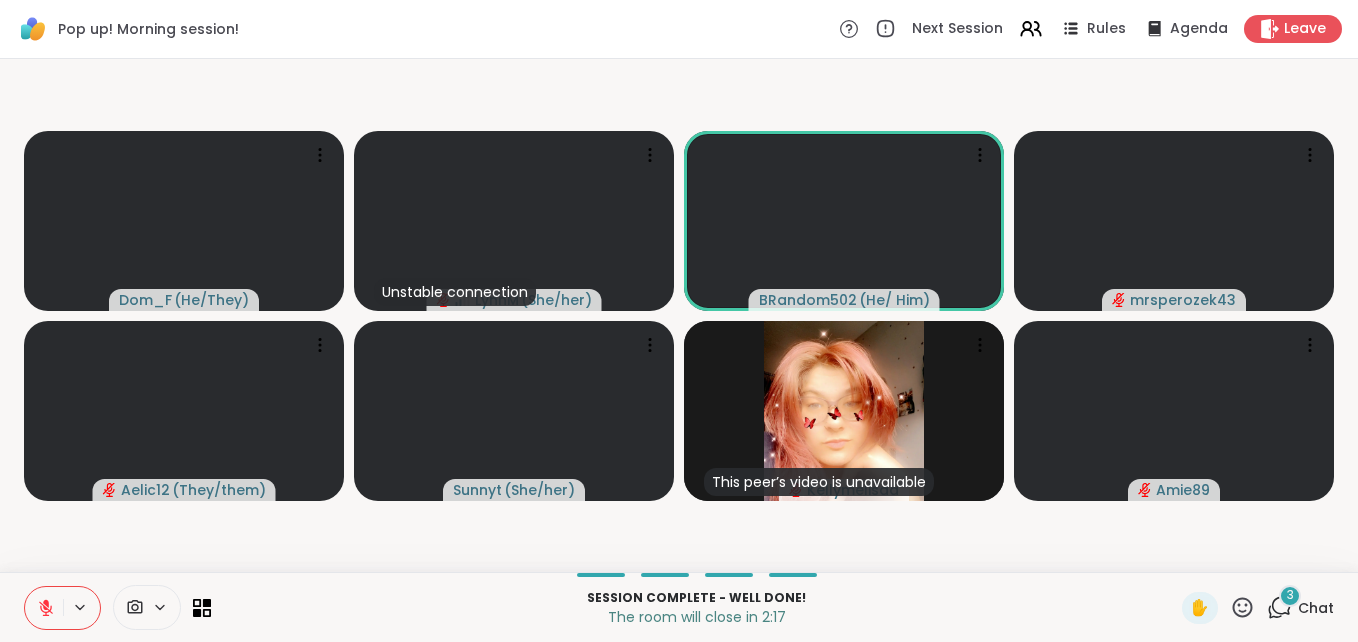 click 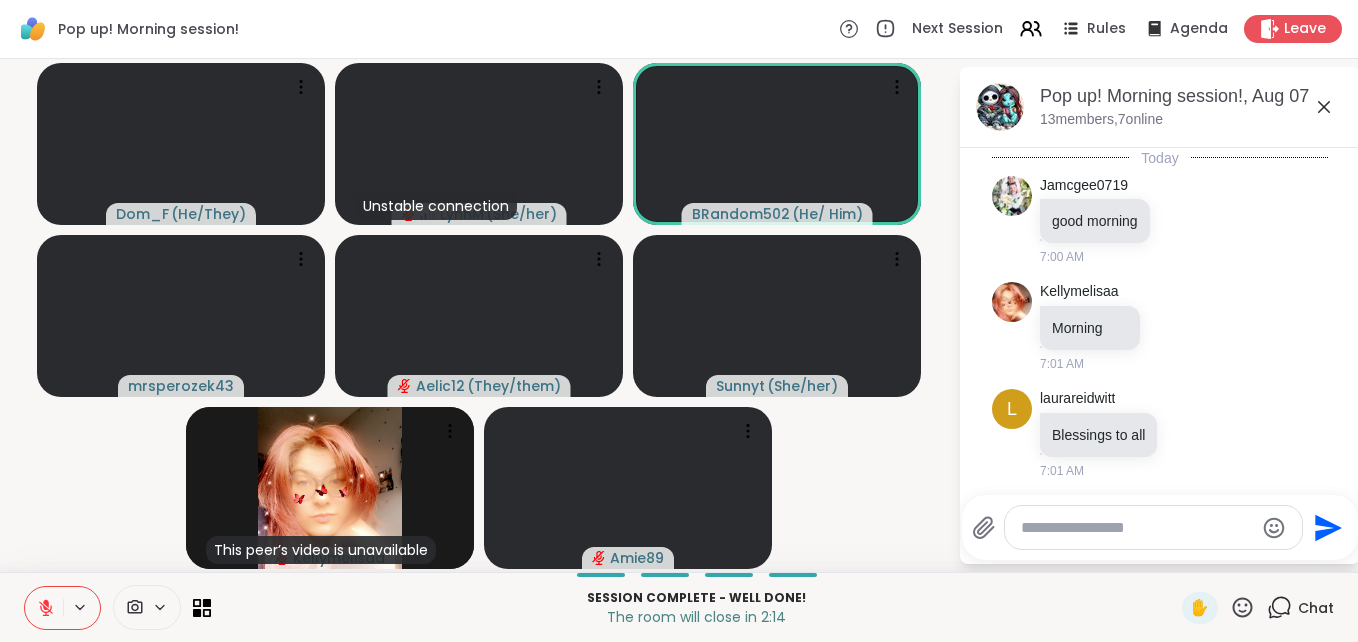 scroll, scrollTop: 12614, scrollLeft: 0, axis: vertical 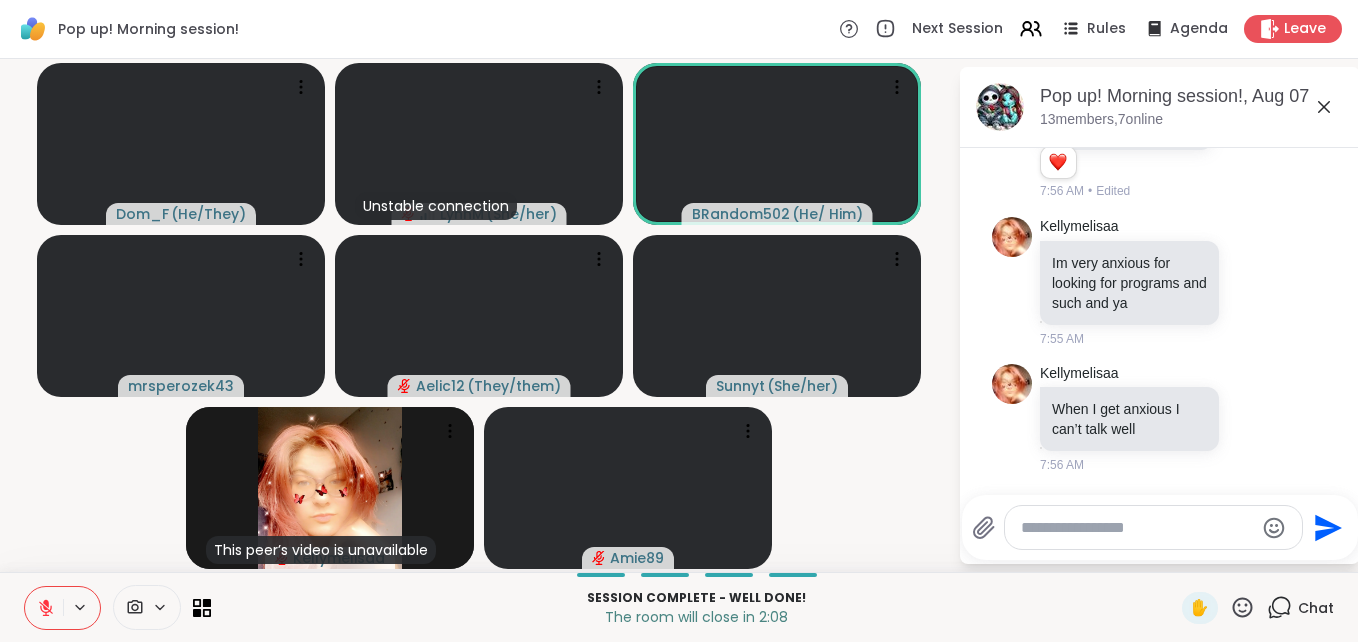click 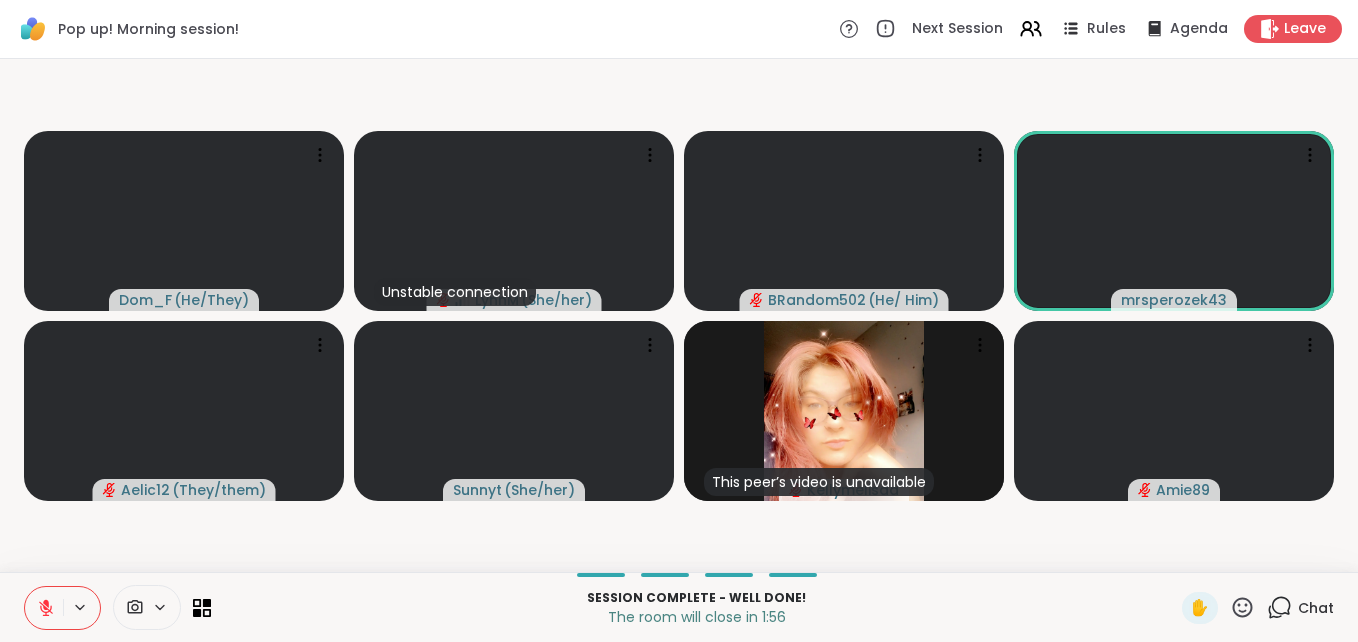 click 